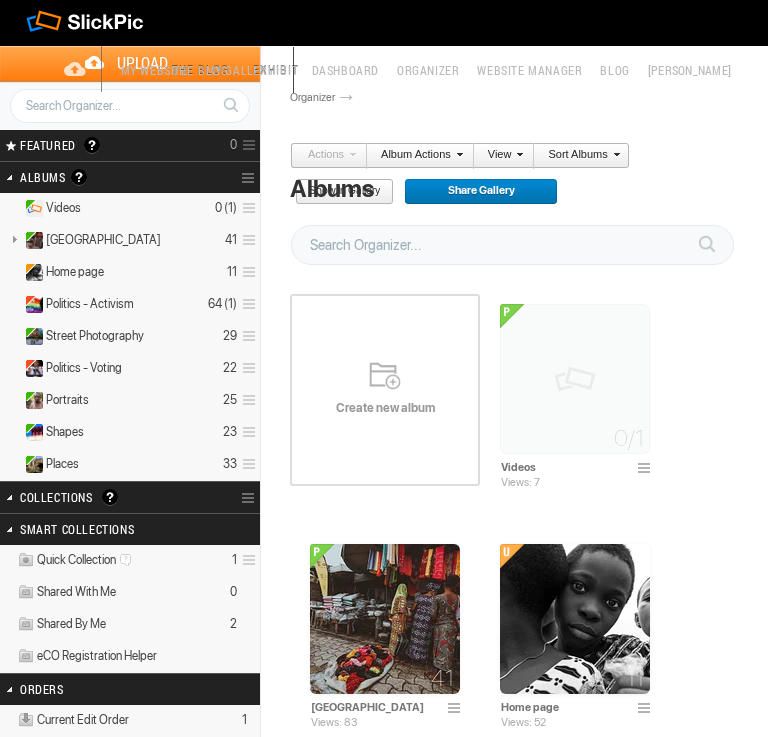scroll, scrollTop: 0, scrollLeft: 0, axis: both 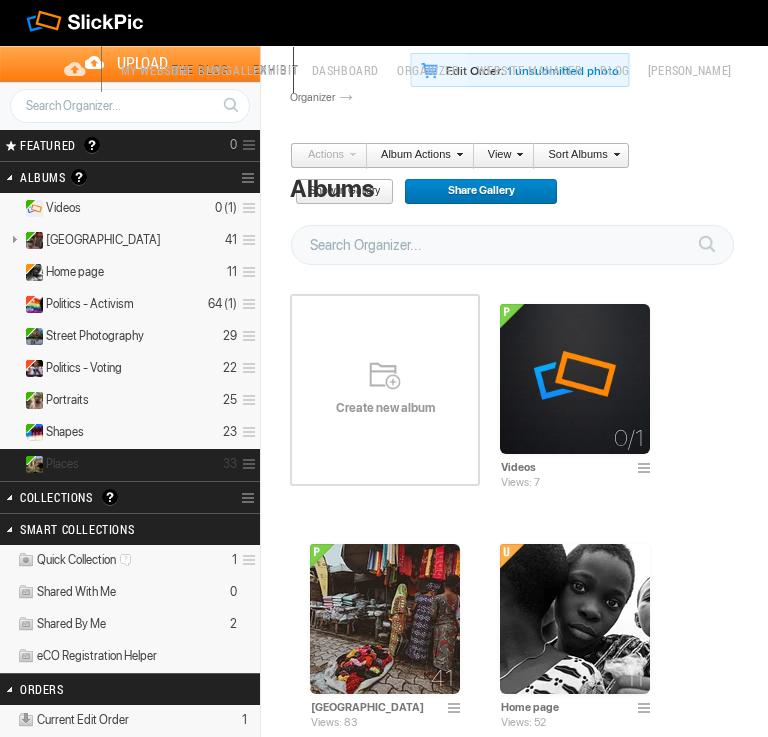 click on "Places
33" at bounding box center [130, 465] 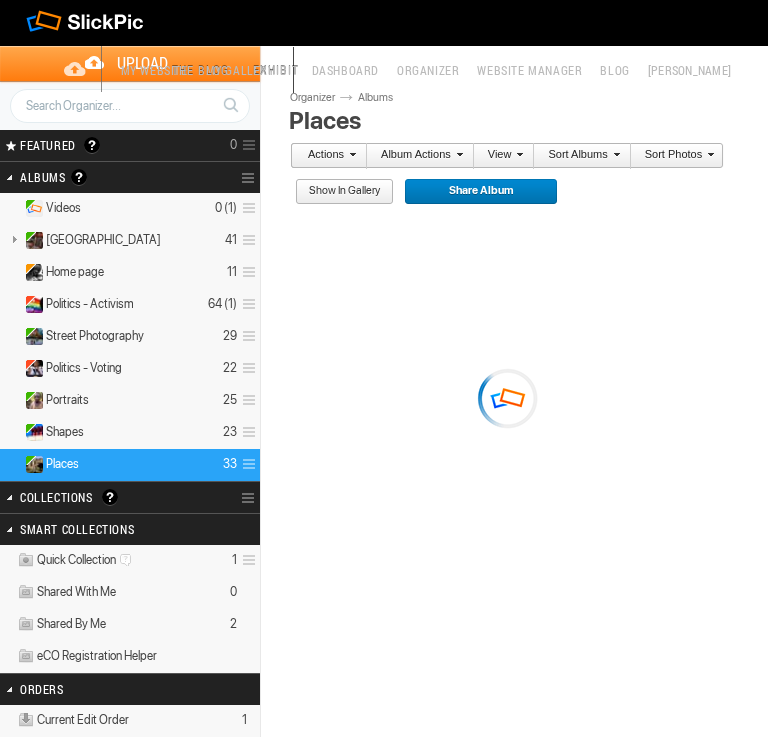 scroll, scrollTop: 0, scrollLeft: 0, axis: both 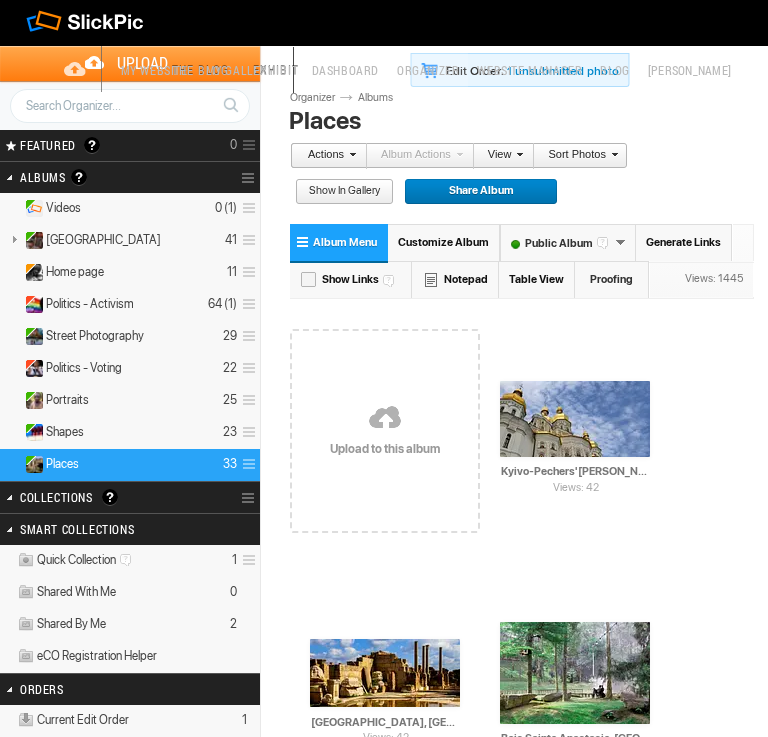 click at bounding box center [385, 419] 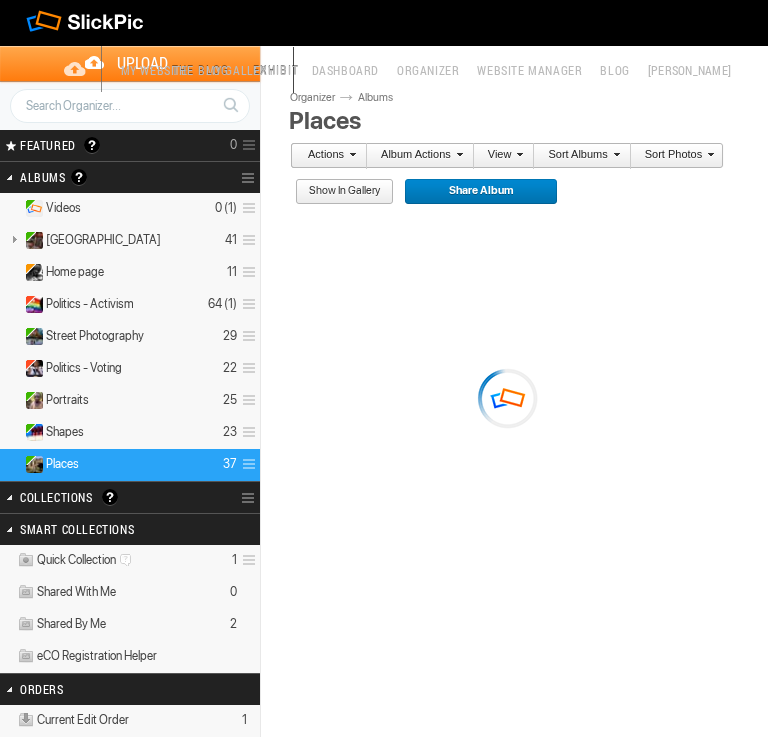 scroll, scrollTop: 0, scrollLeft: 0, axis: both 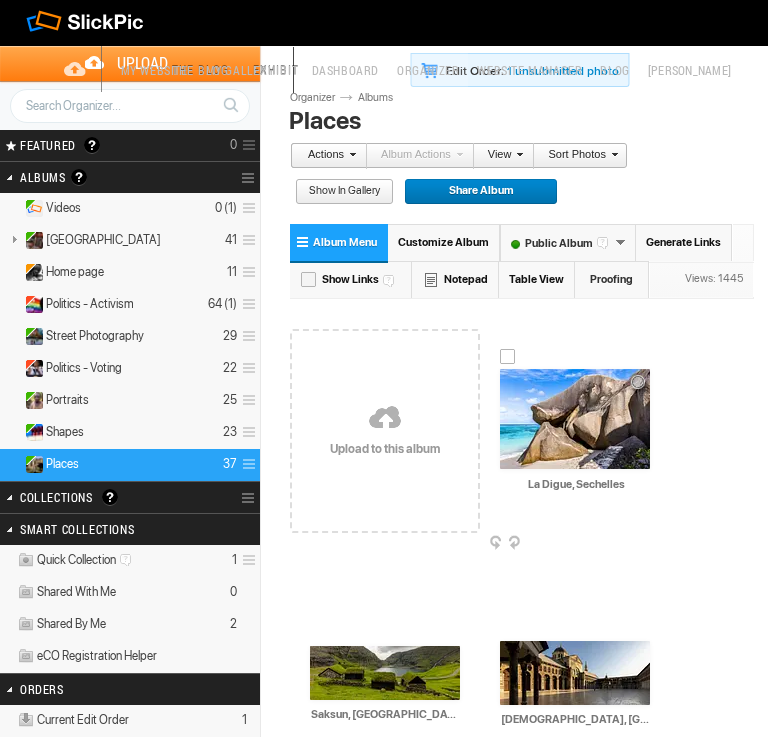 click on "La Digue, Sechelles" at bounding box center [576, 484] 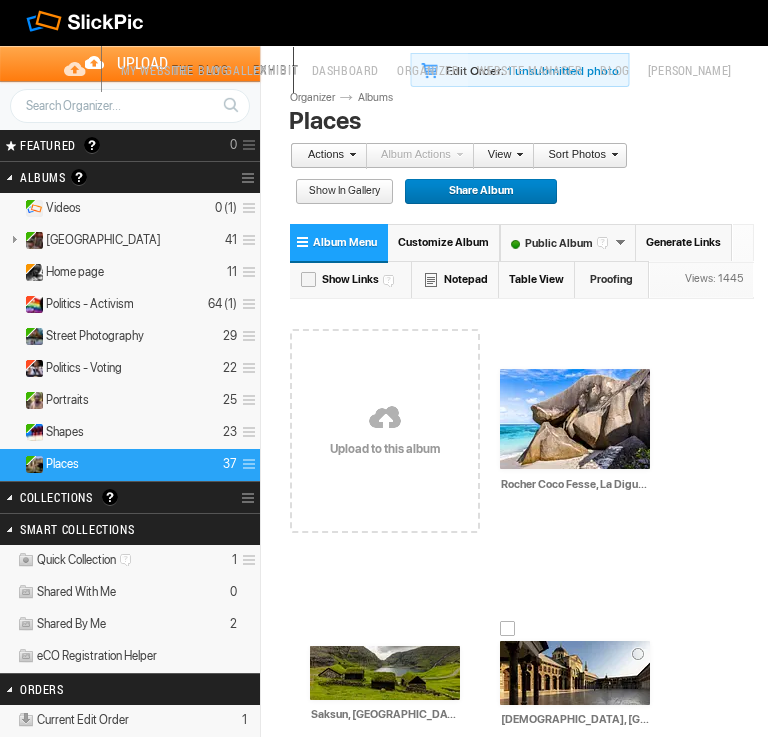 type on "Rocher Coco Fesse, La Digue, Sechelles" 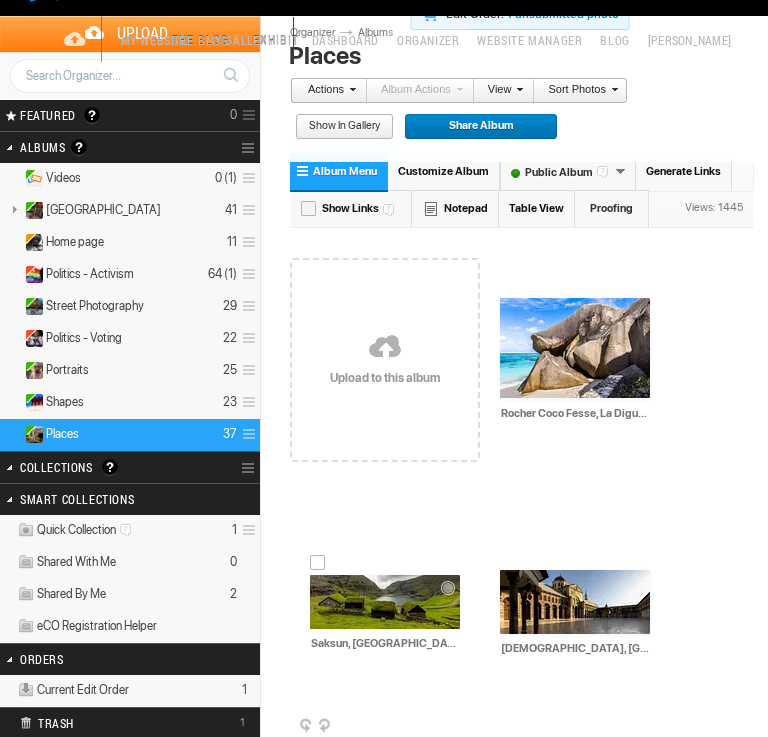 scroll, scrollTop: 226, scrollLeft: 0, axis: vertical 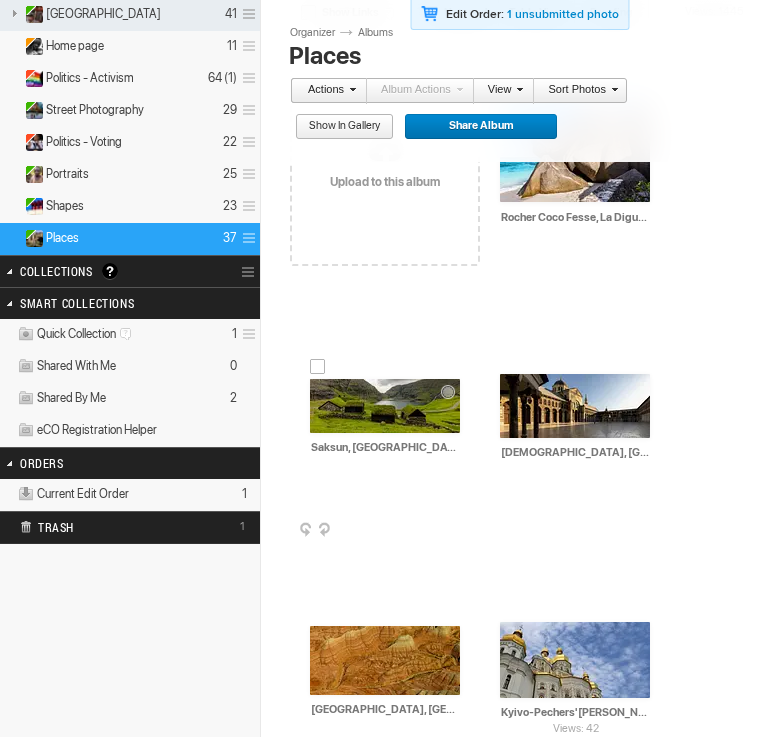 click on "Saksun, Faroe Islands-1" at bounding box center [386, 448] 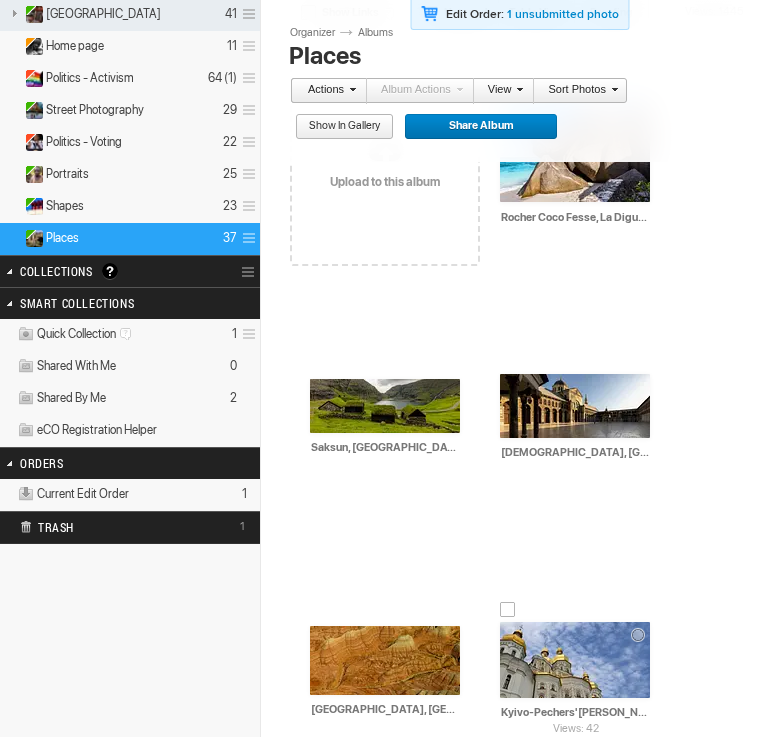 type on "Saksun, [GEOGRAPHIC_DATA]" 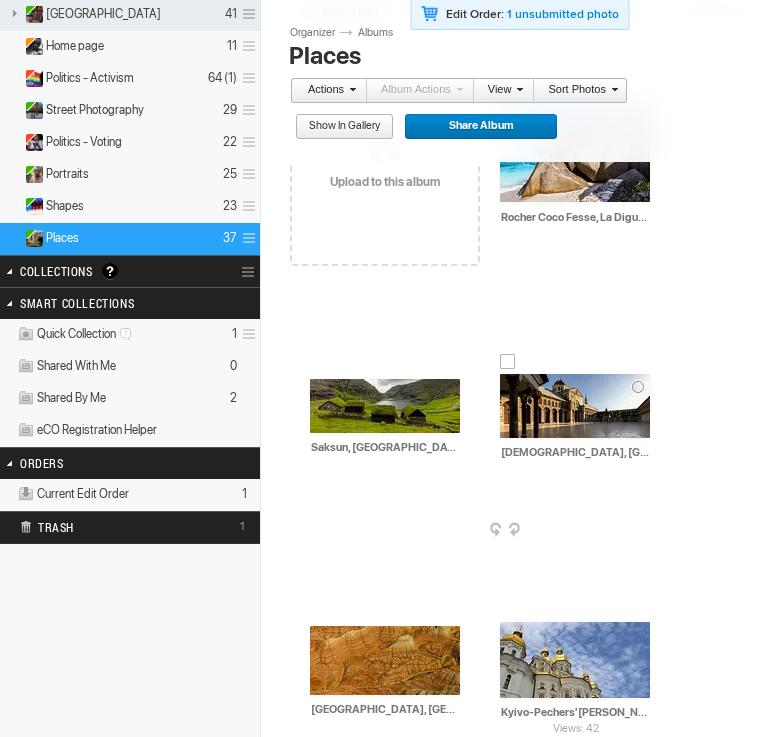 click on "Umayyad Mosque, Damascus, Syria-1" at bounding box center (576, 453) 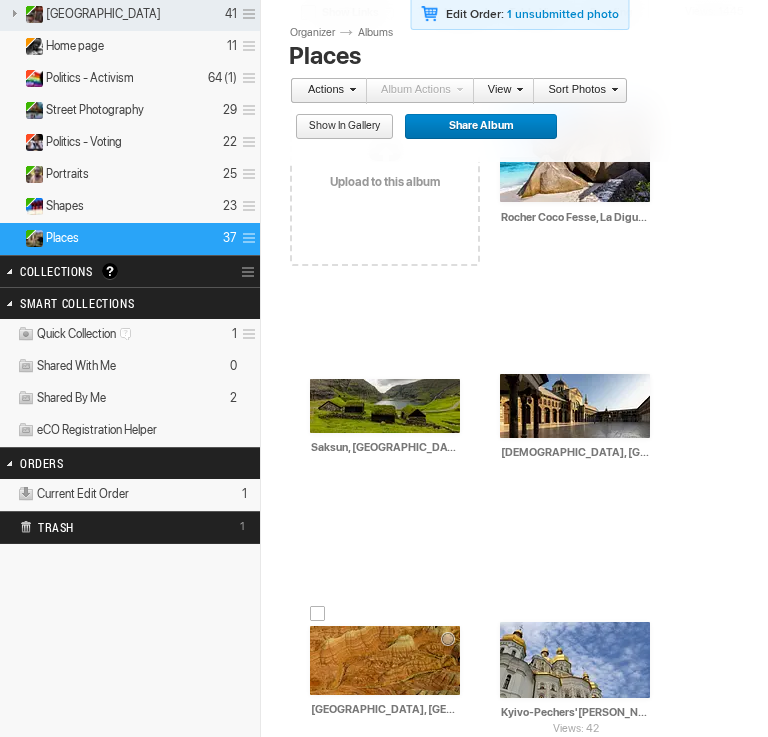 type on "[DEMOGRAPHIC_DATA], [GEOGRAPHIC_DATA], [GEOGRAPHIC_DATA]" 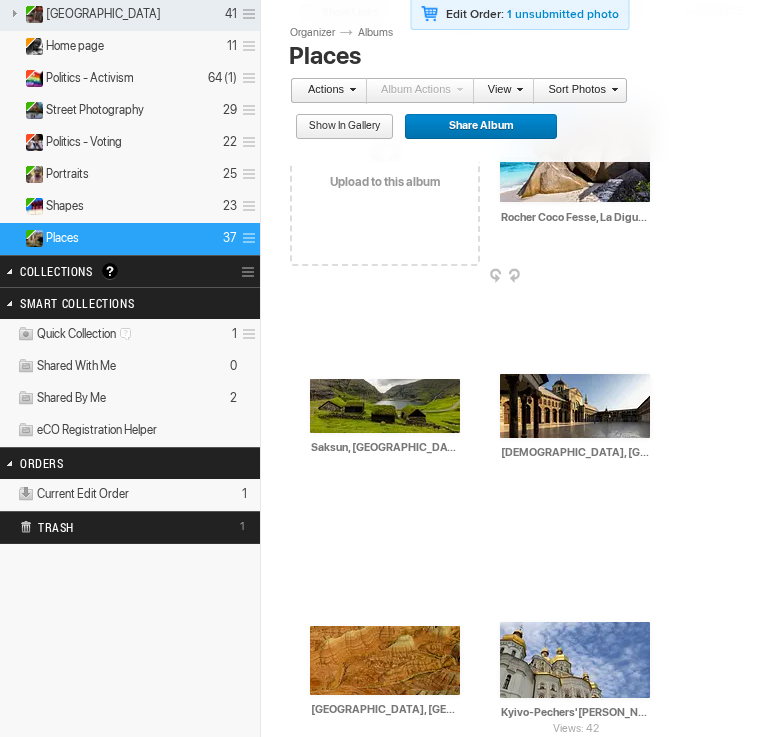click on "AI Rocher Coco Fesse, La Digue, Sechelles
HTML:
Direct:
Forum:
Photo ID:
22764494
More..." at bounding box center (575, 152) 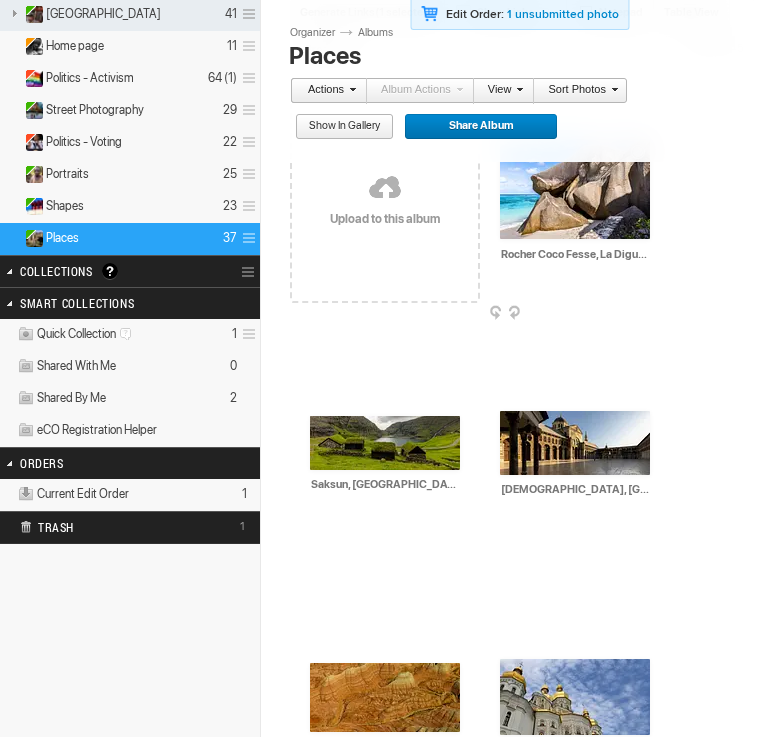 click at bounding box center [575, 189] 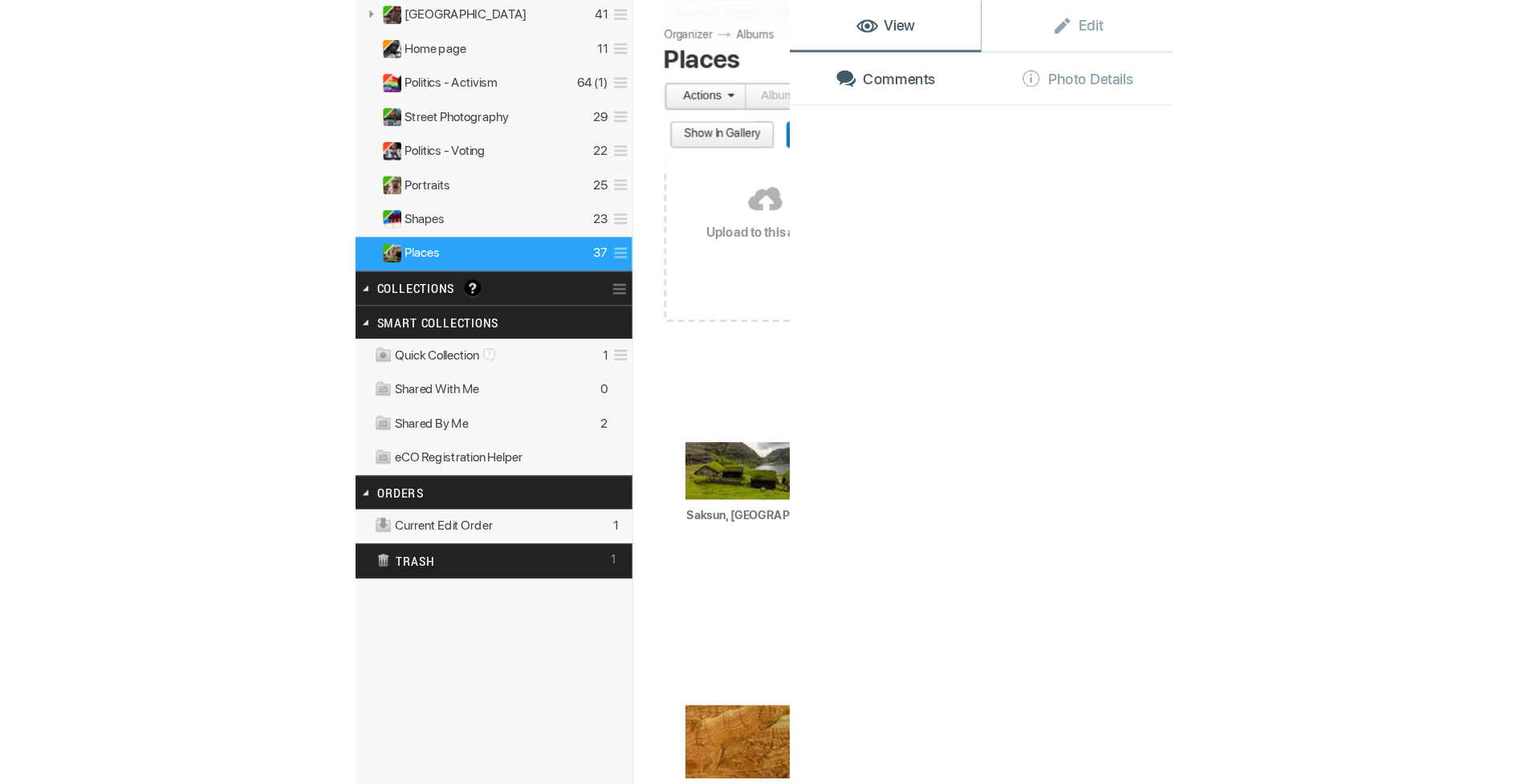 scroll, scrollTop: 181, scrollLeft: 0, axis: vertical 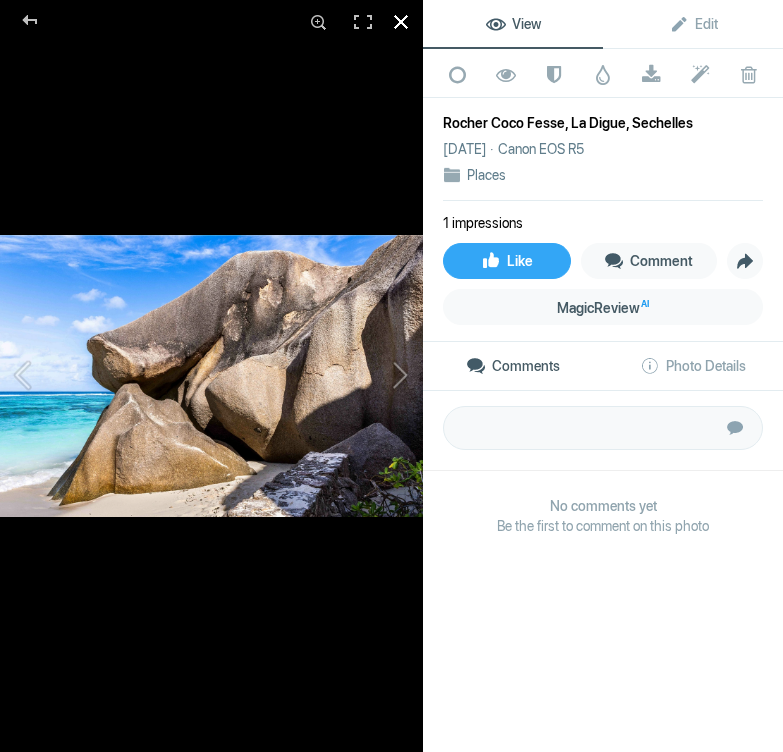 click 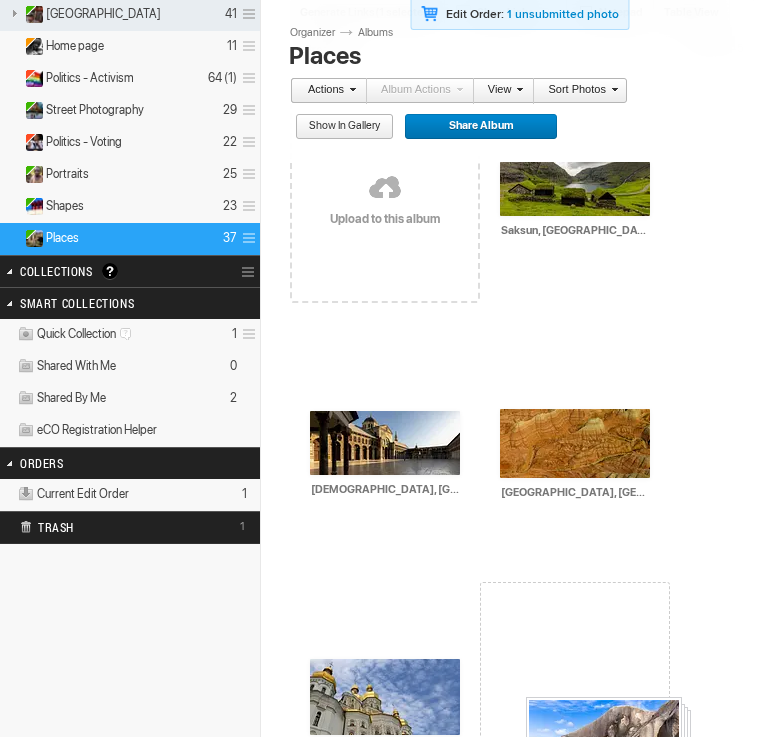 drag, startPoint x: 551, startPoint y: 208, endPoint x: 524, endPoint y: 693, distance: 485.75098 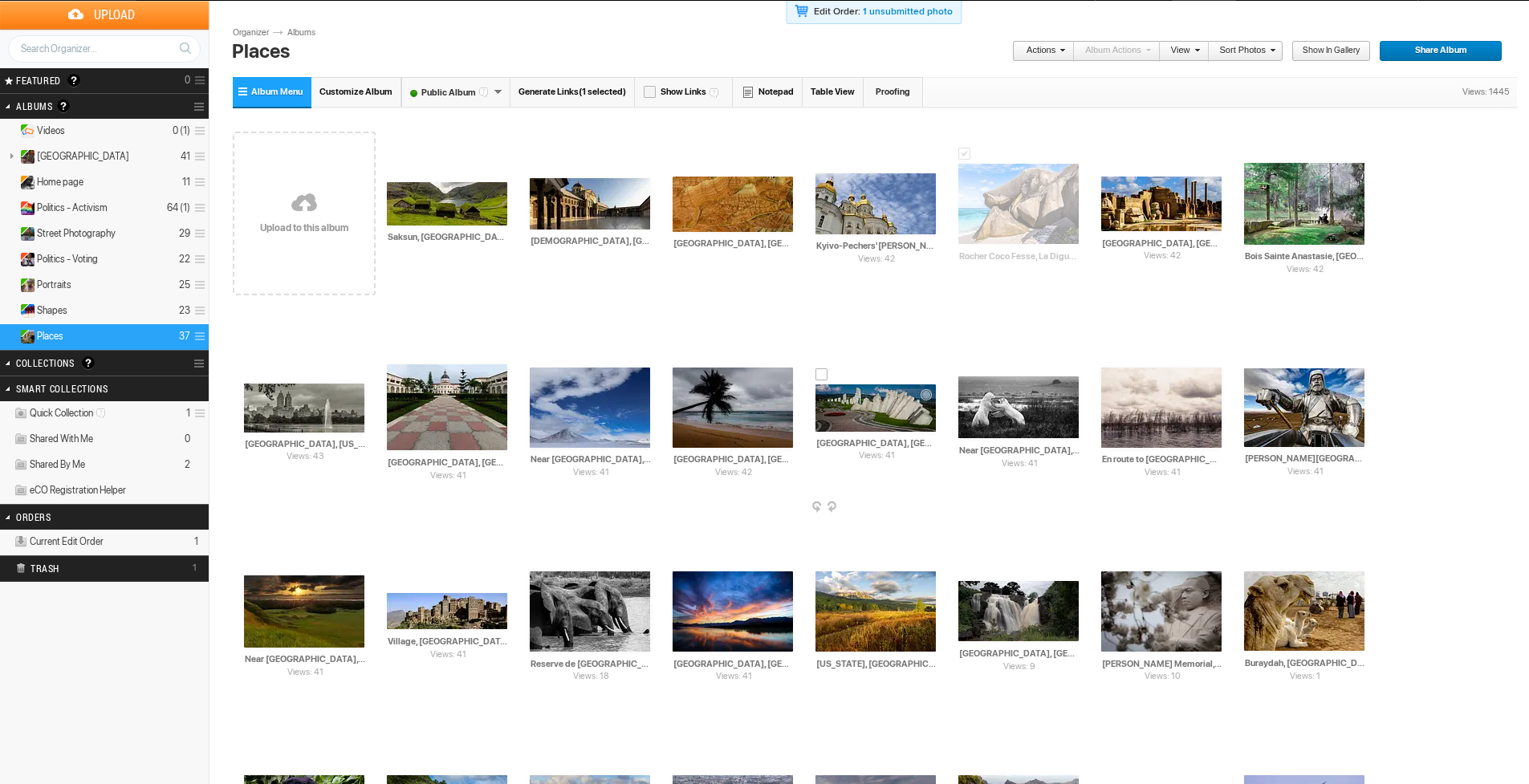 scroll, scrollTop: 0, scrollLeft: 0, axis: both 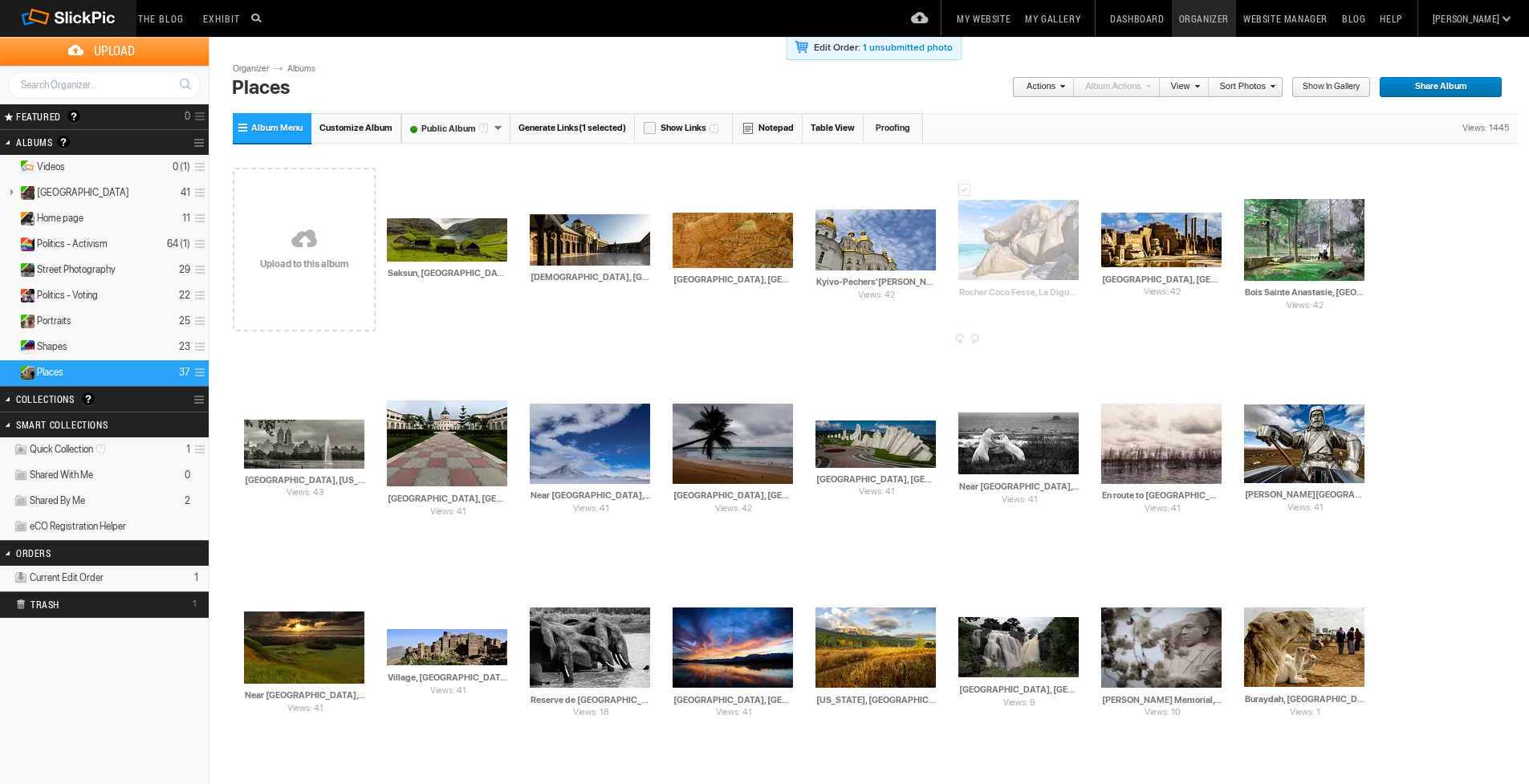 click at bounding box center (1019, 240) 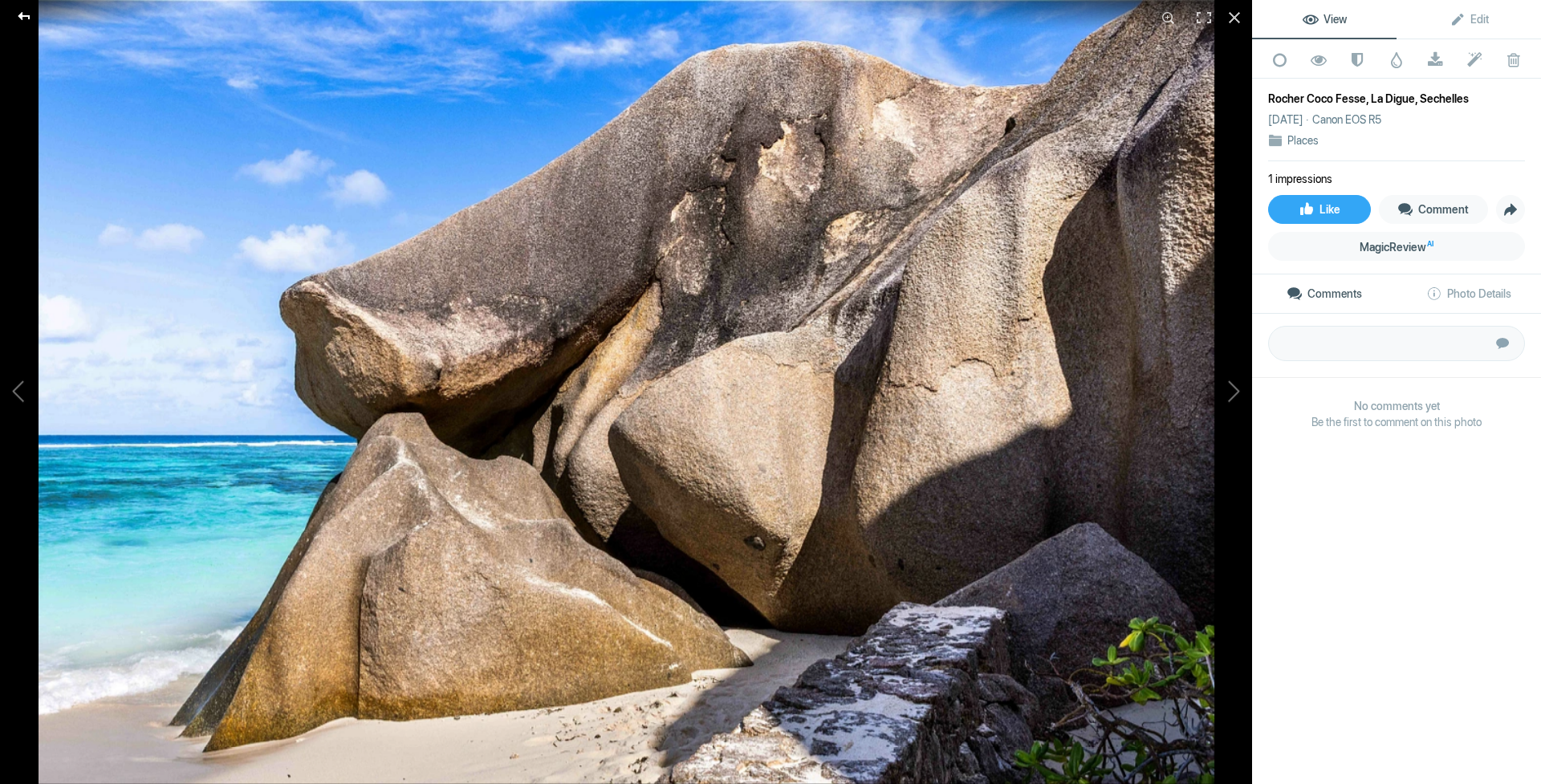 click 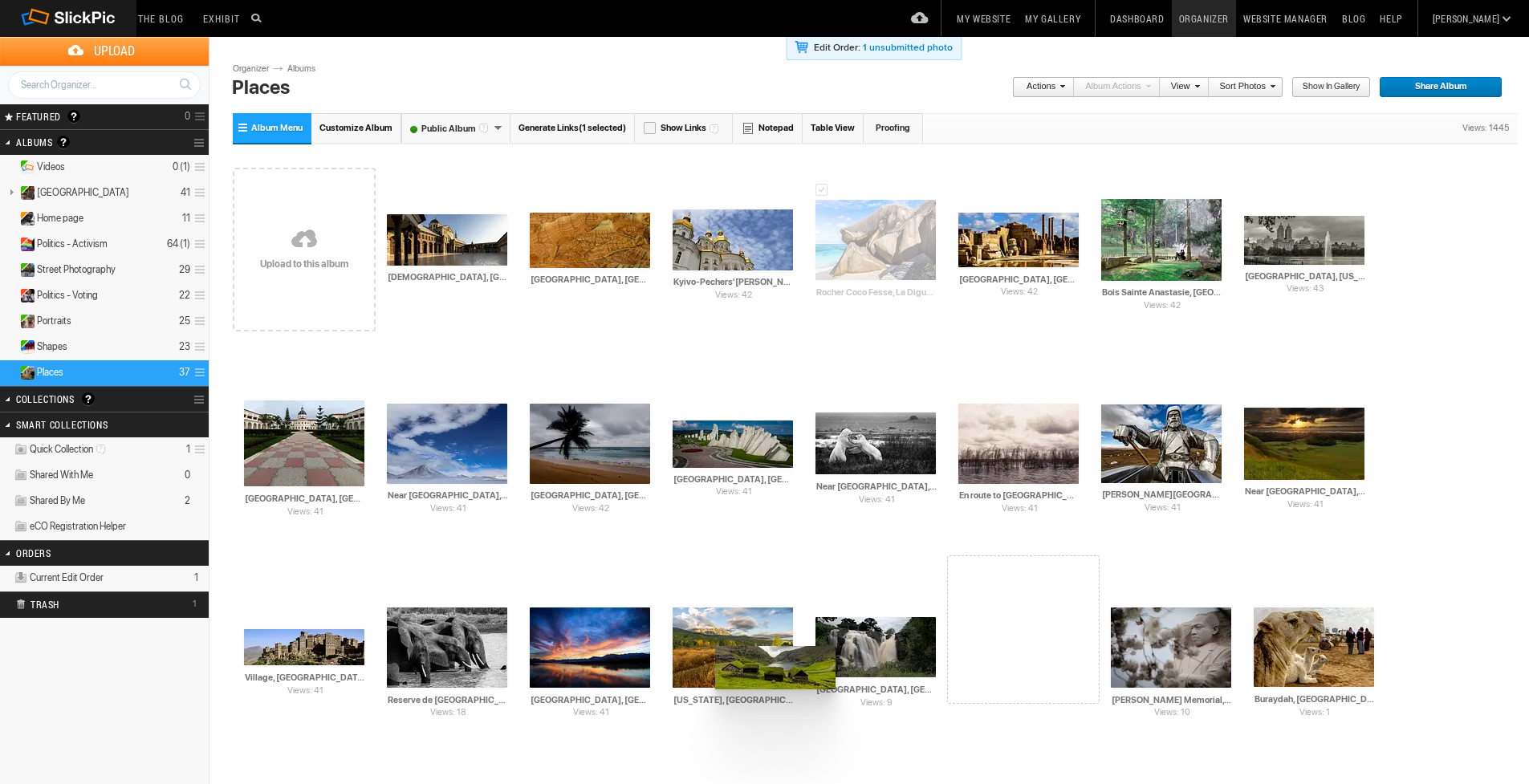 drag, startPoint x: 464, startPoint y: 259, endPoint x: 696, endPoint y: 632, distance: 439.26416 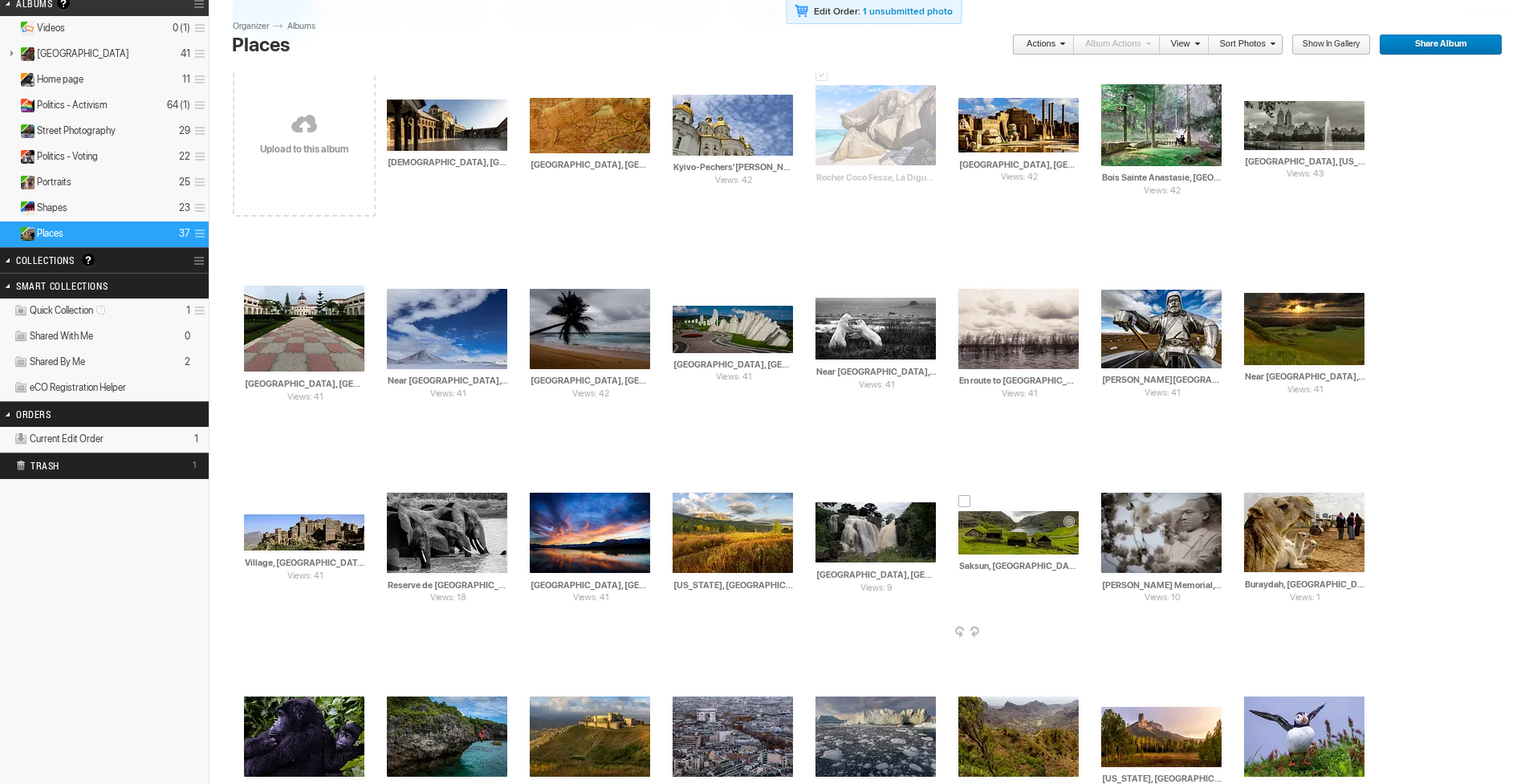 scroll, scrollTop: 297, scrollLeft: 0, axis: vertical 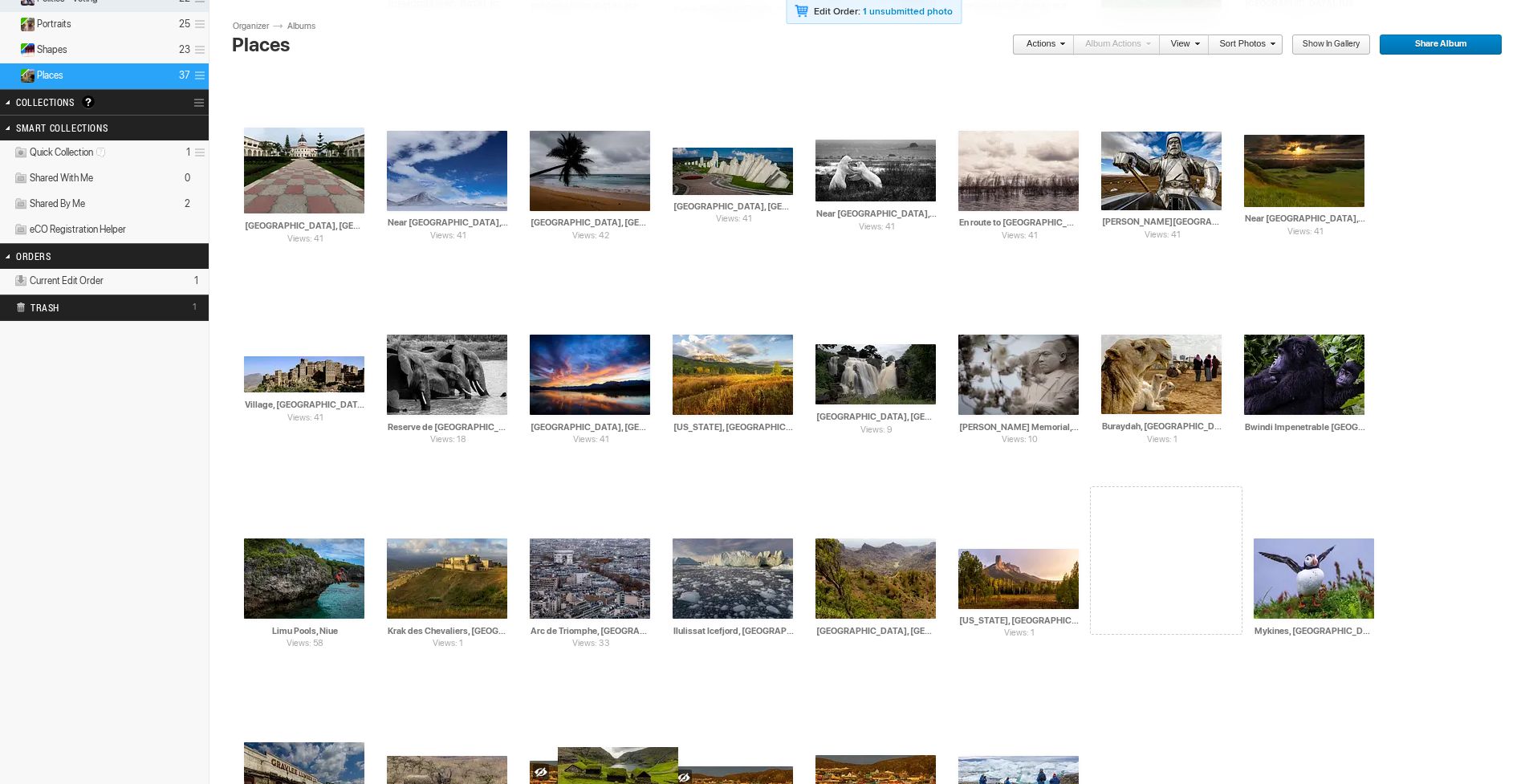 drag, startPoint x: 714, startPoint y: 368, endPoint x: 556, endPoint y: 749, distance: 412.46212 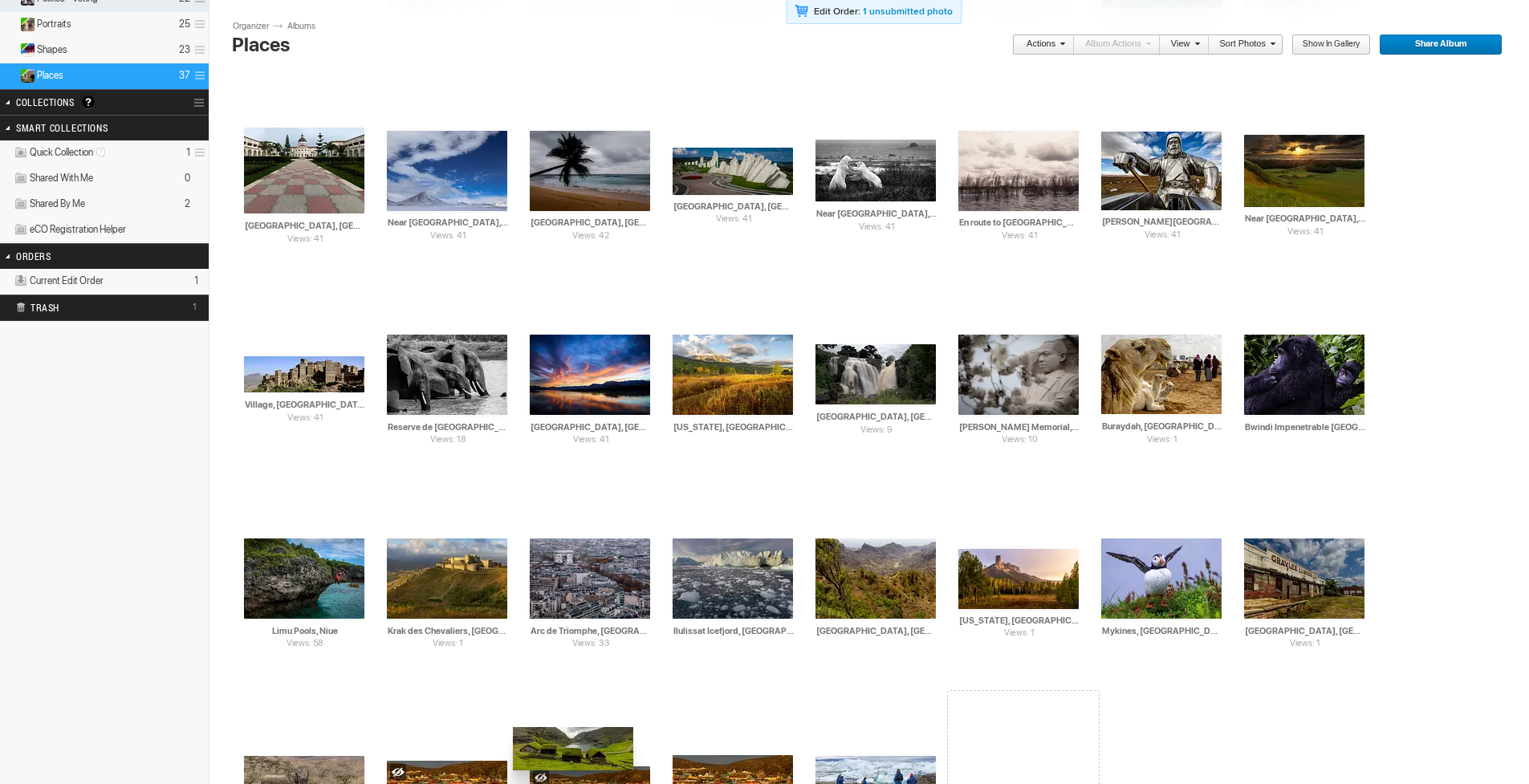 drag, startPoint x: 721, startPoint y: 596, endPoint x: 498, endPoint y: 733, distance: 261.72123 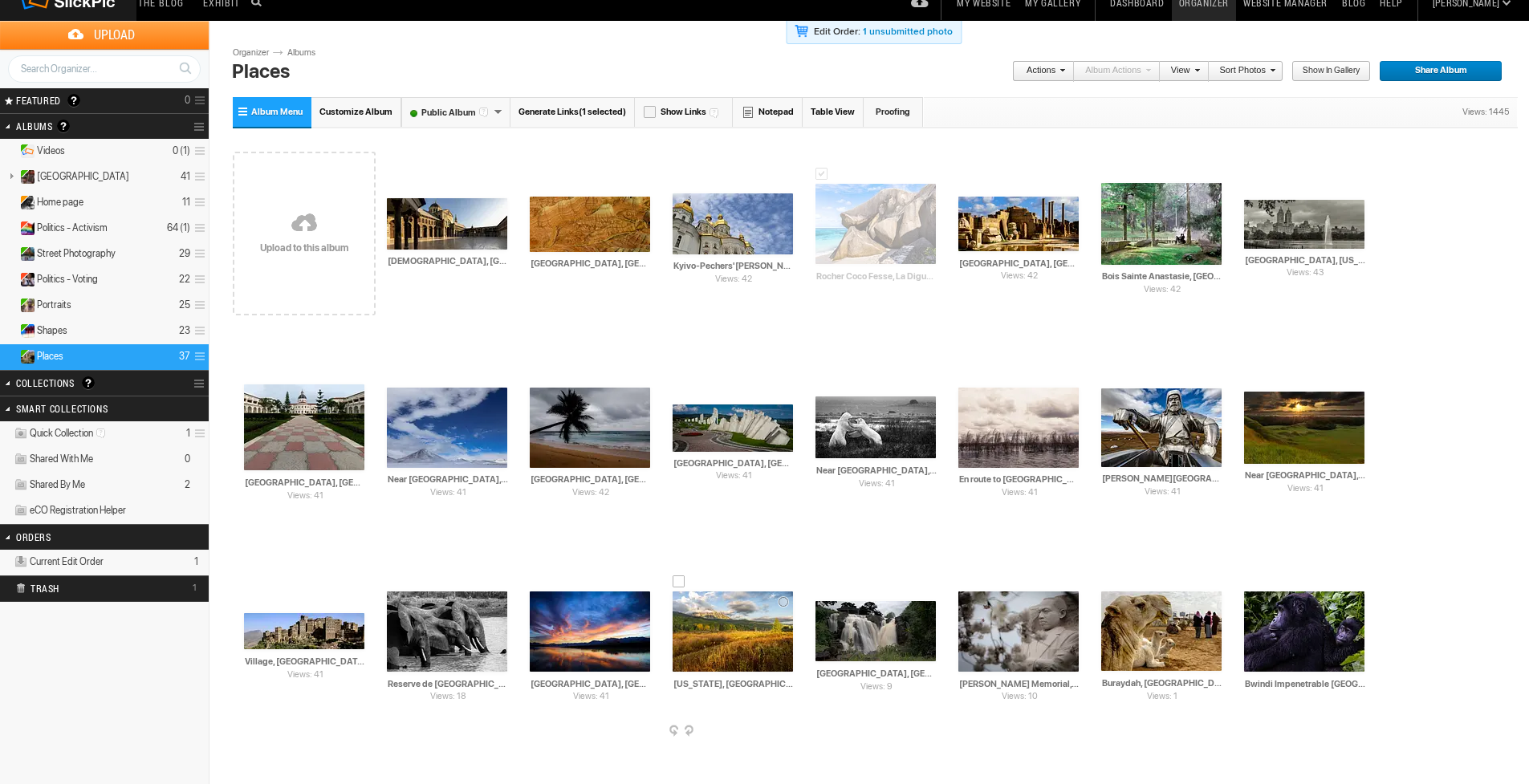 scroll, scrollTop: 0, scrollLeft: 0, axis: both 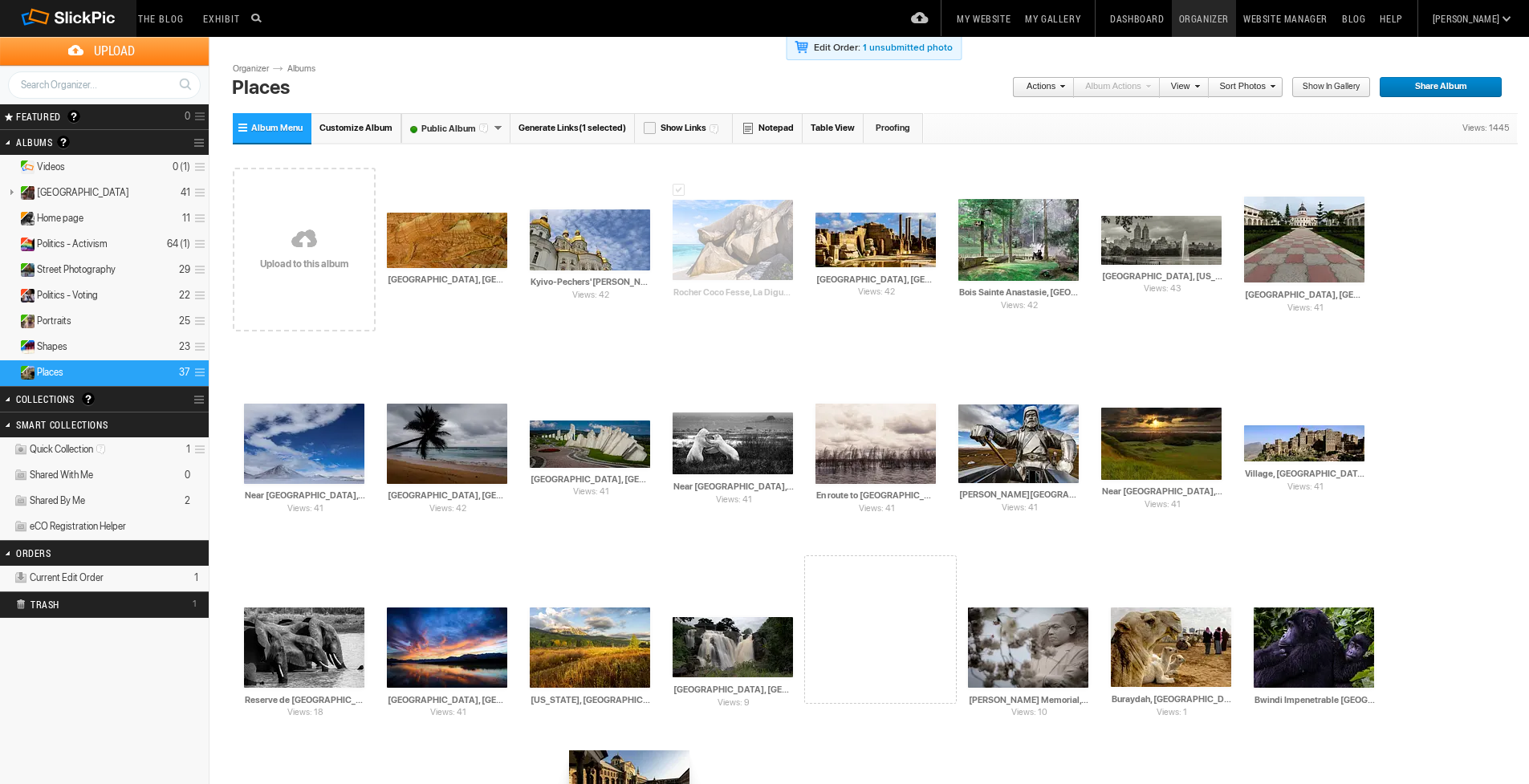 drag, startPoint x: 453, startPoint y: 238, endPoint x: 567, endPoint y: 750, distance: 524.5379 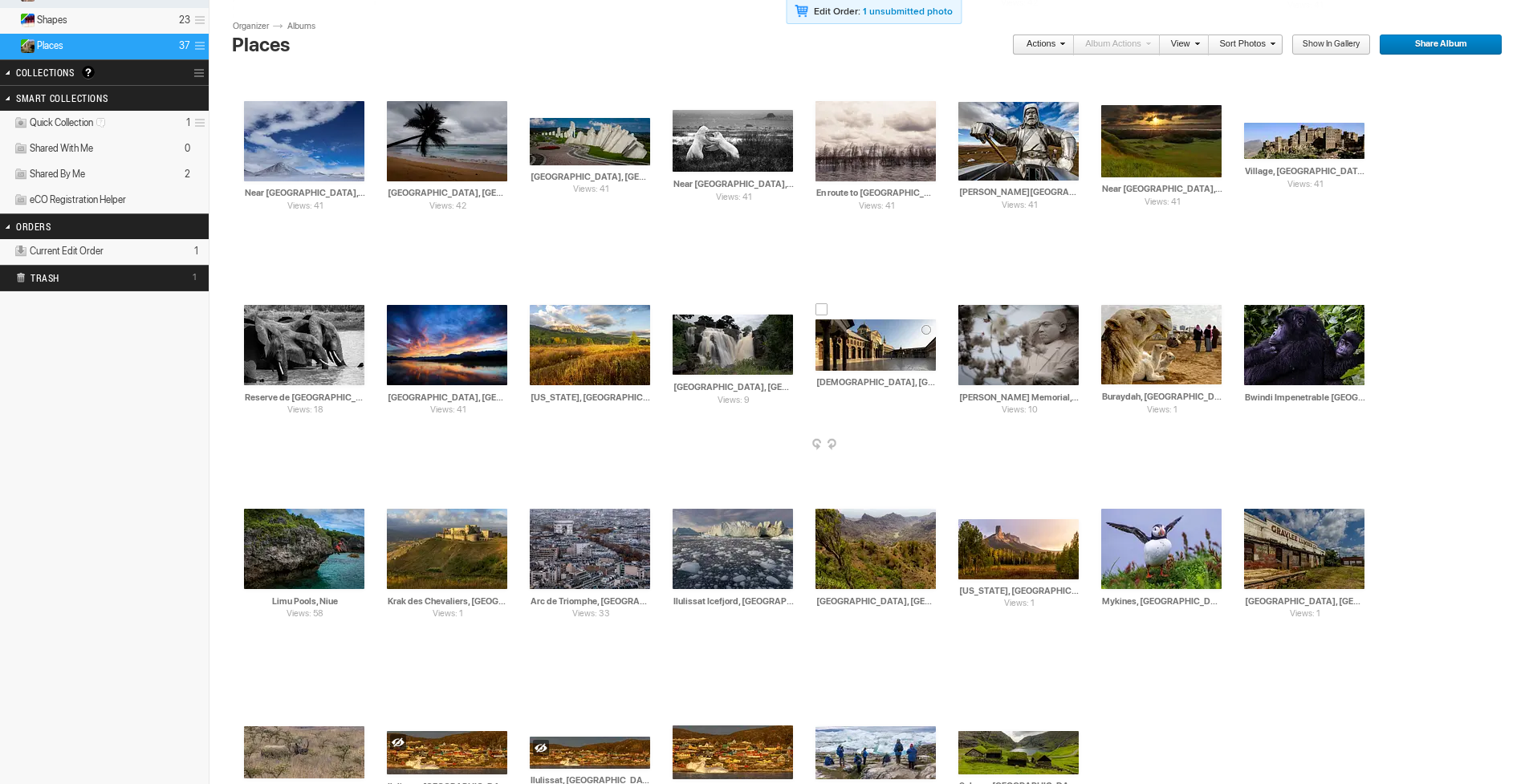 scroll, scrollTop: 479, scrollLeft: 0, axis: vertical 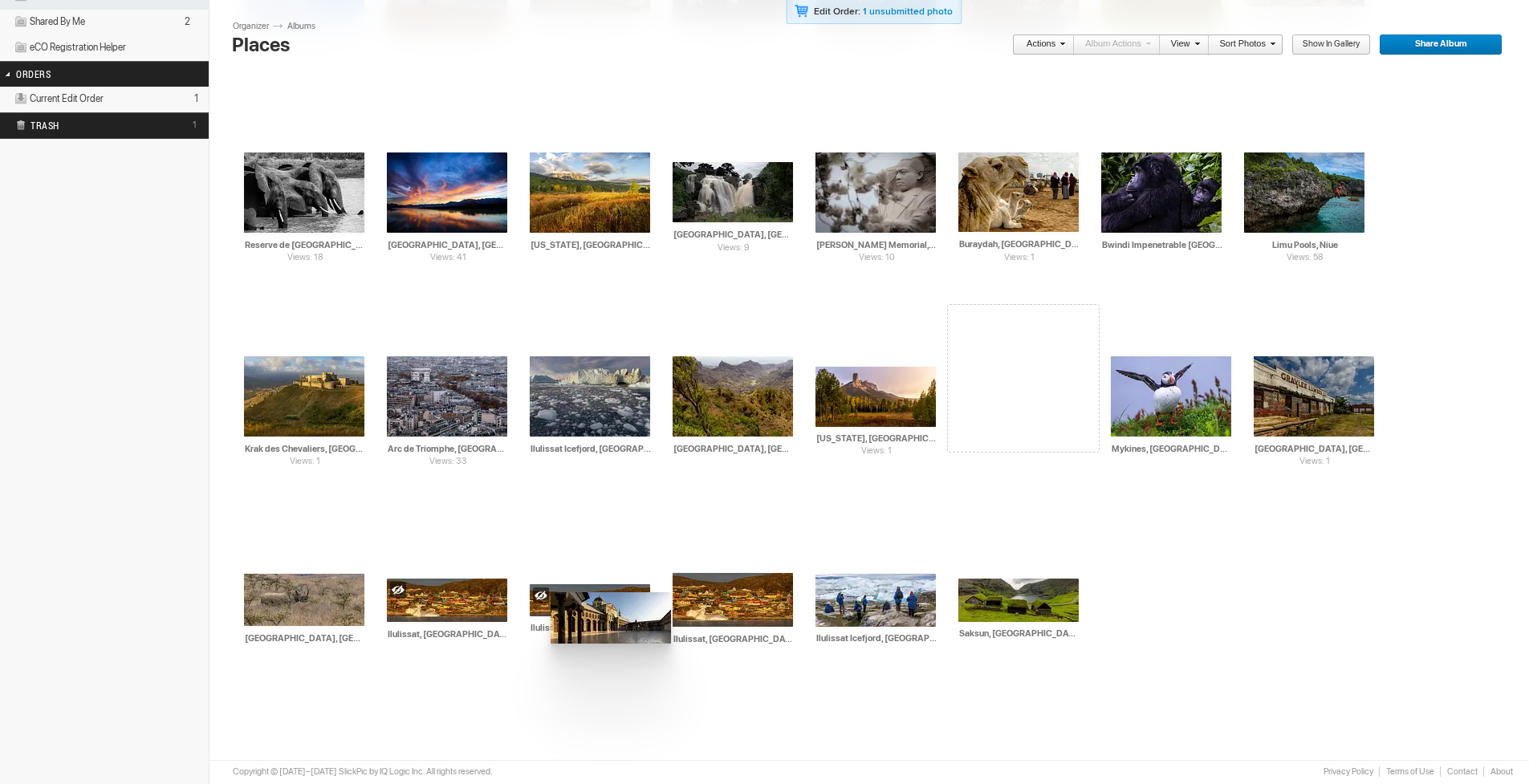 drag, startPoint x: 587, startPoint y: 215, endPoint x: 549, endPoint y: 592, distance: 378.91028 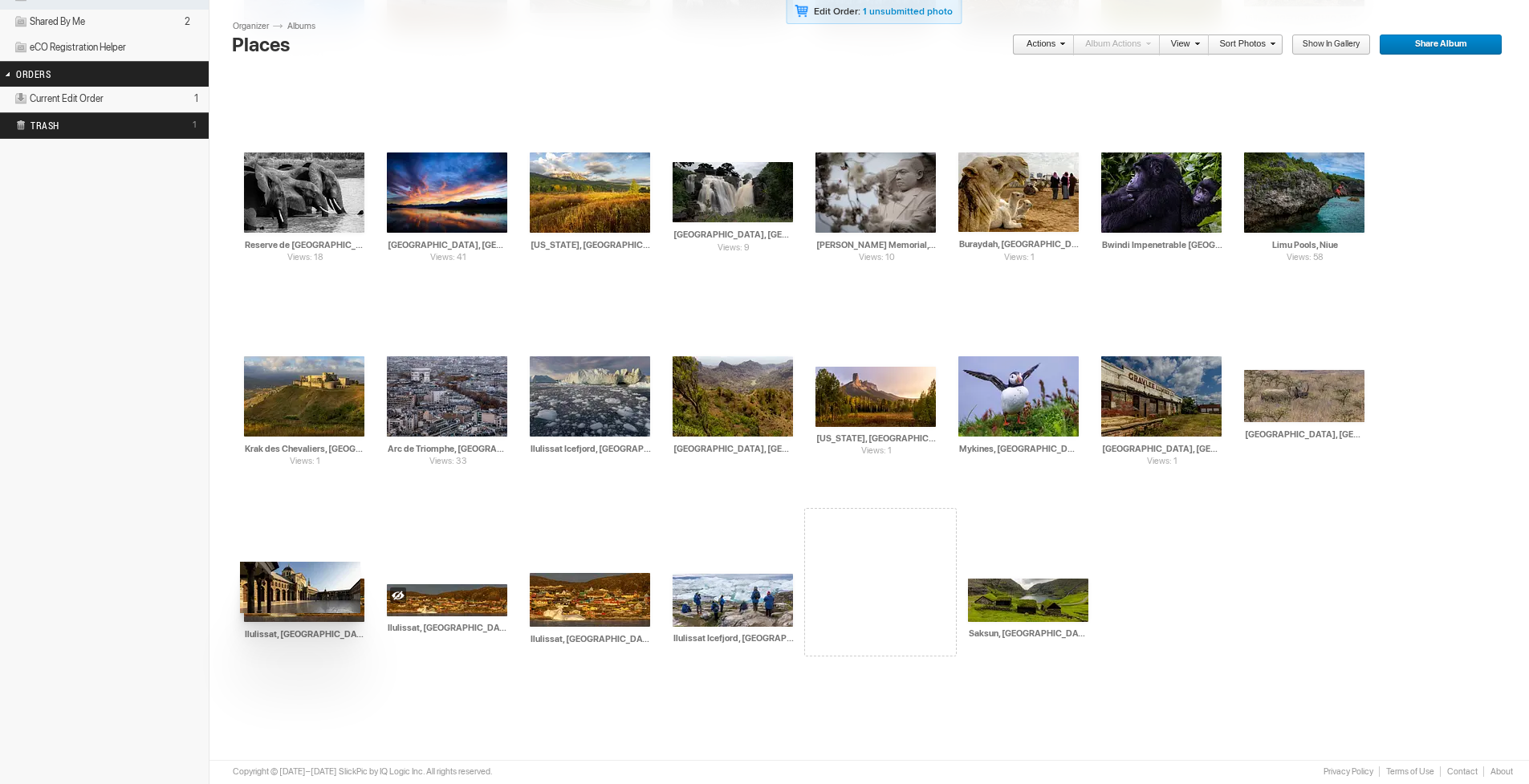 drag, startPoint x: 570, startPoint y: 414, endPoint x: 237, endPoint y: 577, distance: 370.75329 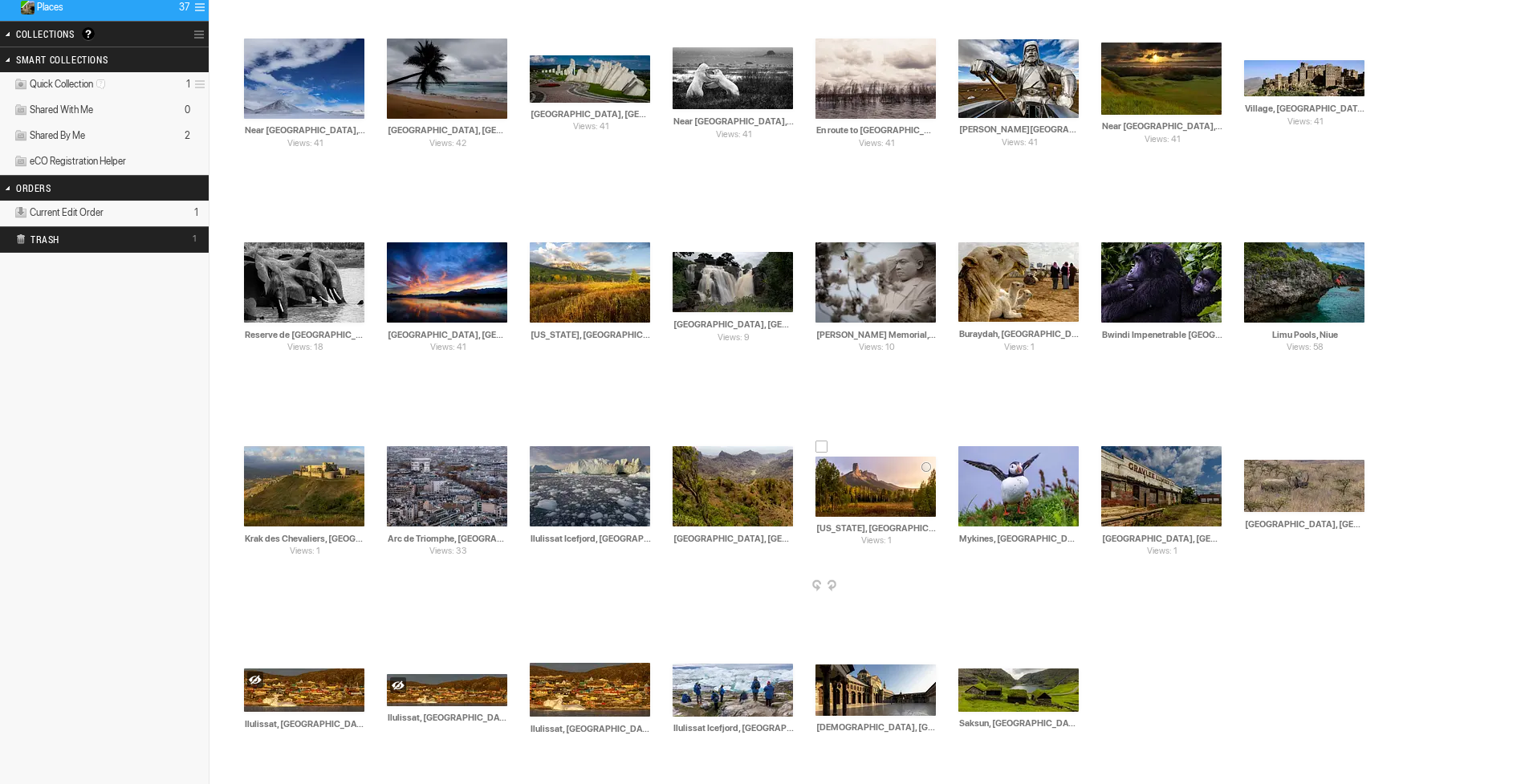 scroll, scrollTop: 0, scrollLeft: 0, axis: both 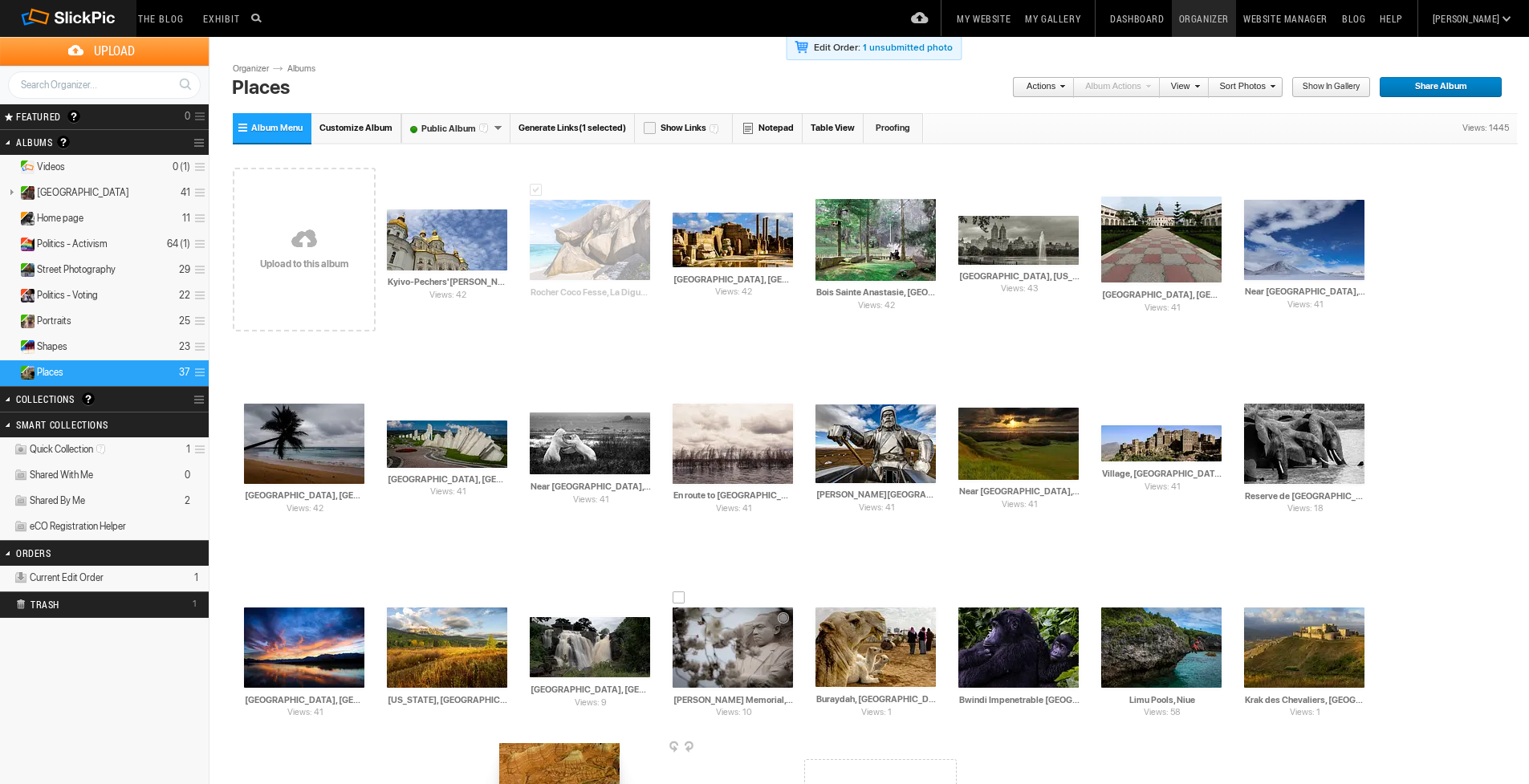drag, startPoint x: 453, startPoint y: 242, endPoint x: 497, endPoint y: 741, distance: 500.93612 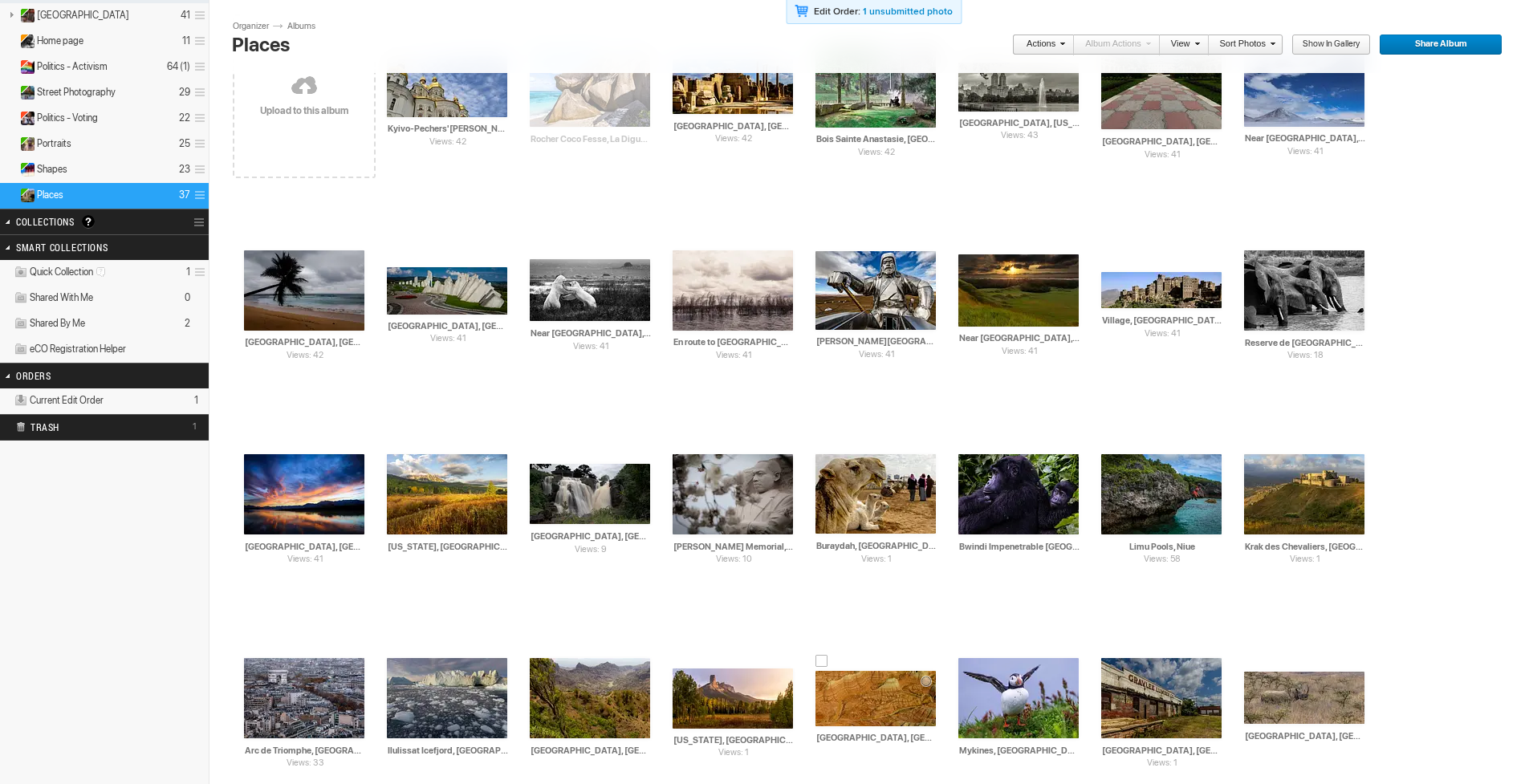 scroll, scrollTop: 479, scrollLeft: 0, axis: vertical 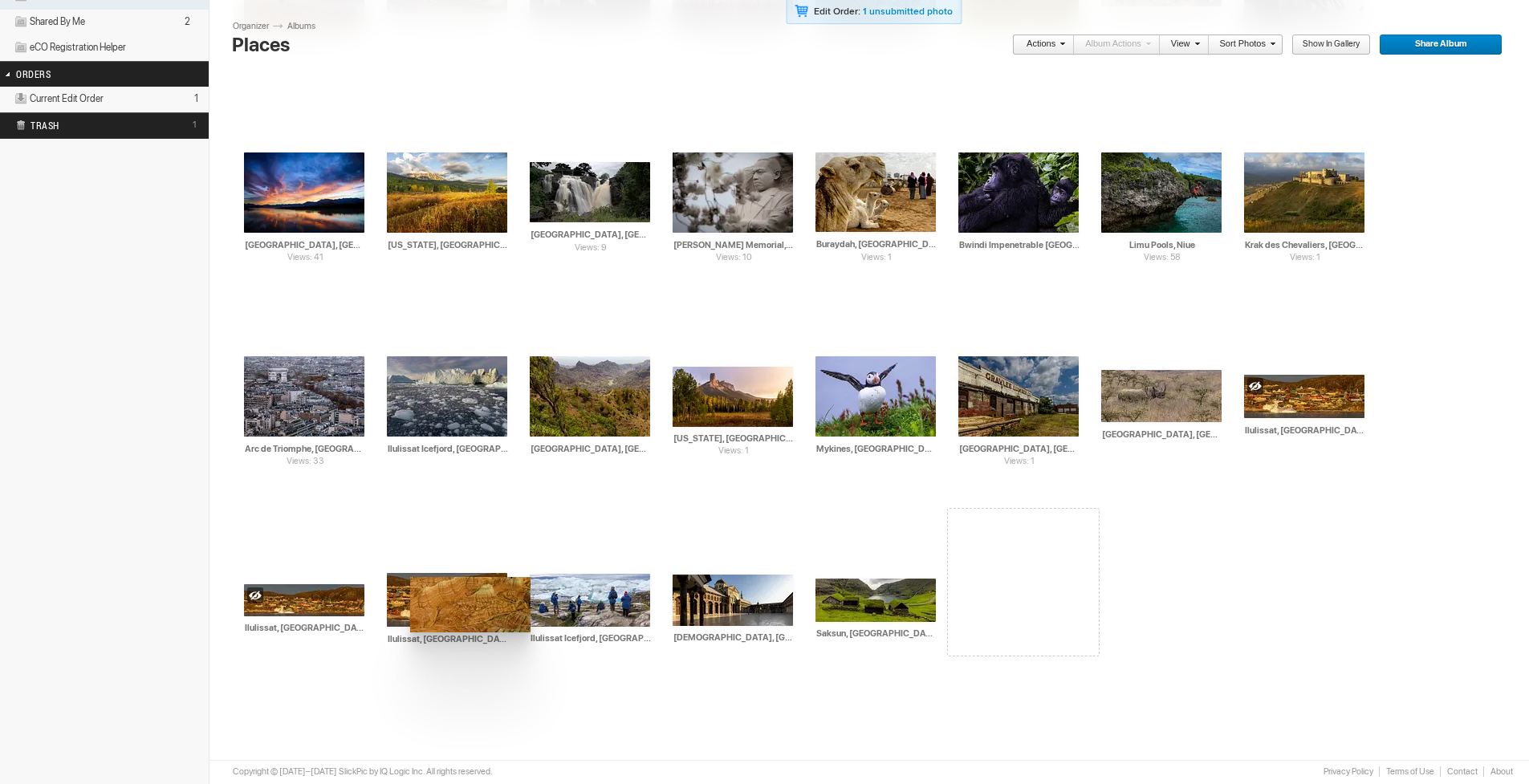 drag, startPoint x: 462, startPoint y: 406, endPoint x: 406, endPoint y: 578, distance: 180.8867 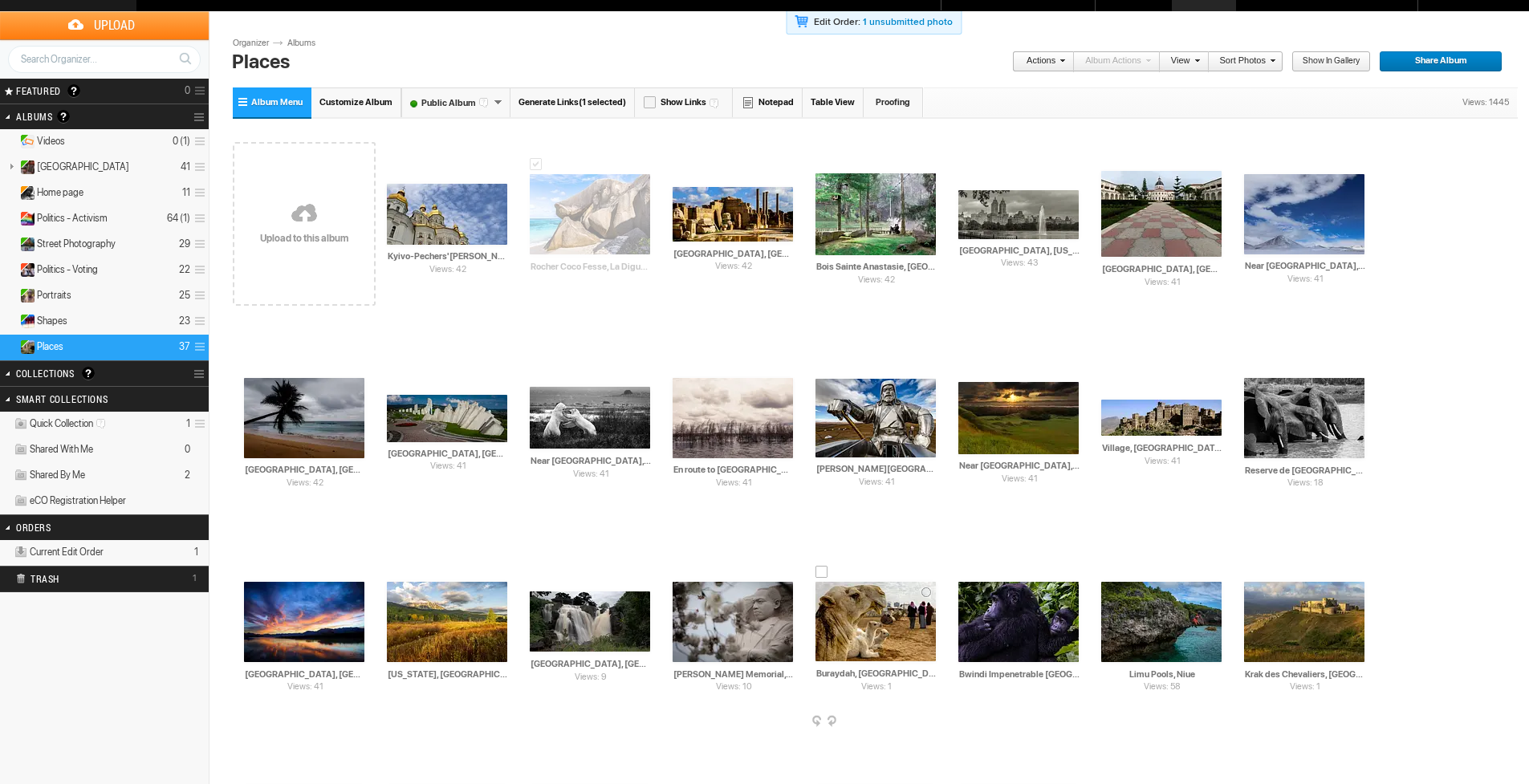 scroll, scrollTop: 0, scrollLeft: 0, axis: both 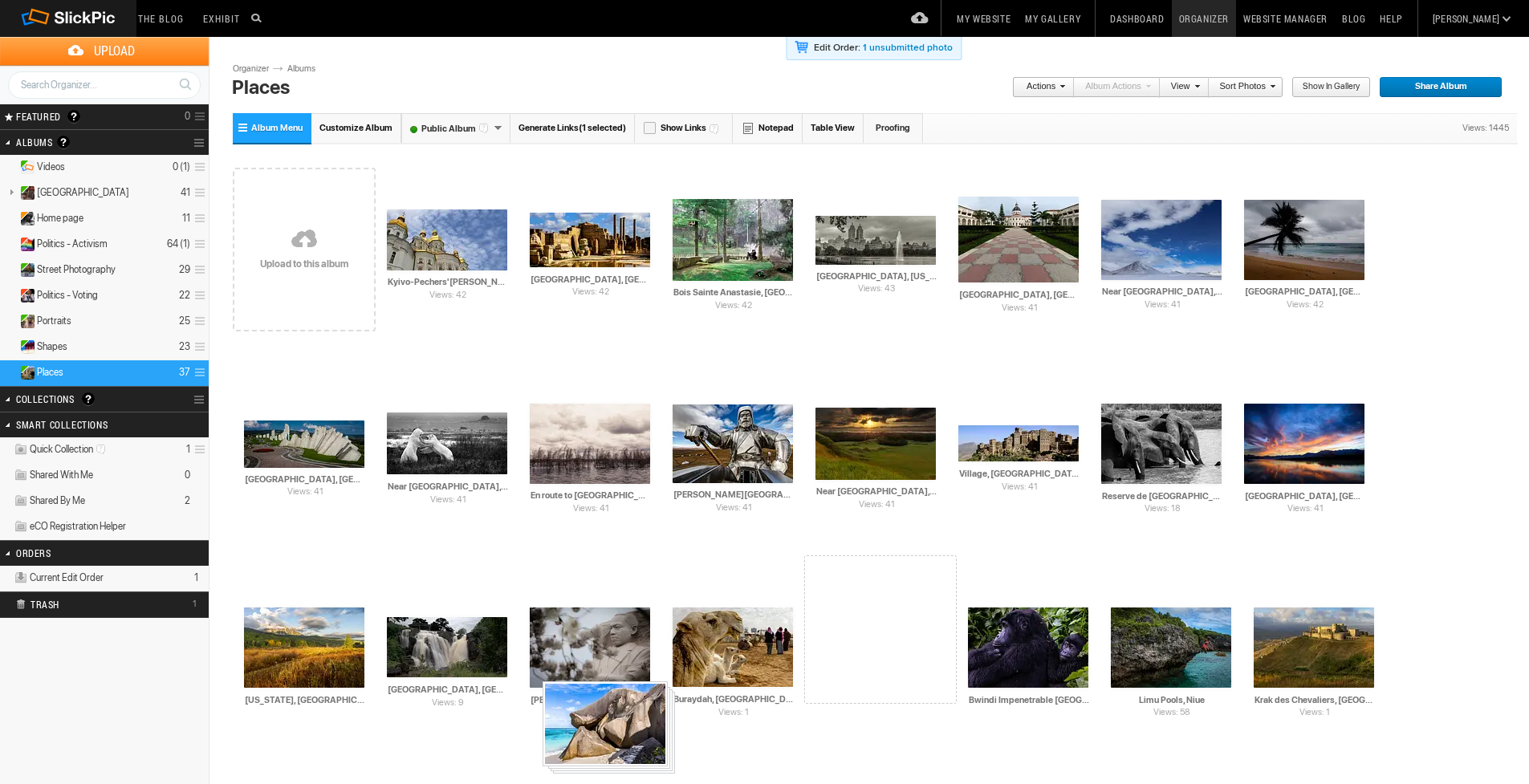 drag, startPoint x: 582, startPoint y: 243, endPoint x: 541, endPoint y: 681, distance: 439.9148 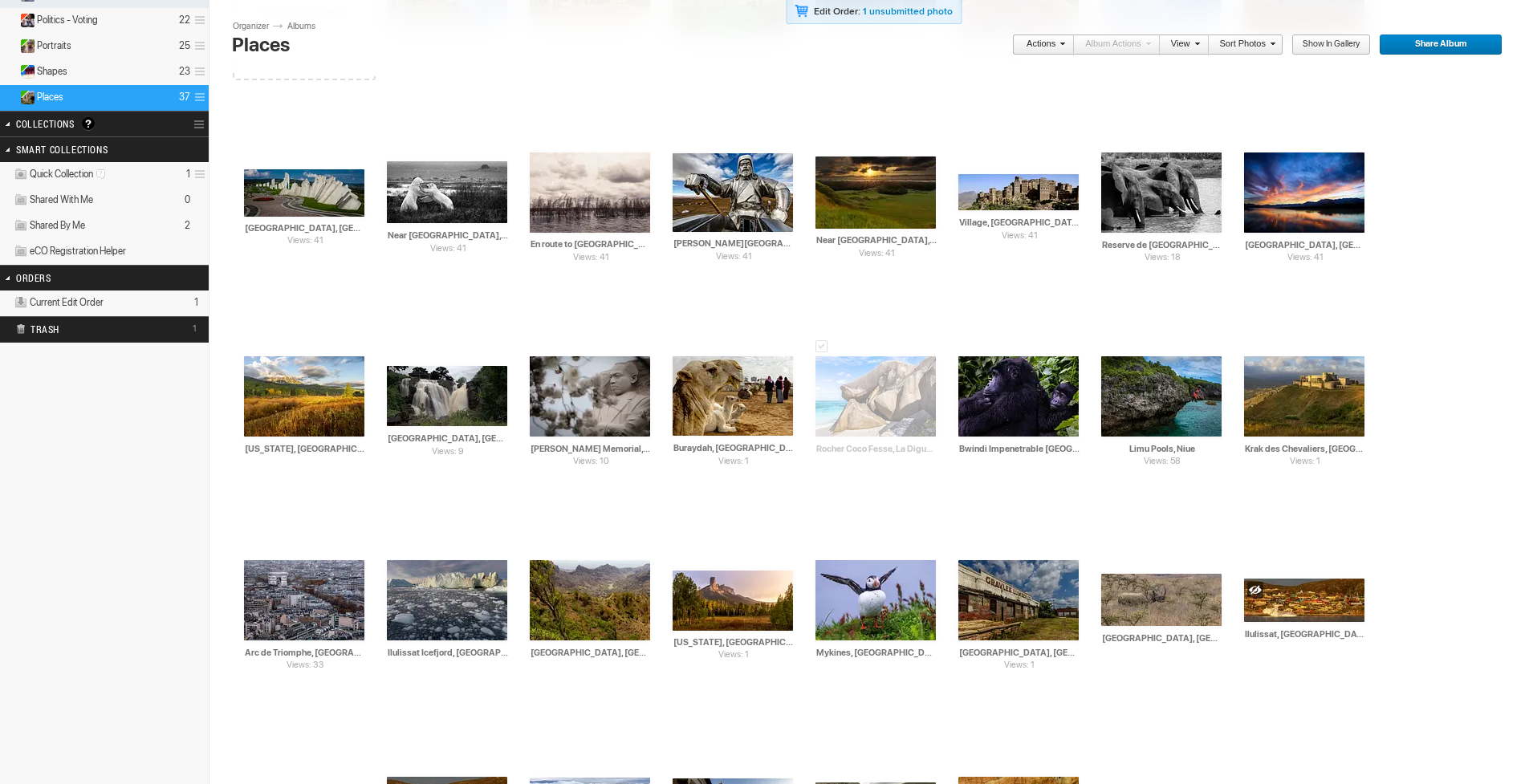 scroll, scrollTop: 457, scrollLeft: 0, axis: vertical 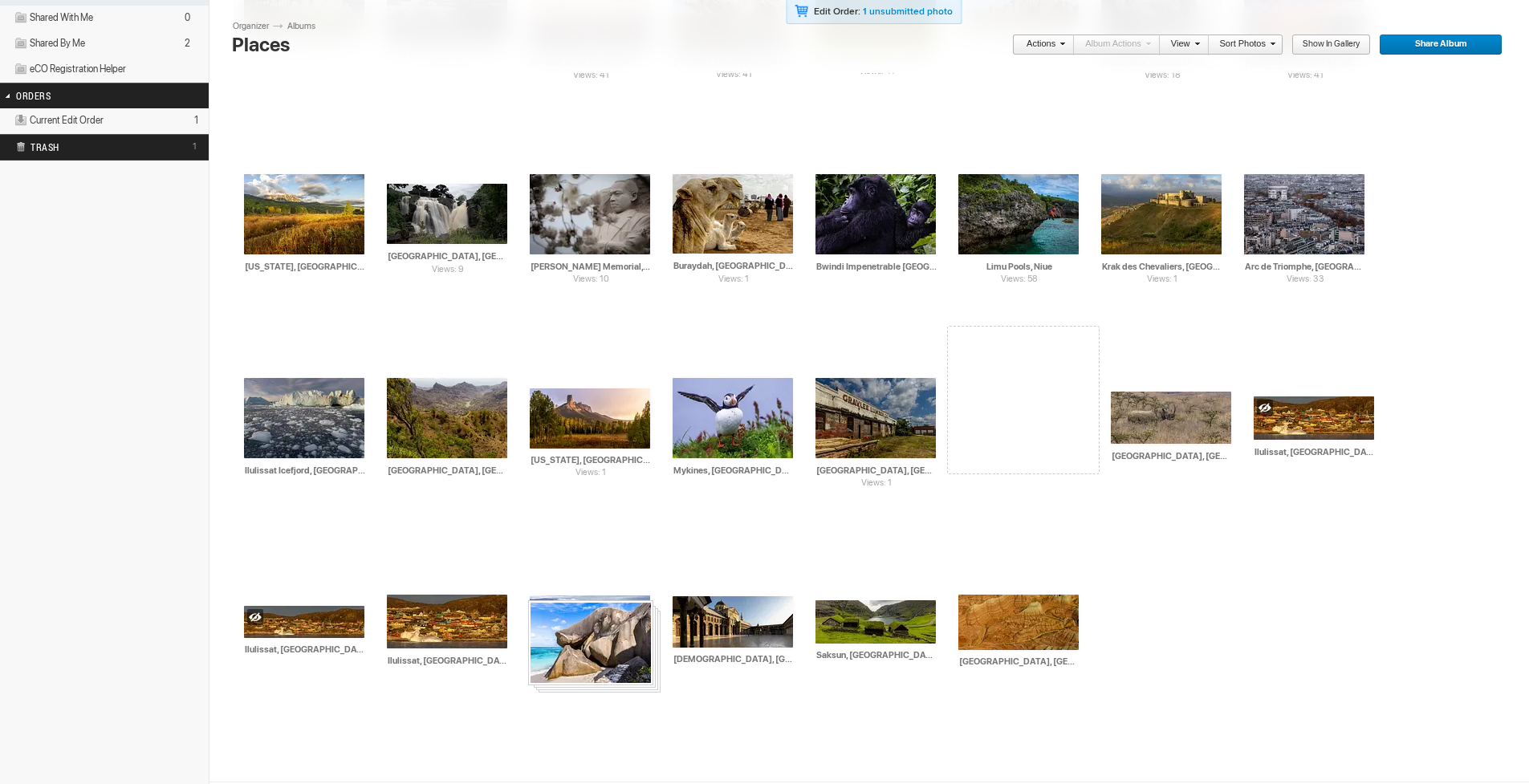 drag, startPoint x: 578, startPoint y: 234, endPoint x: 527, endPoint y: 599, distance: 368.54579 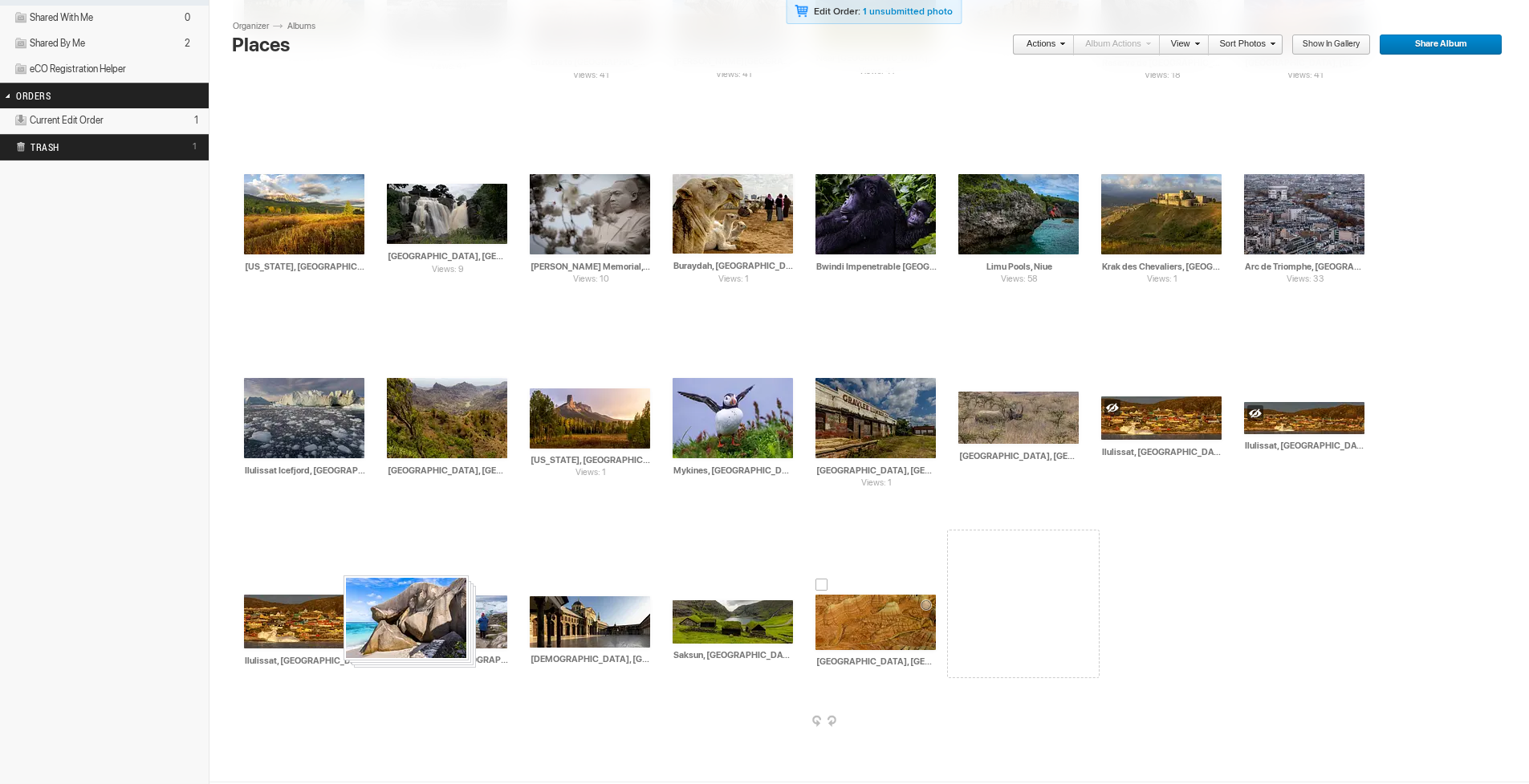 drag, startPoint x: 556, startPoint y: 412, endPoint x: 342, endPoint y: 575, distance: 269.00743 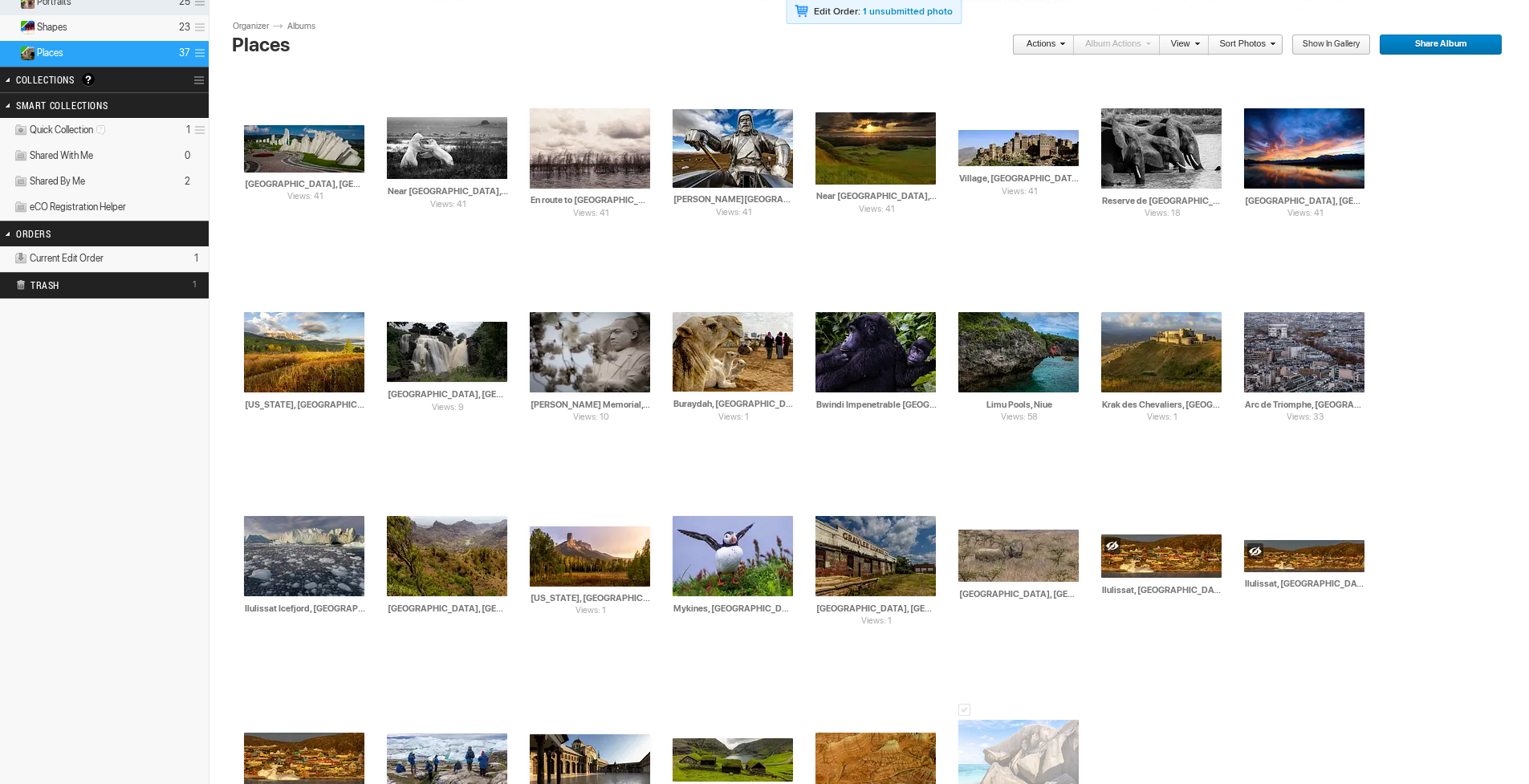 scroll, scrollTop: 479, scrollLeft: 0, axis: vertical 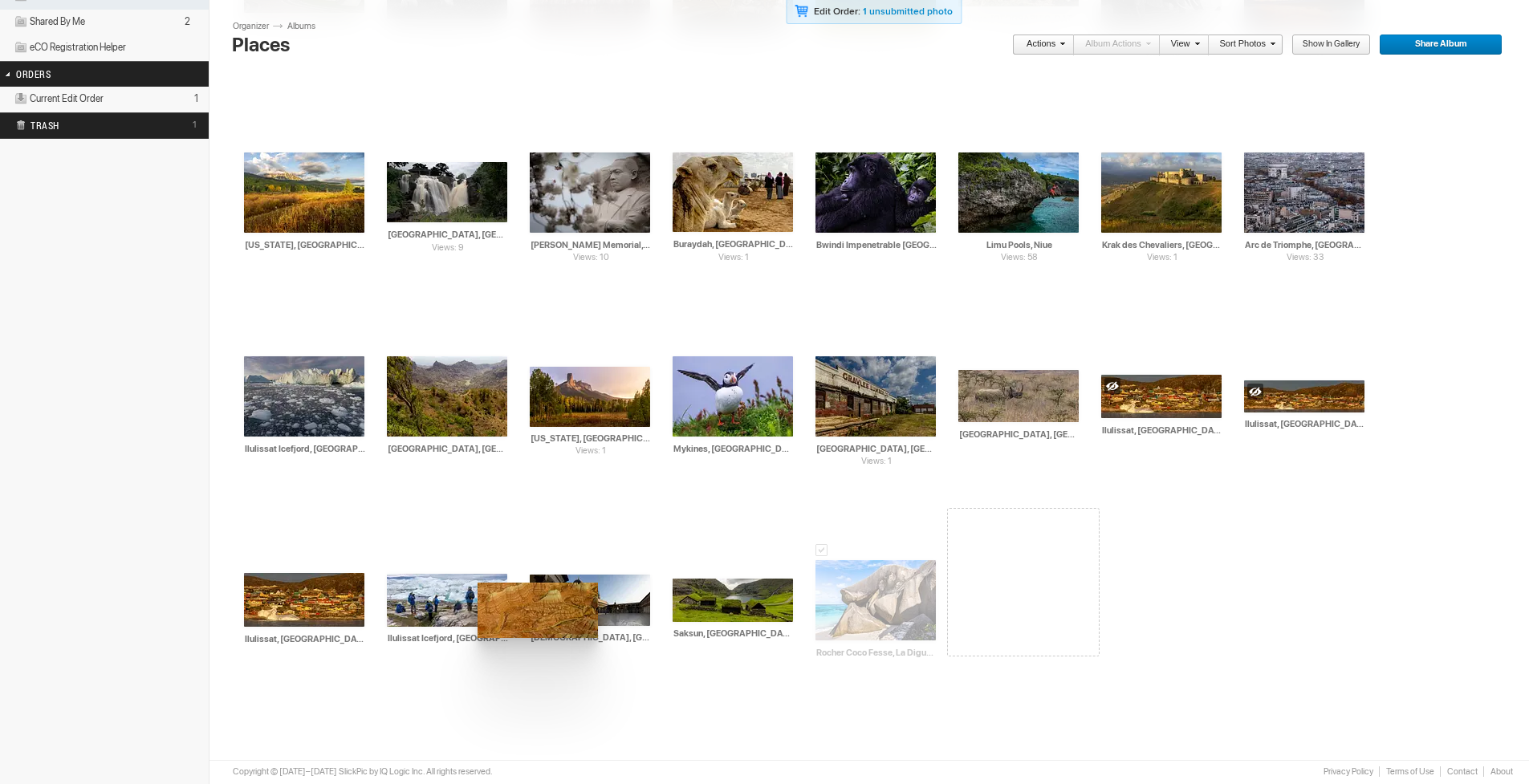 drag, startPoint x: 306, startPoint y: 571, endPoint x: 482, endPoint y: 583, distance: 176.409 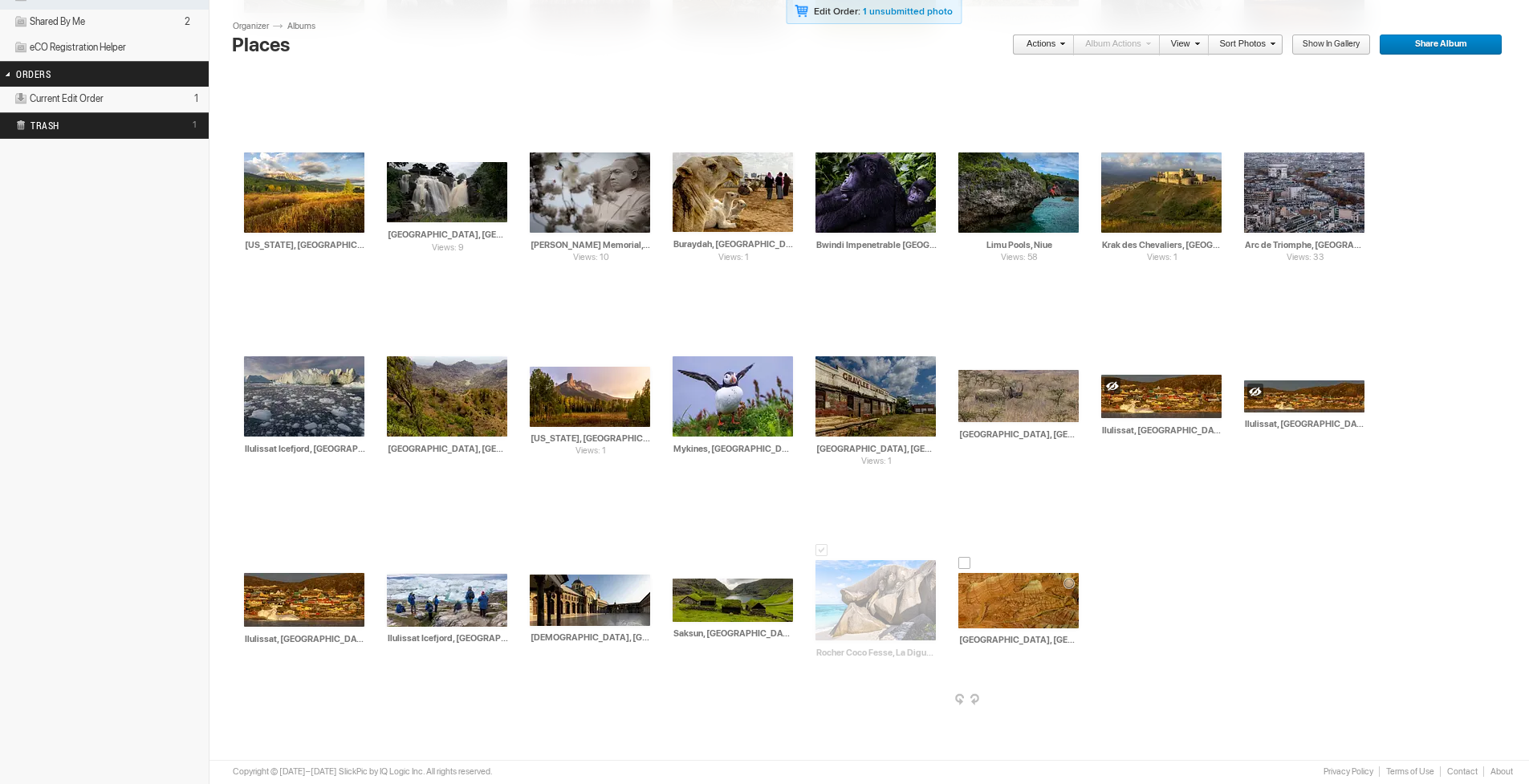 click at bounding box center (1019, 600) 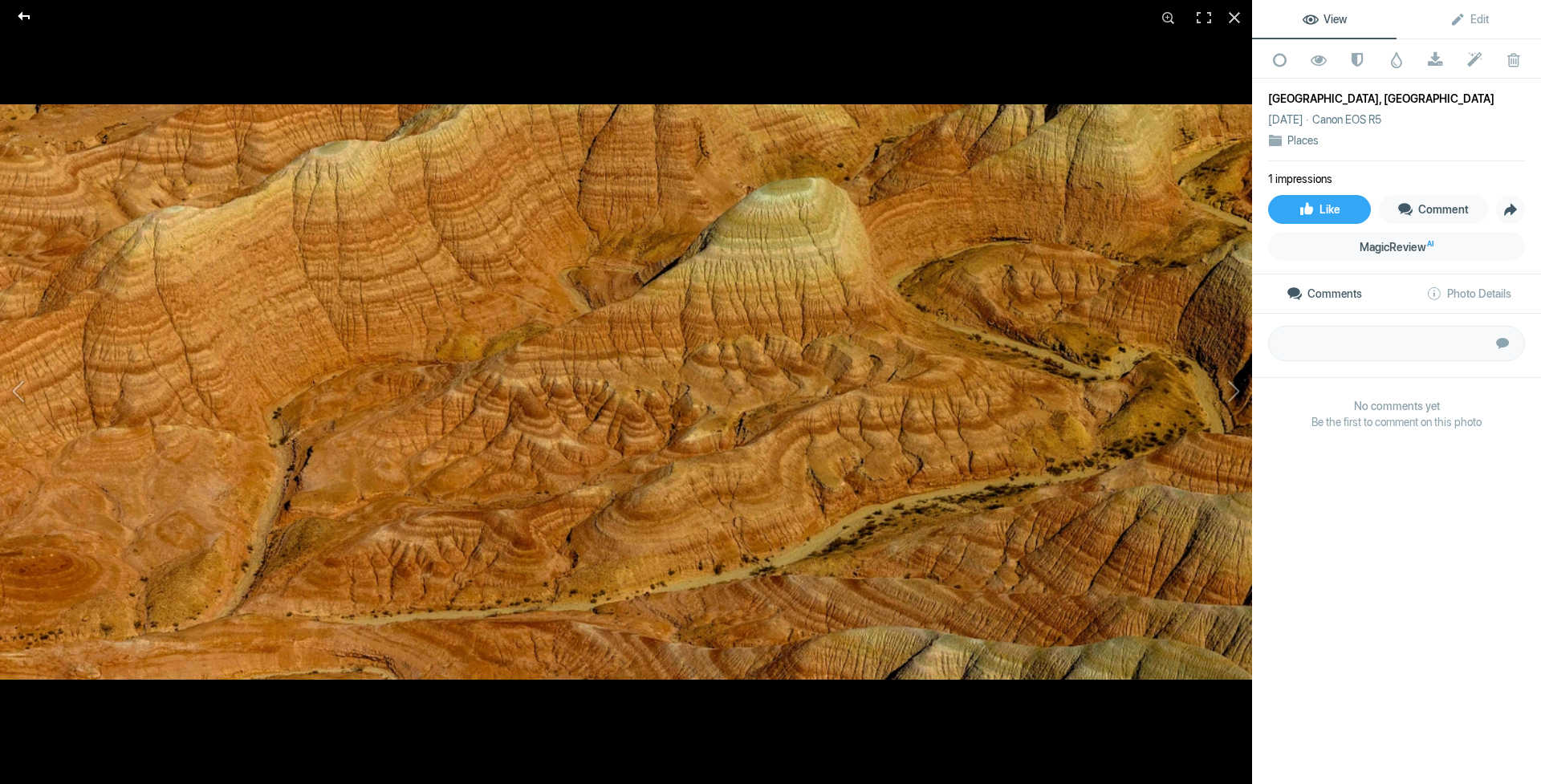 click 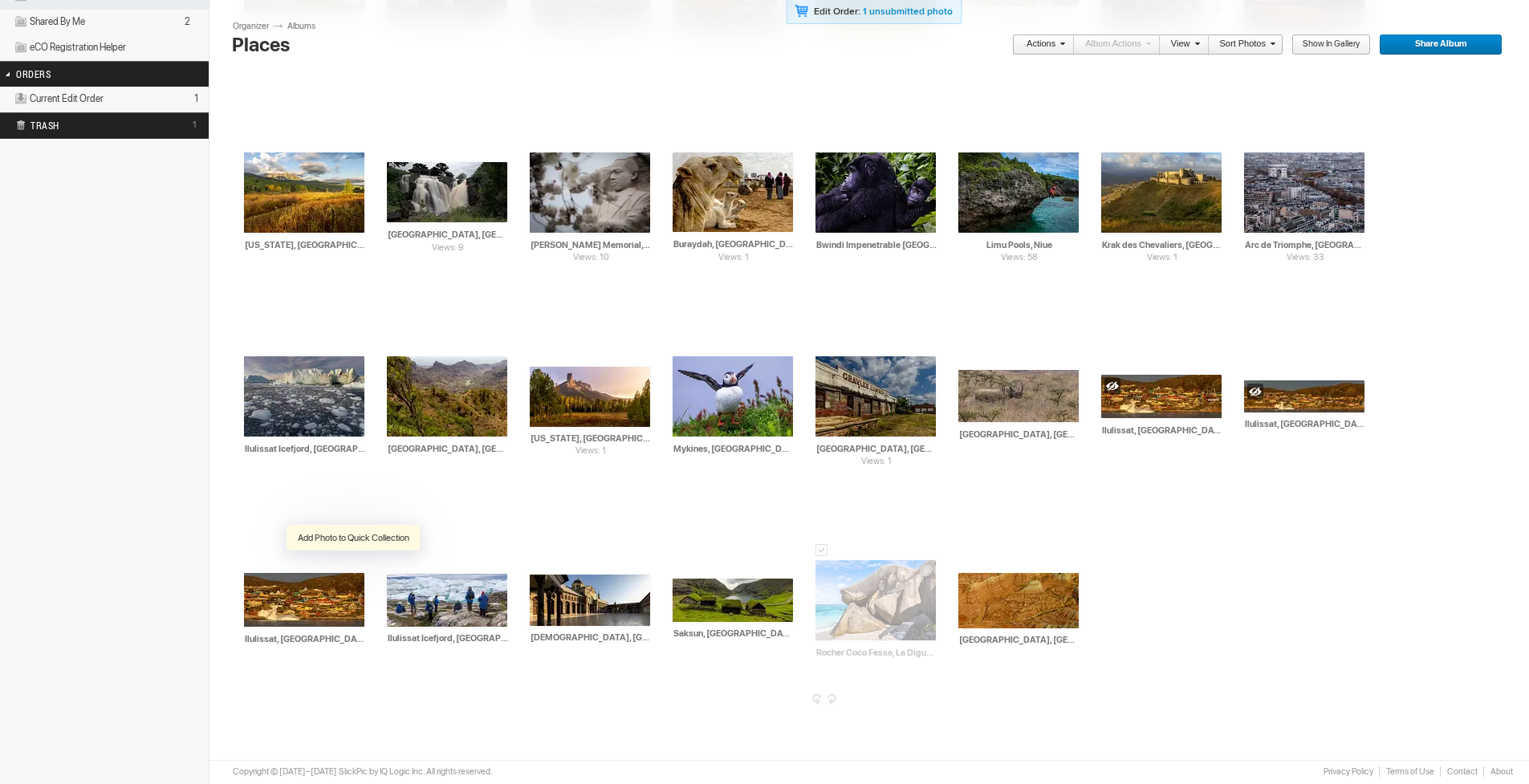 click at bounding box center [925, 571] 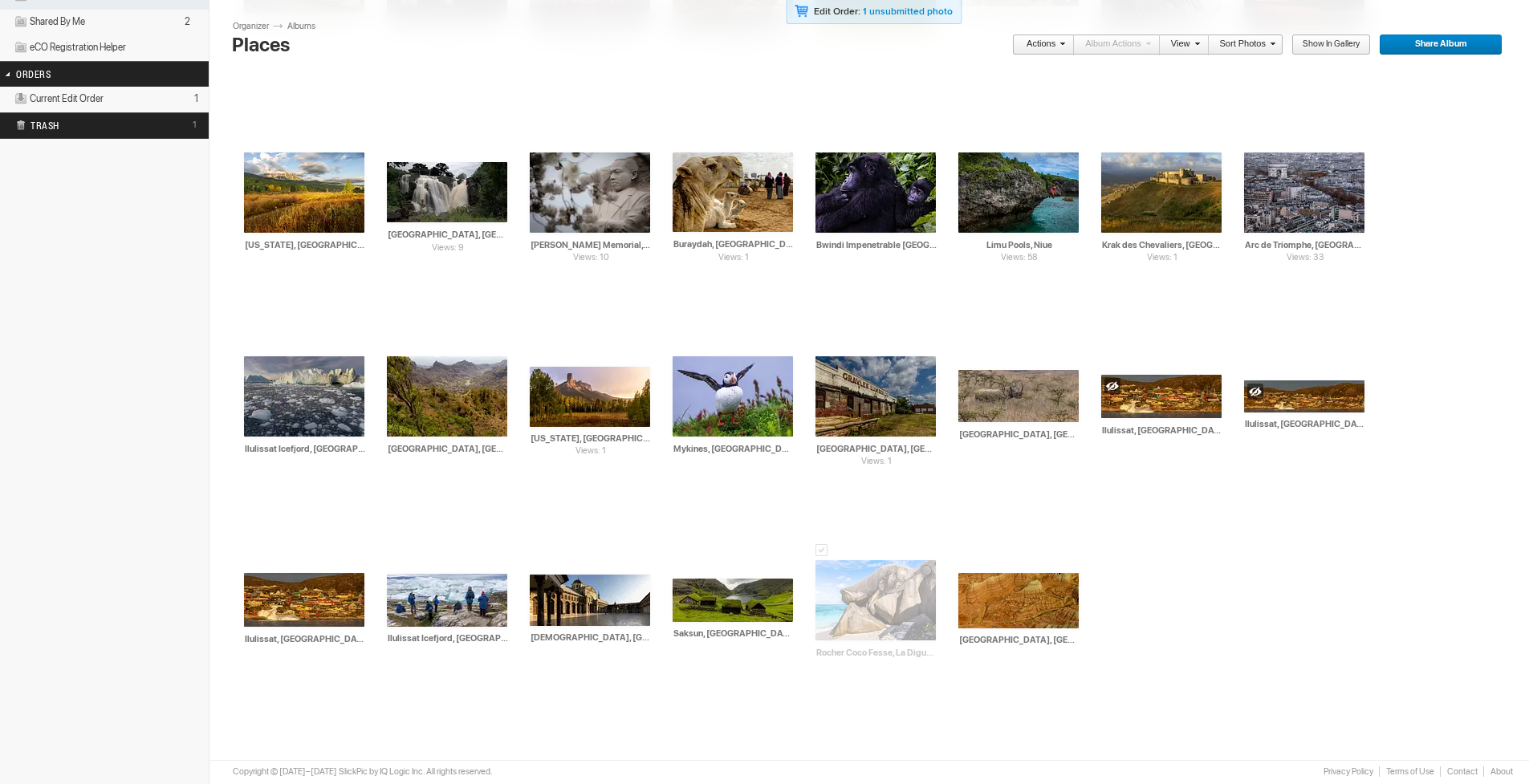 click on "Drop your photos here Upload to this album
Views: 42 AI Kyivo-Pechers'ka Lavra, Kyiv, Ukraine
HTML:
Direct:
Forum:
Photo ID:
17176131
More...
AI" at bounding box center [875, 202] 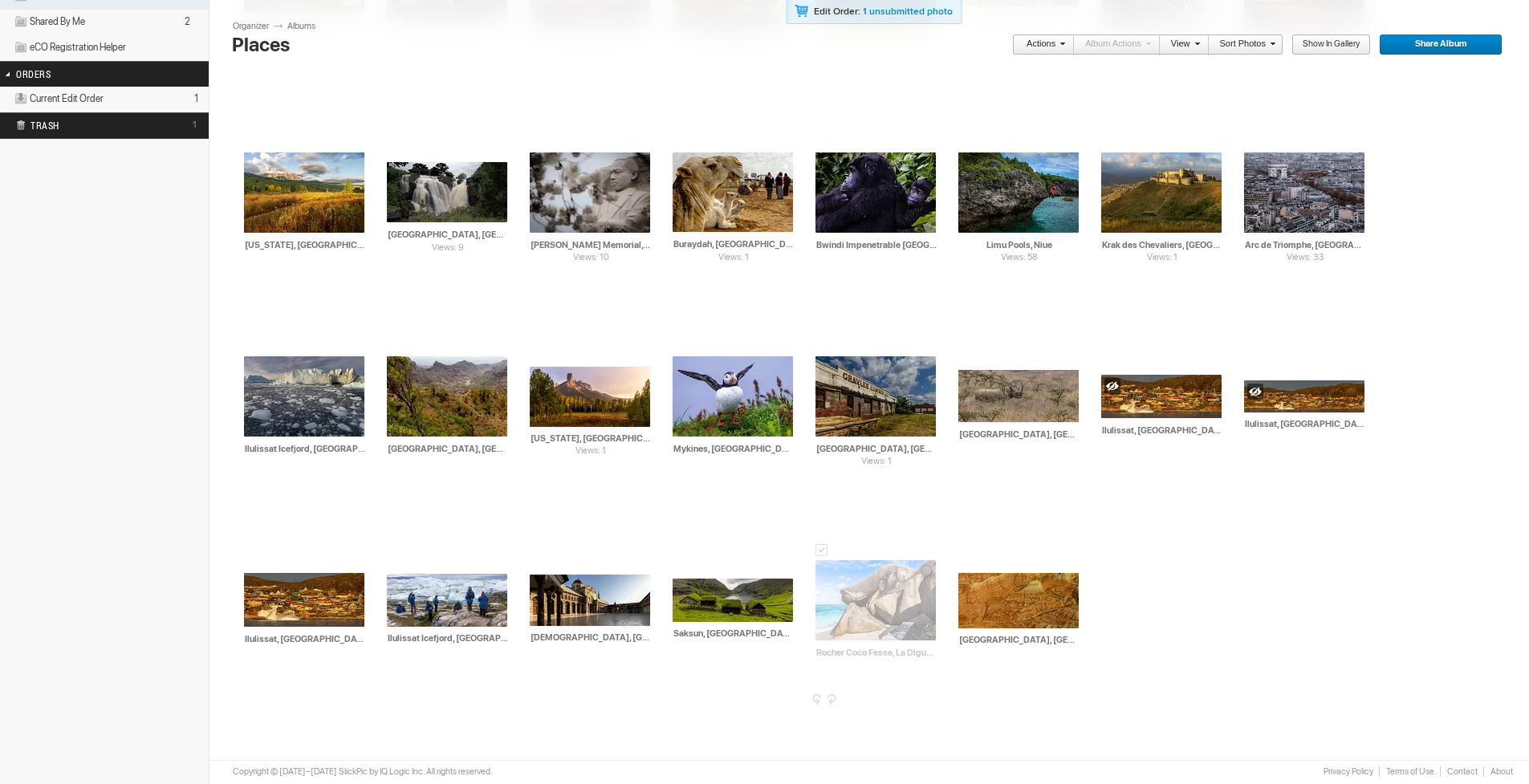 click at bounding box center (934, 701) 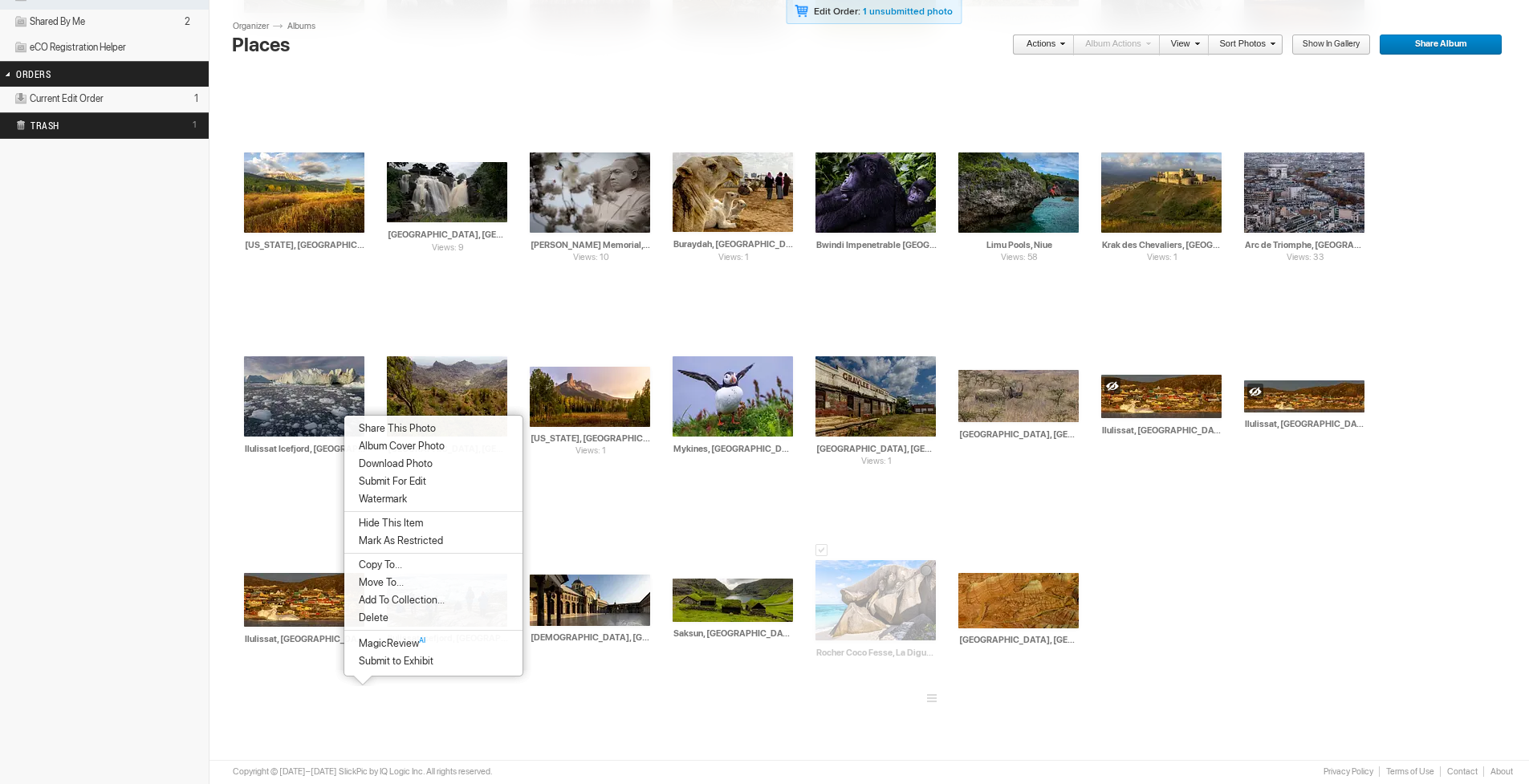 click on "Delete" at bounding box center [433, 618] 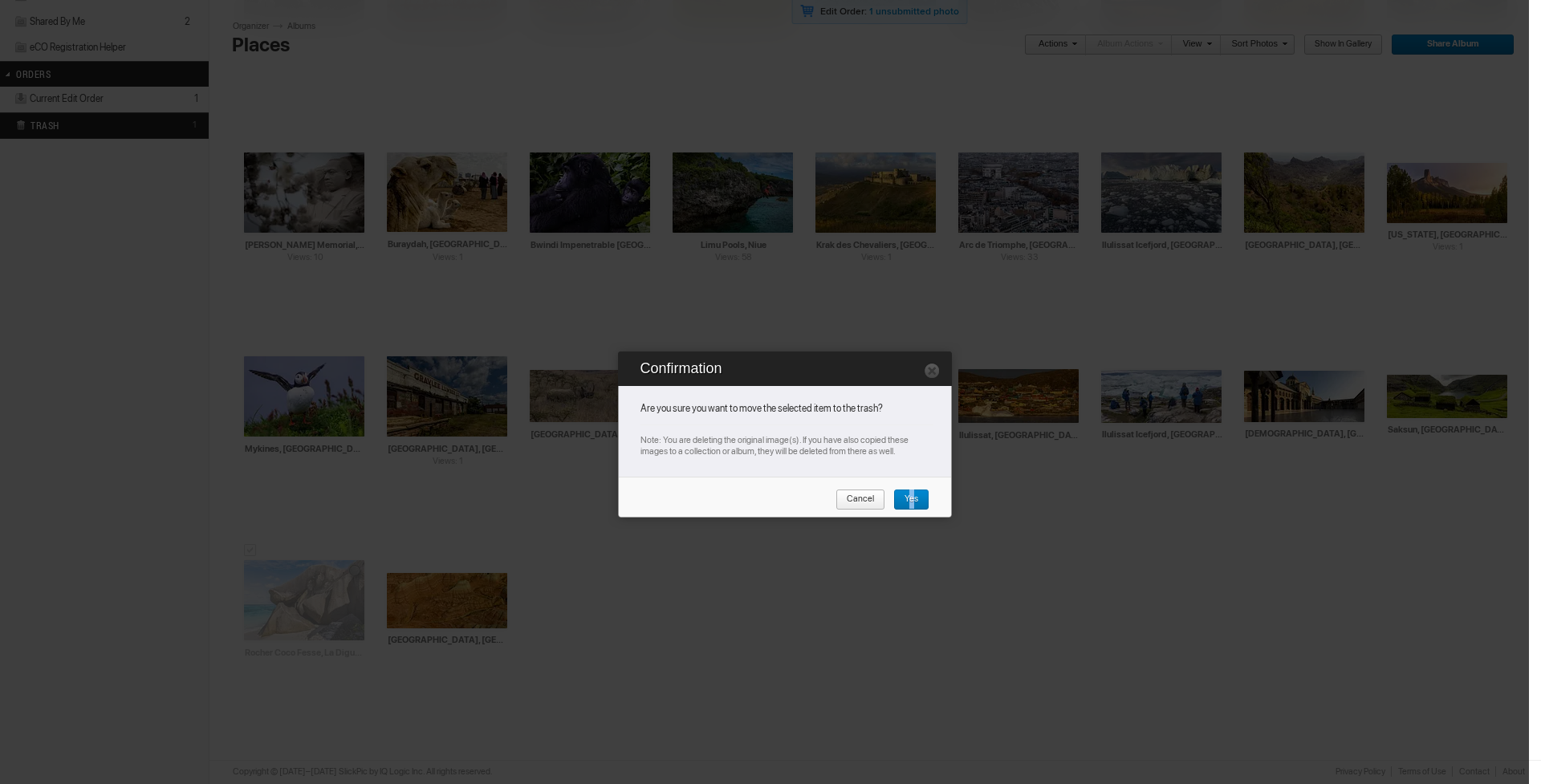 click on "Yes" at bounding box center (905, 500) 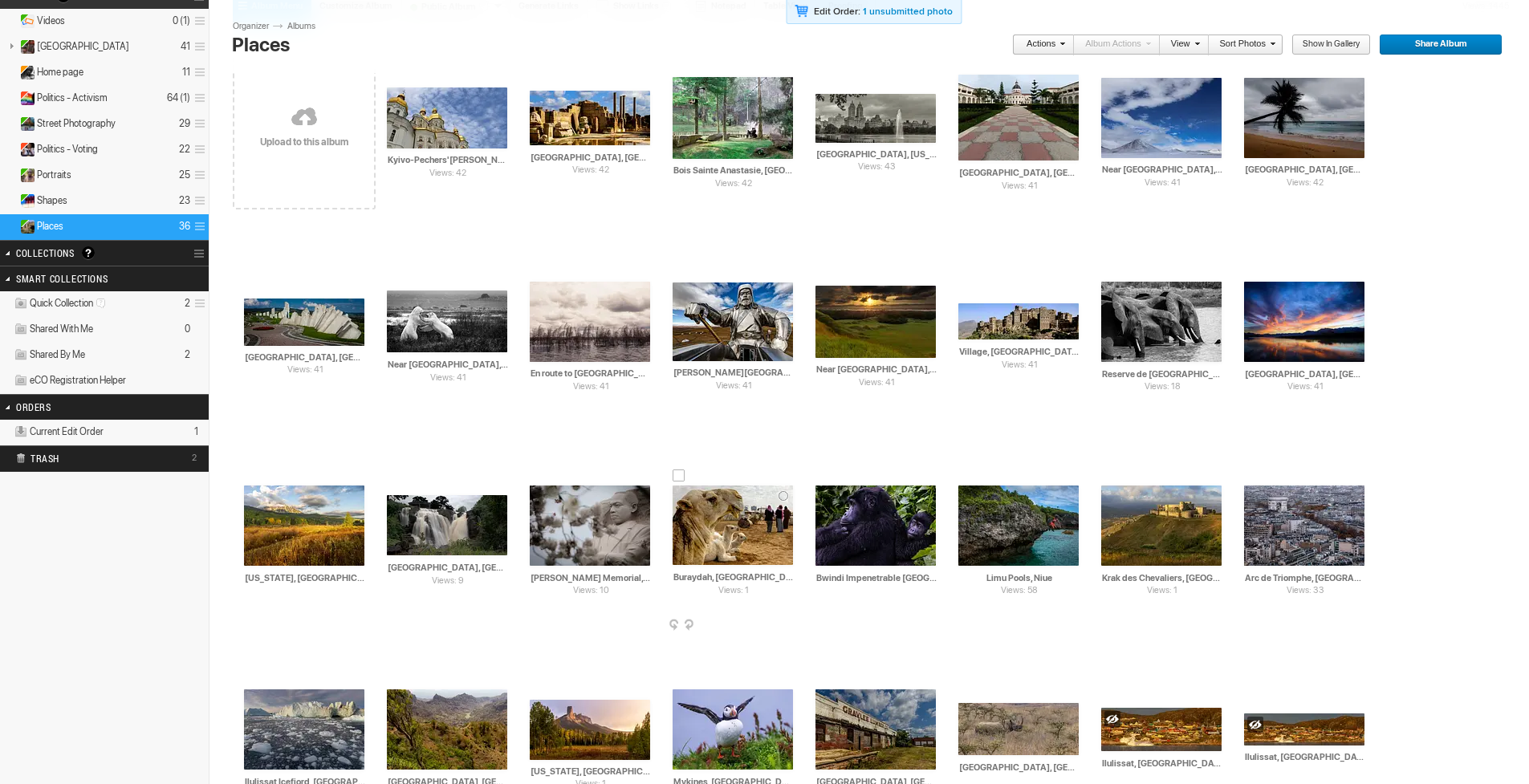 scroll, scrollTop: 0, scrollLeft: 0, axis: both 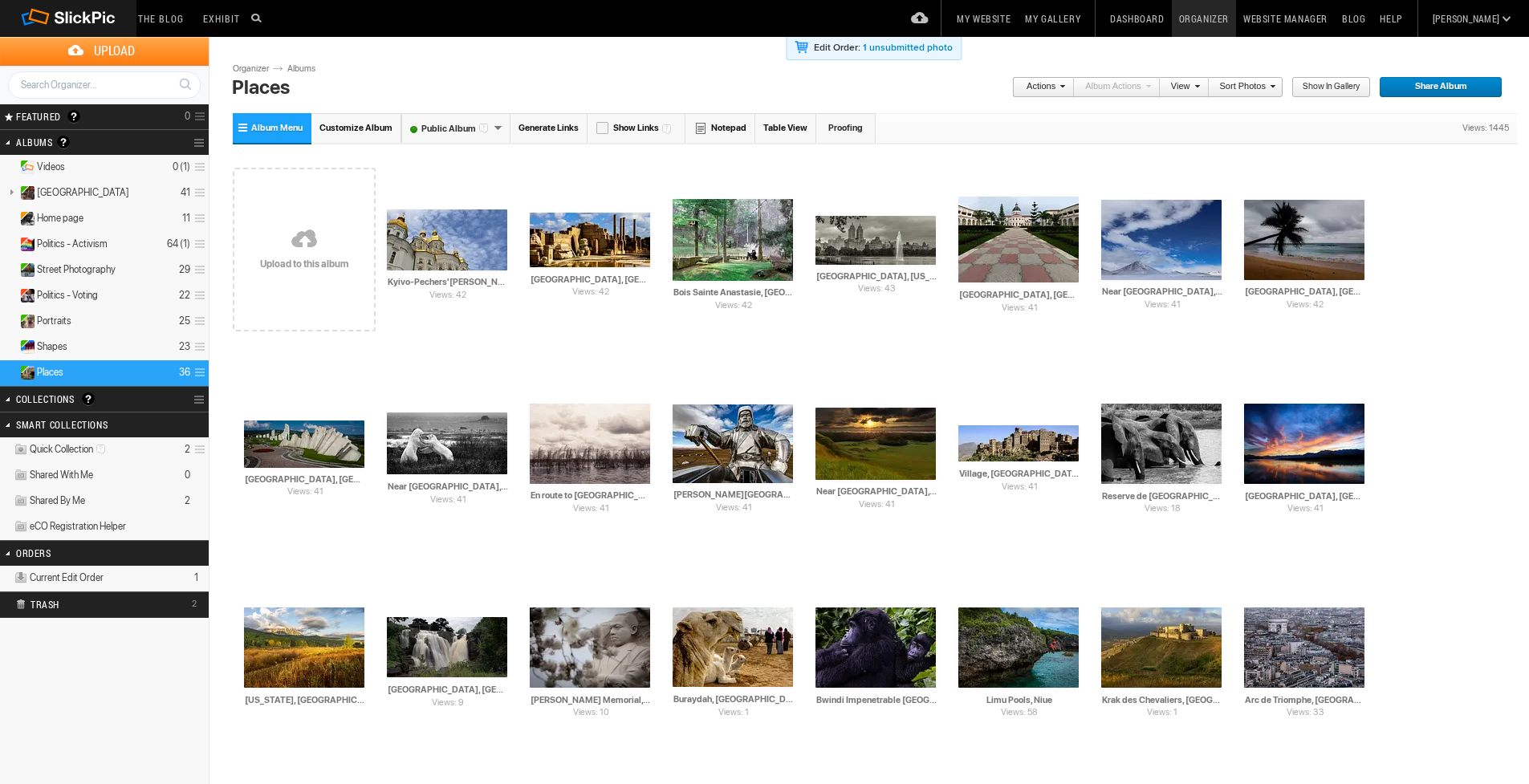click at bounding box center [304, 240] 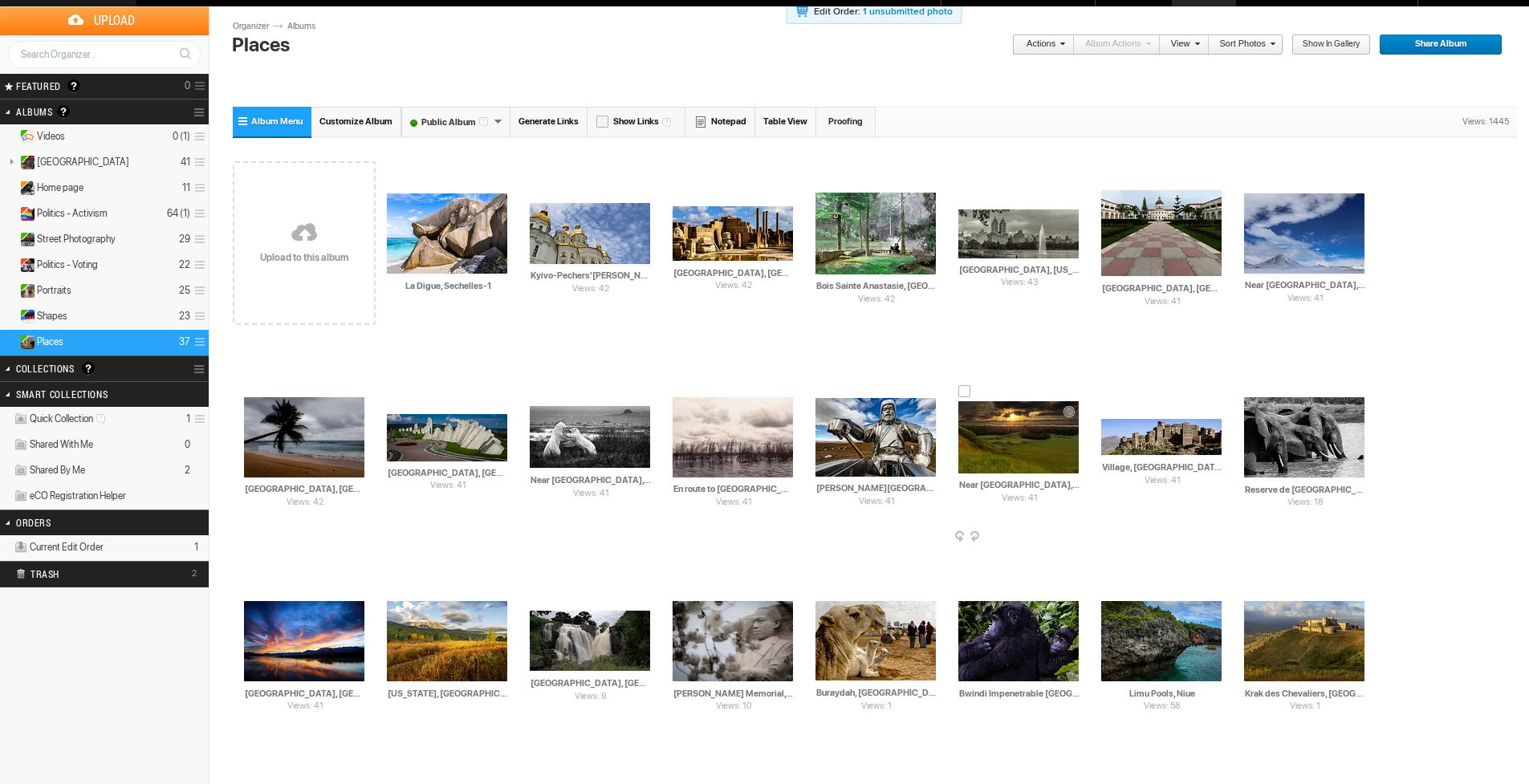 scroll, scrollTop: 99, scrollLeft: 0, axis: vertical 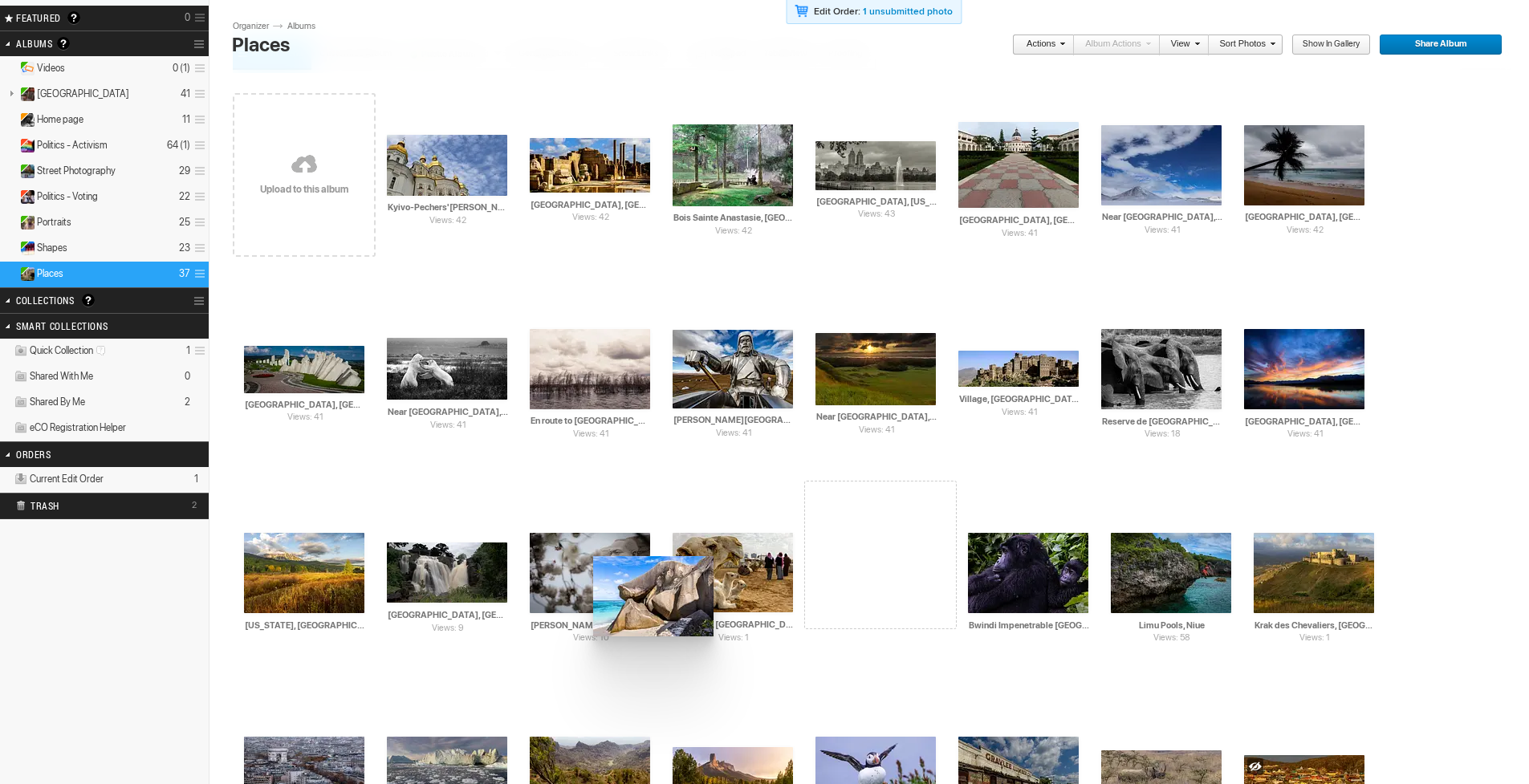 drag, startPoint x: 465, startPoint y: 160, endPoint x: 559, endPoint y: 539, distance: 390.48303 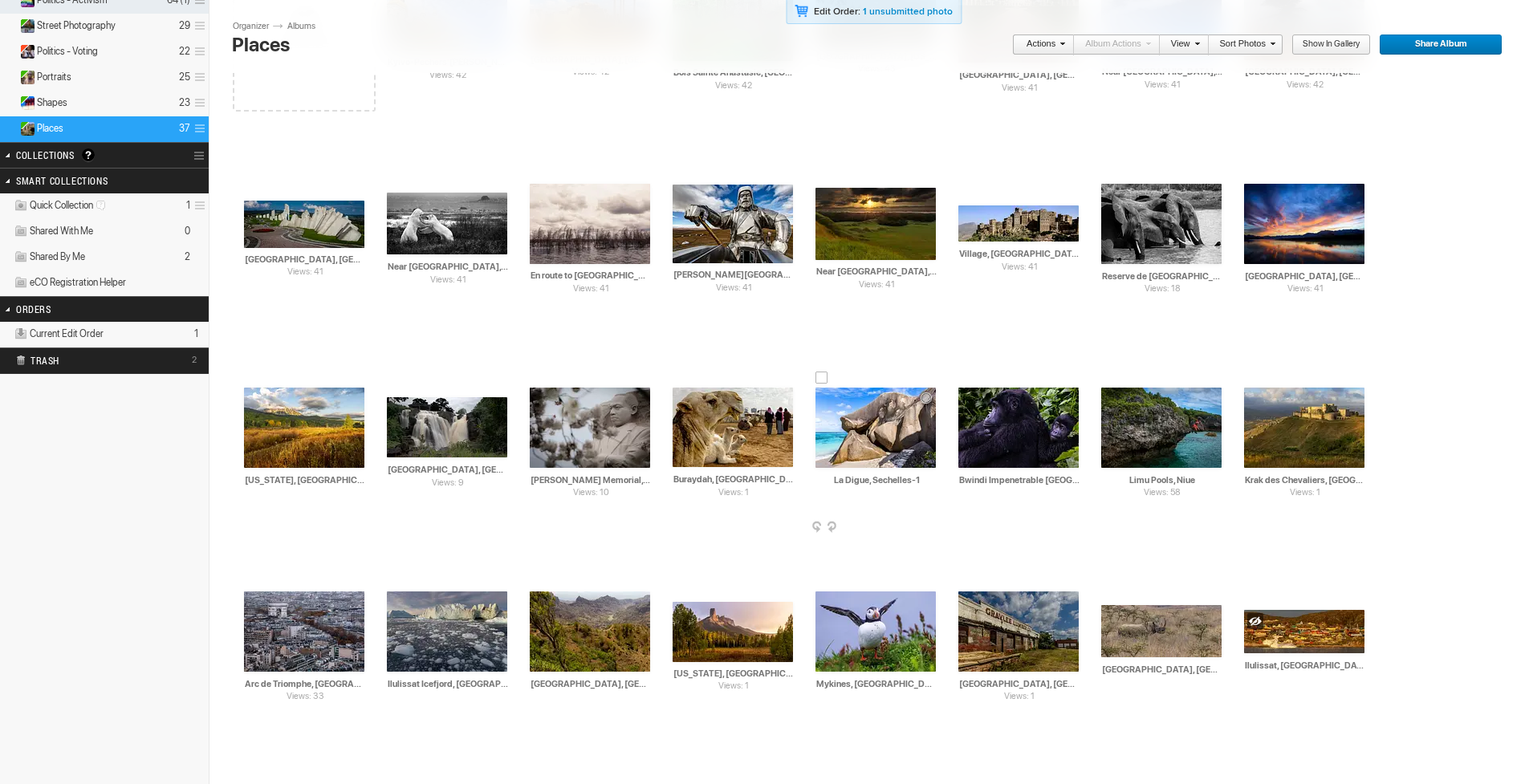 scroll, scrollTop: 380, scrollLeft: 0, axis: vertical 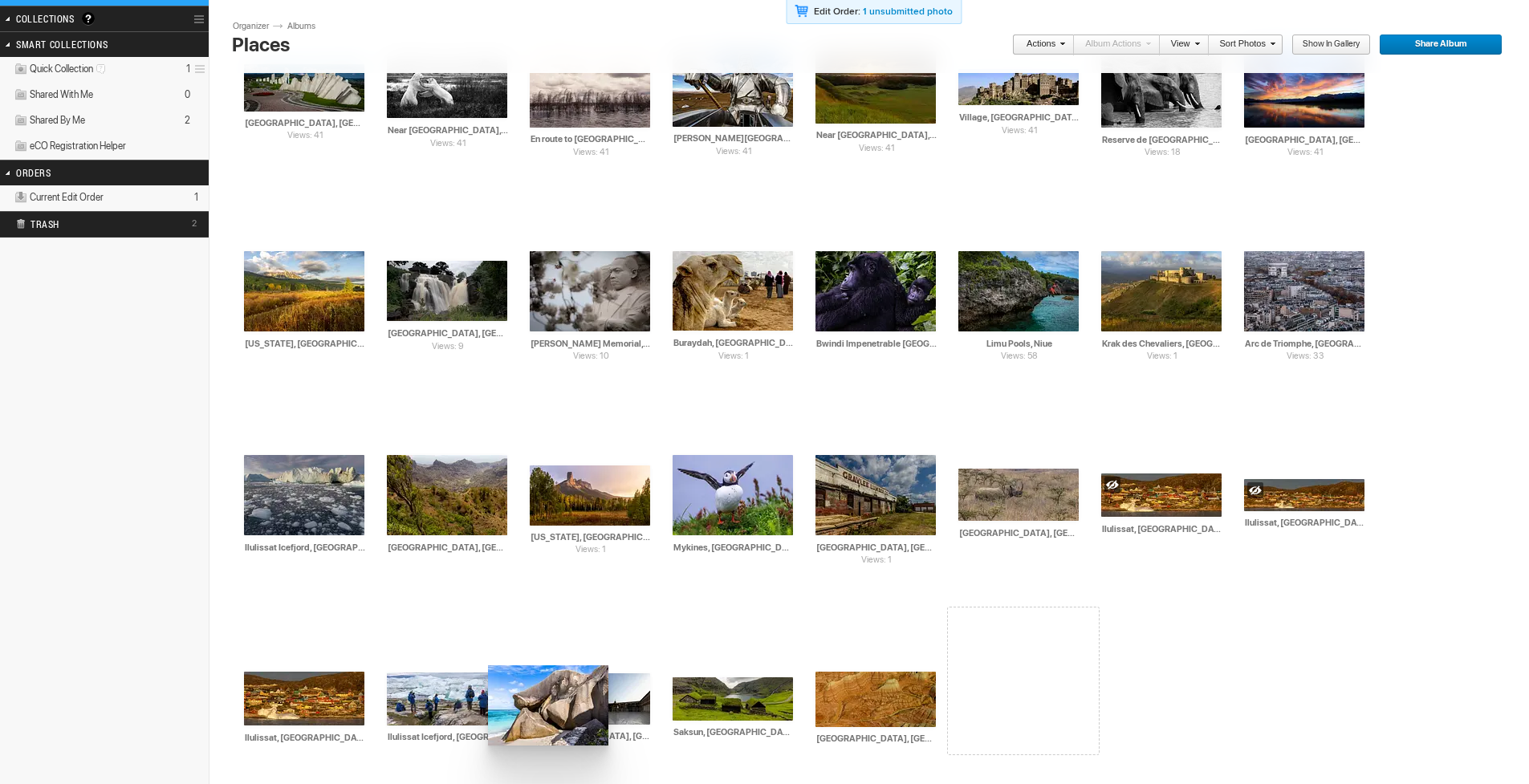 drag, startPoint x: 604, startPoint y: 268, endPoint x: 483, endPoint y: 666, distance: 415.98678 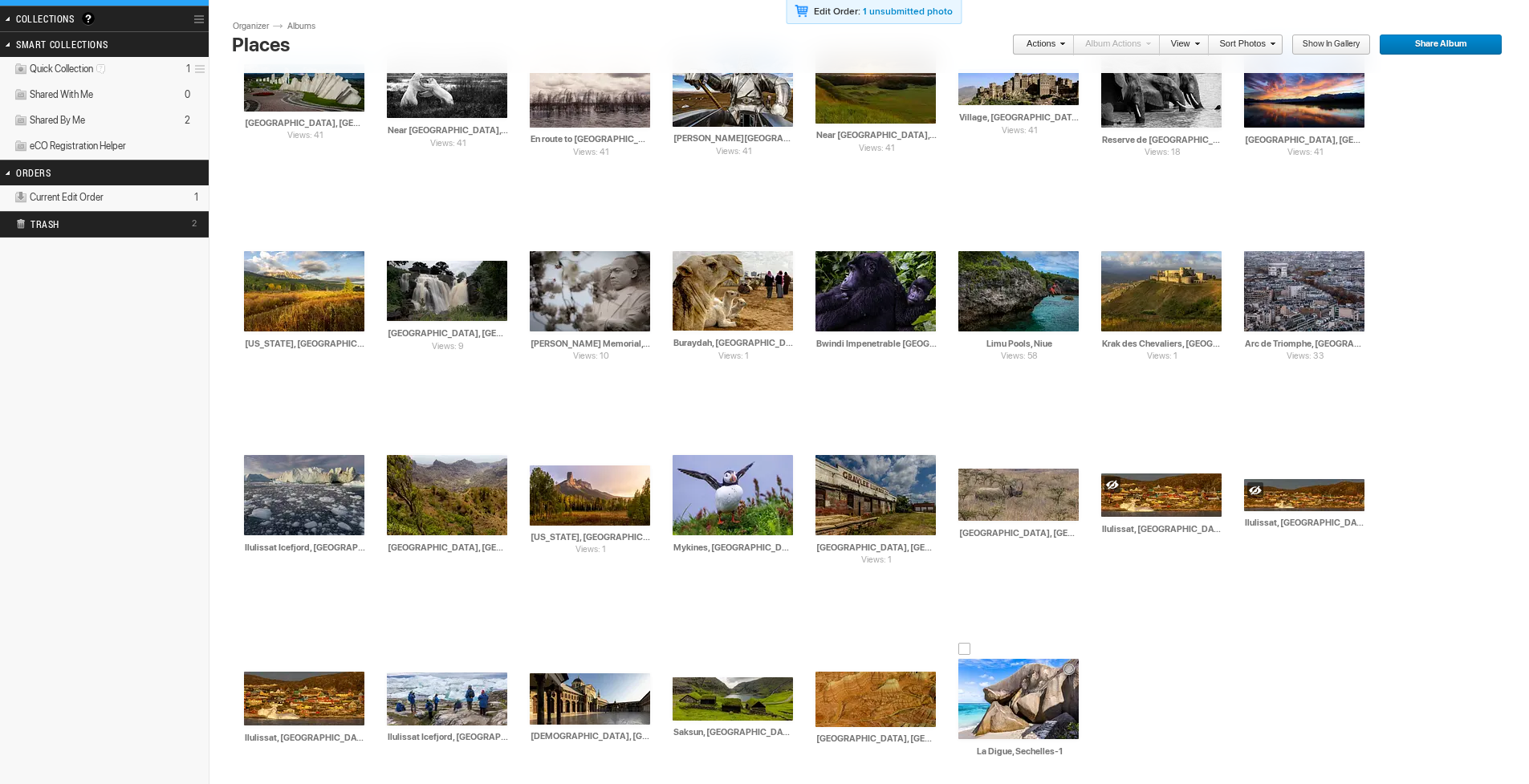 click on "La Digue, Sechelles-1" at bounding box center (1019, 751) 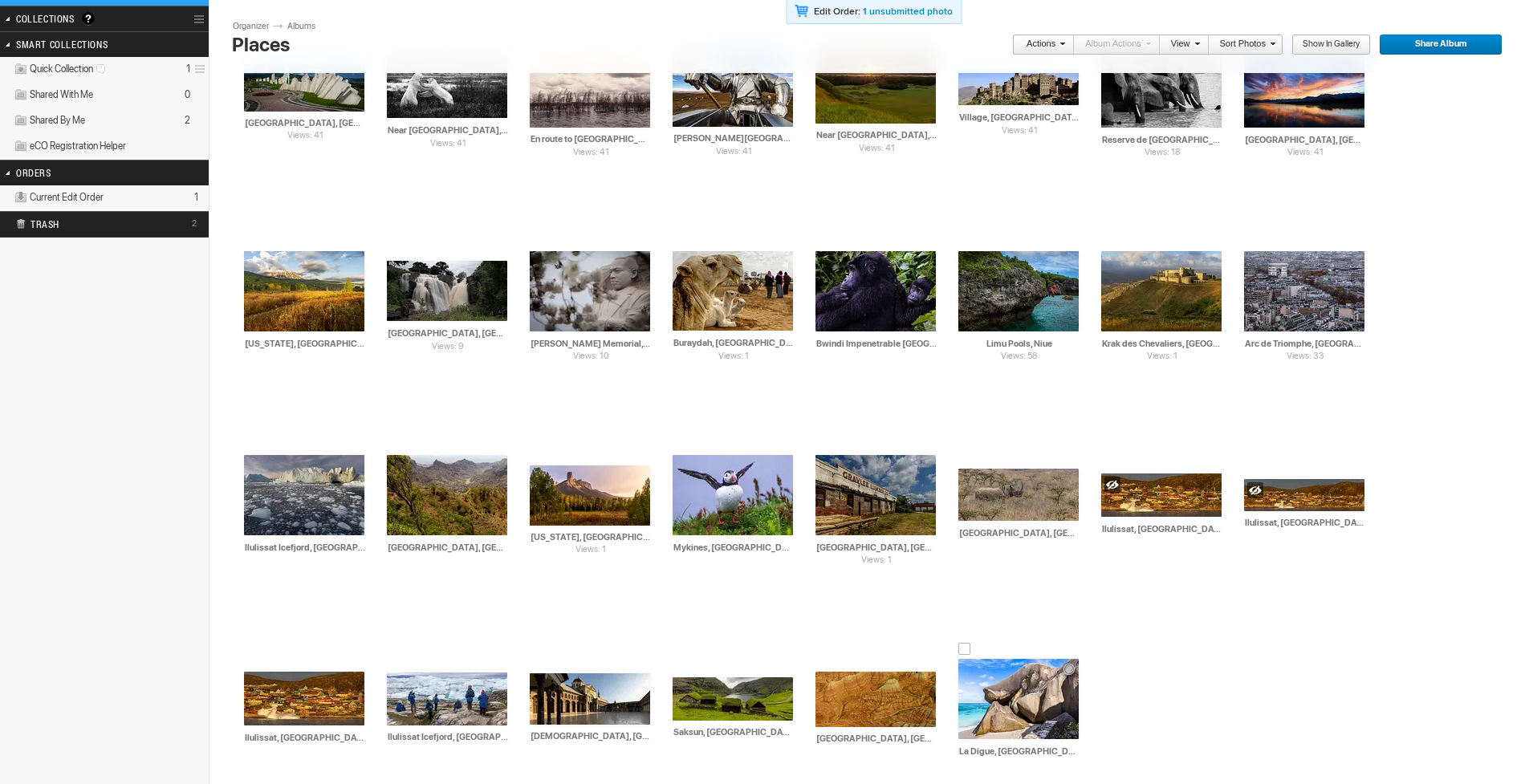 click on "La Digue, Seychelles" at bounding box center [1019, 751] 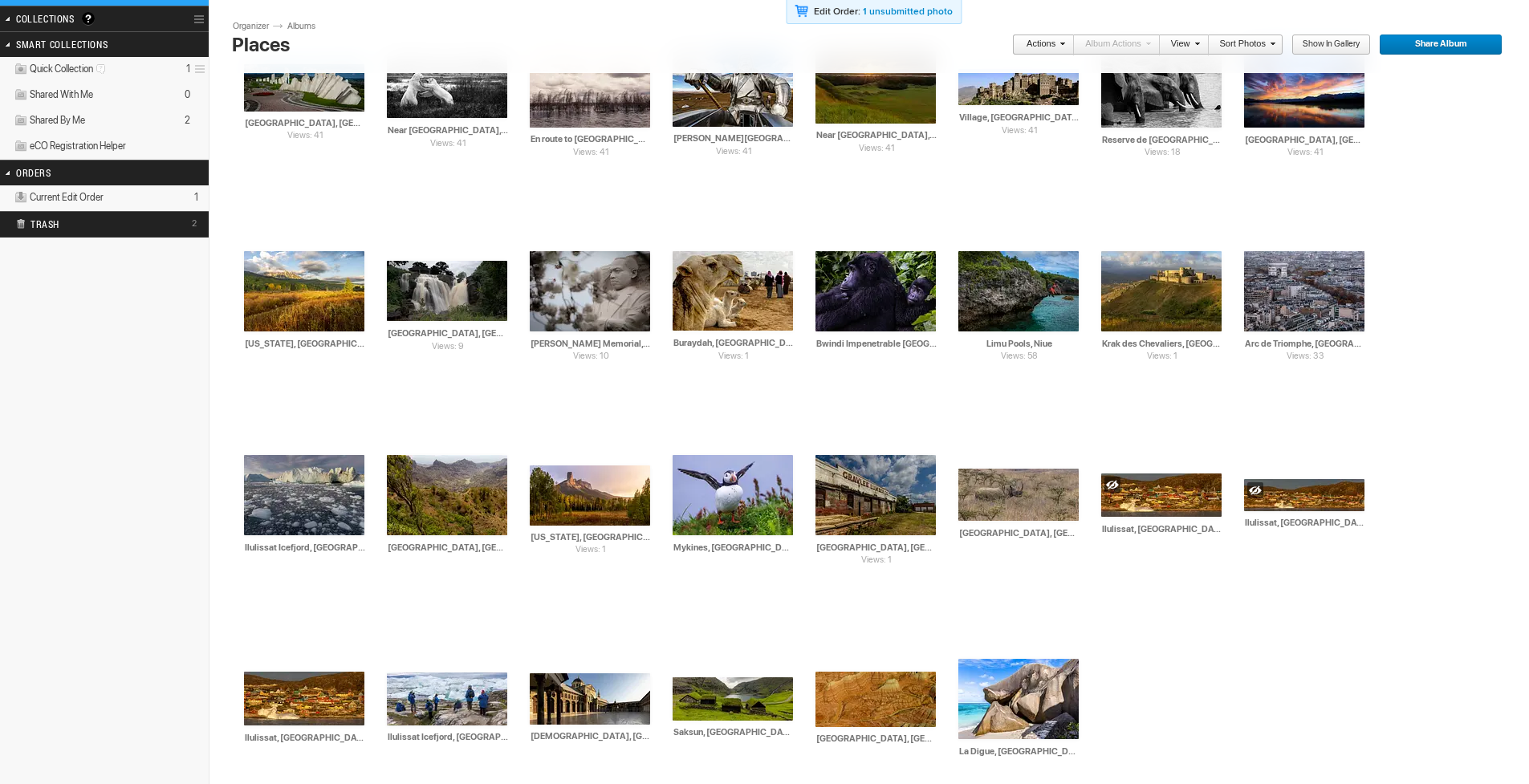 paste on "Rocher Coco Fesse, l" 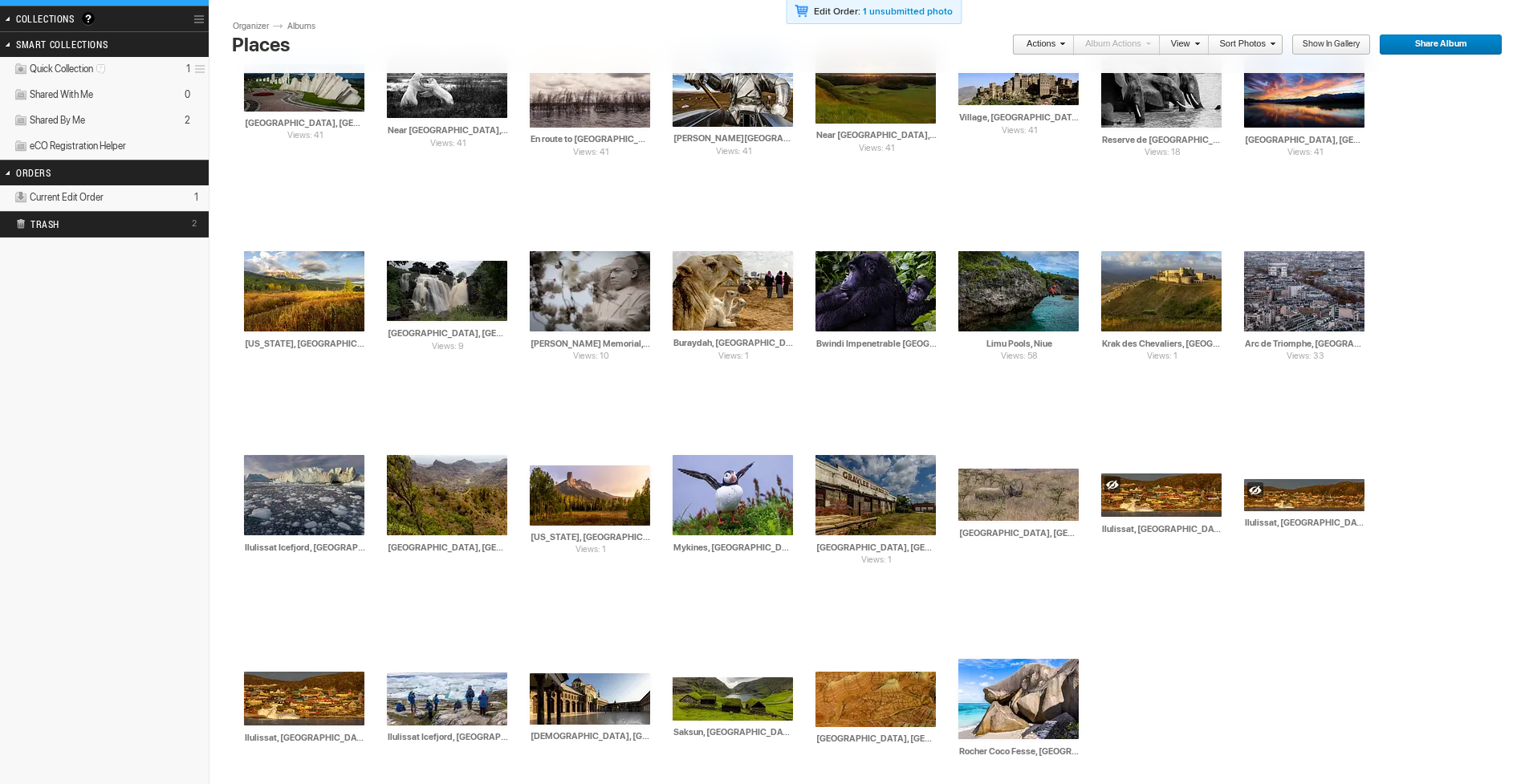 type on "Rocher Coco Fesse, [GEOGRAPHIC_DATA], [GEOGRAPHIC_DATA]" 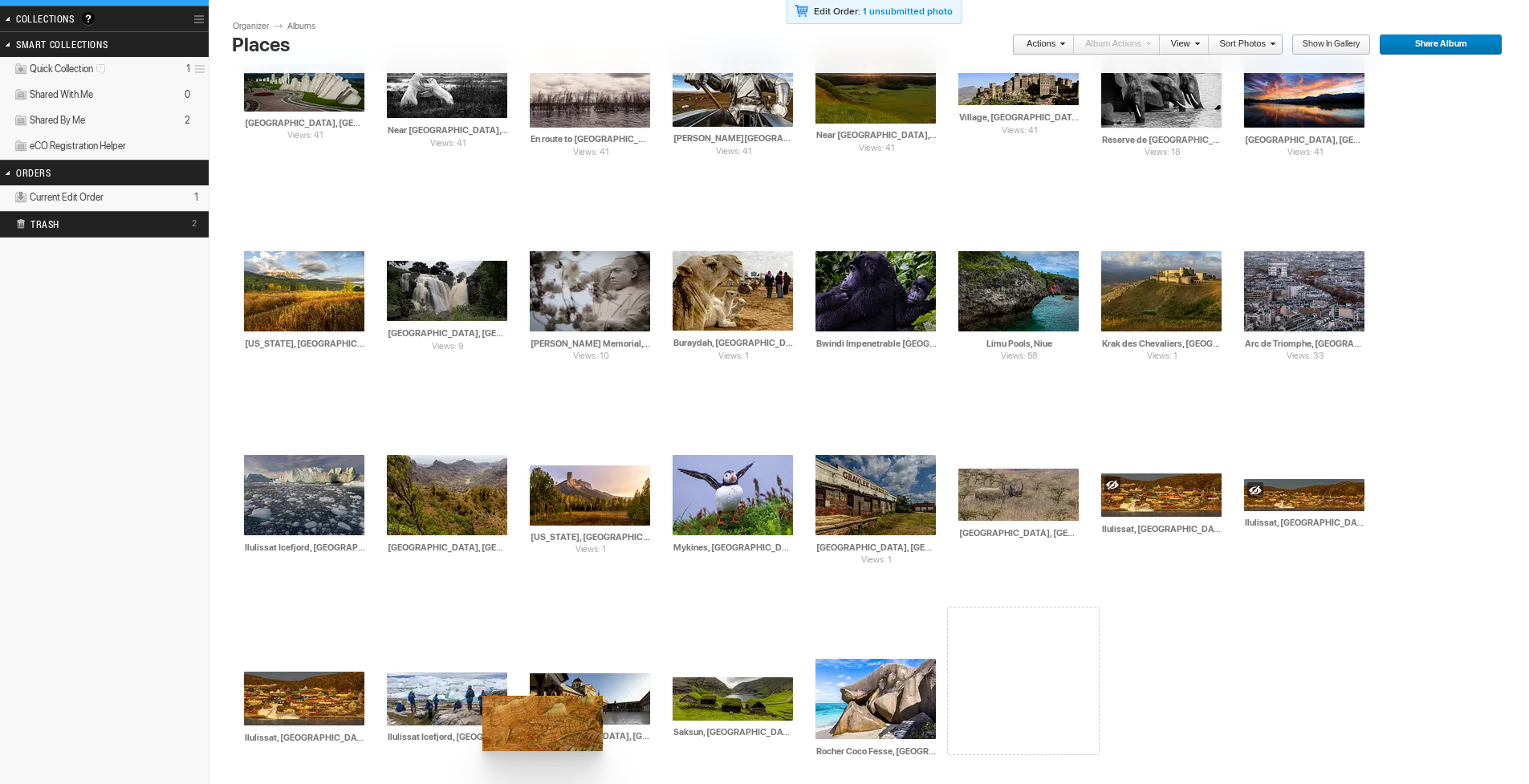 drag, startPoint x: 323, startPoint y: 712, endPoint x: 484, endPoint y: 686, distance: 163.08587 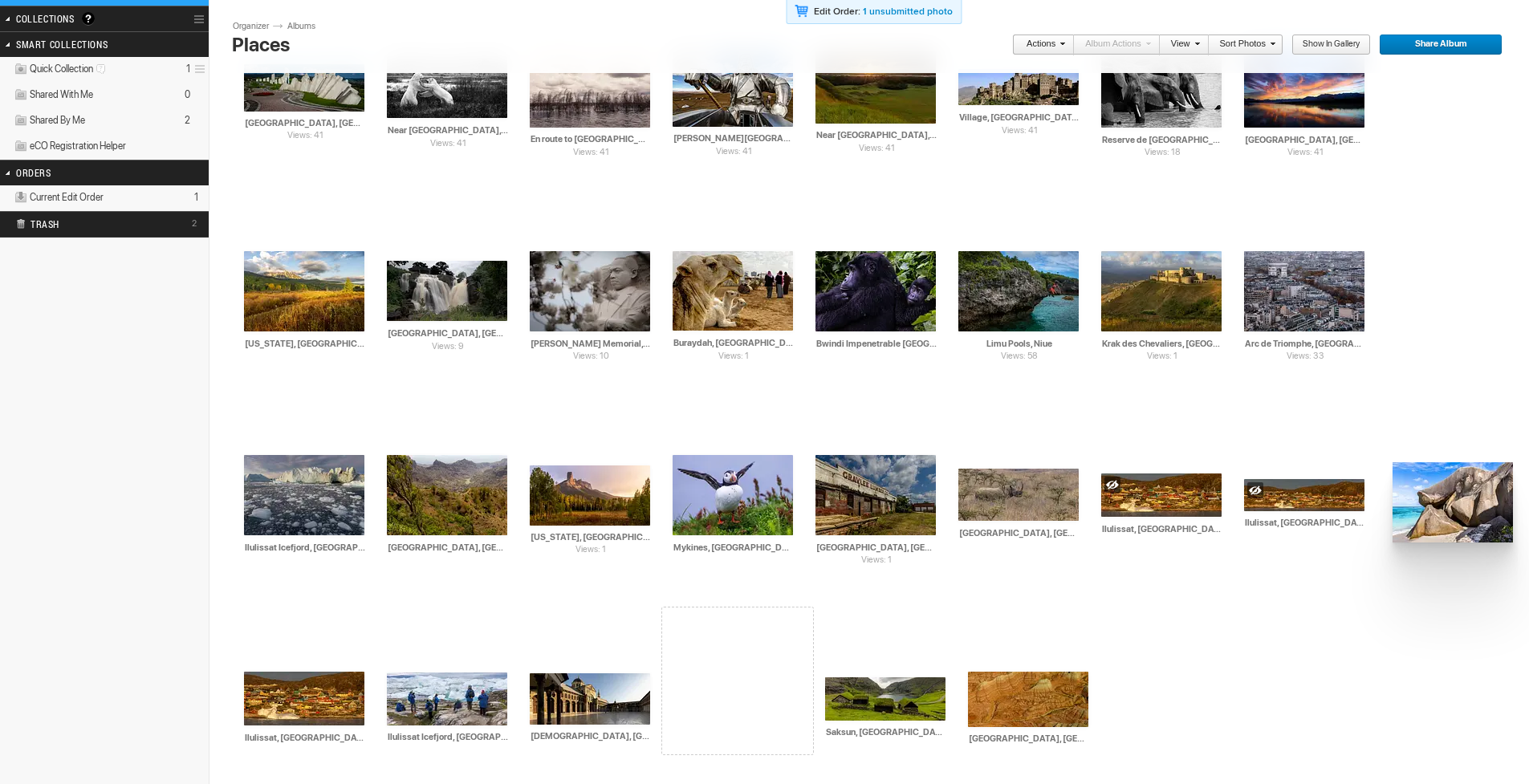 drag, startPoint x: 312, startPoint y: 683, endPoint x: 1389, endPoint y: 462, distance: 1099.4408 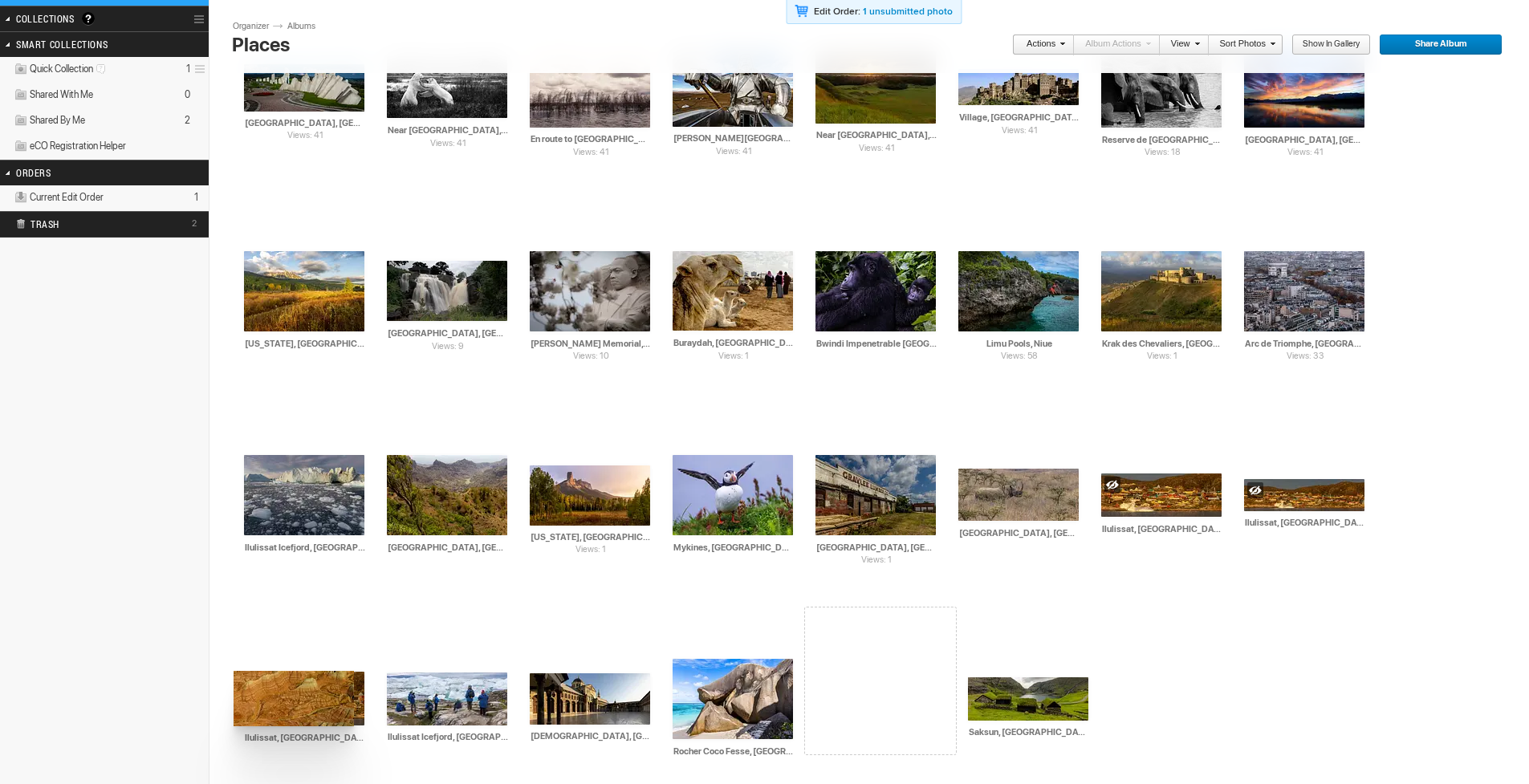 drag, startPoint x: 480, startPoint y: 714, endPoint x: 230, endPoint y: 671, distance: 253.671 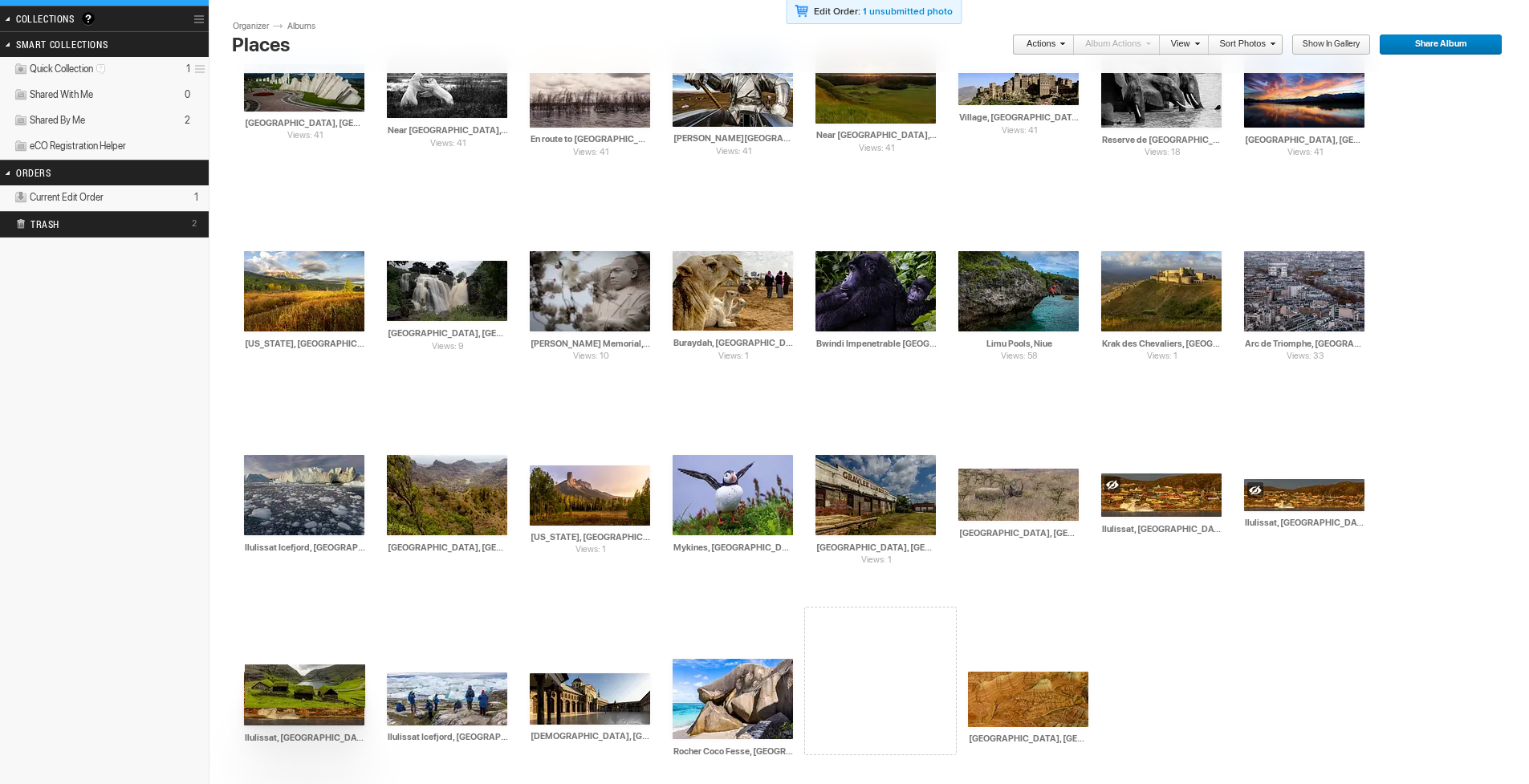 drag, startPoint x: 462, startPoint y: 703, endPoint x: 212, endPoint y: 665, distance: 252.8715 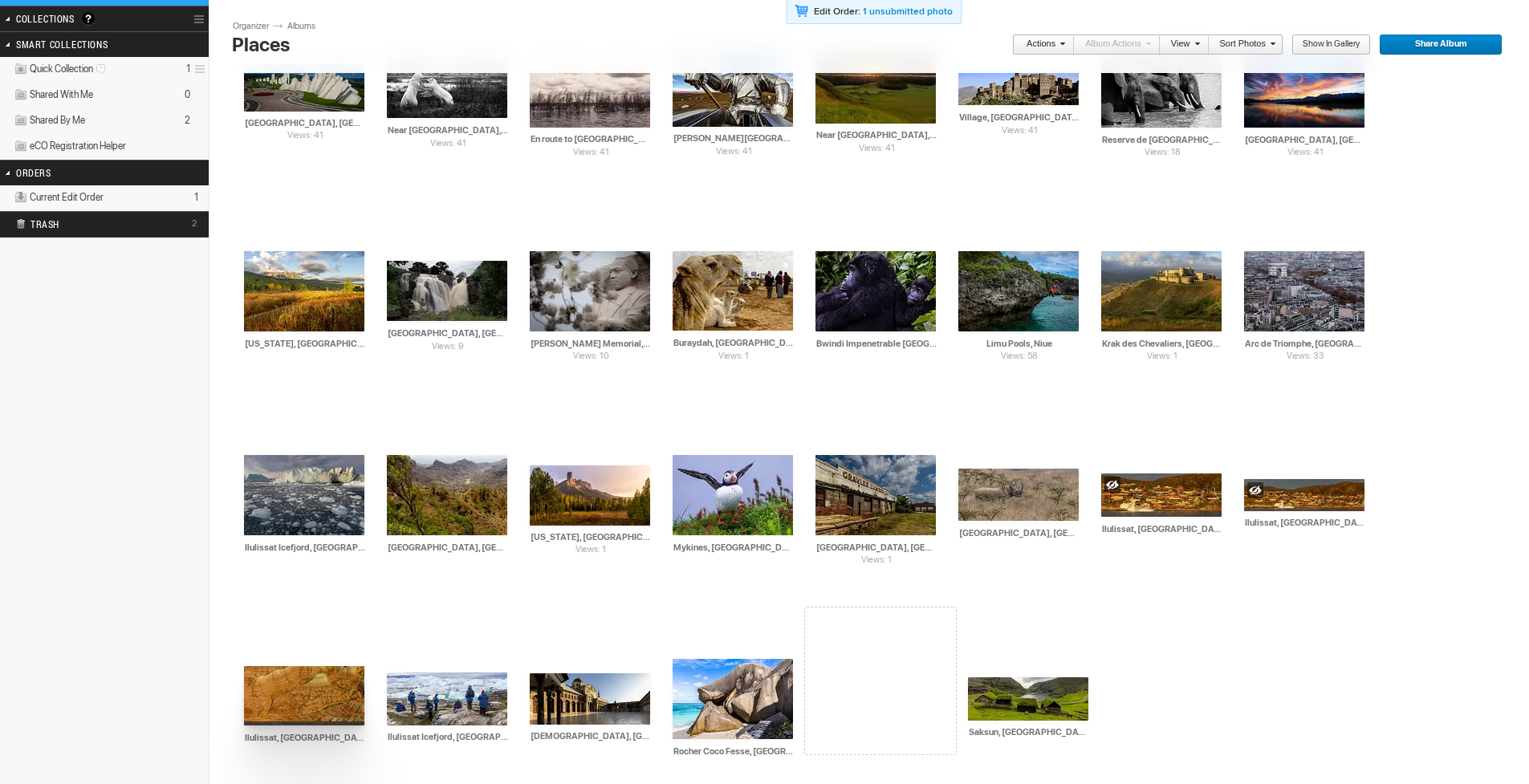 drag, startPoint x: 464, startPoint y: 697, endPoint x: 242, endPoint y: 666, distance: 224.15396 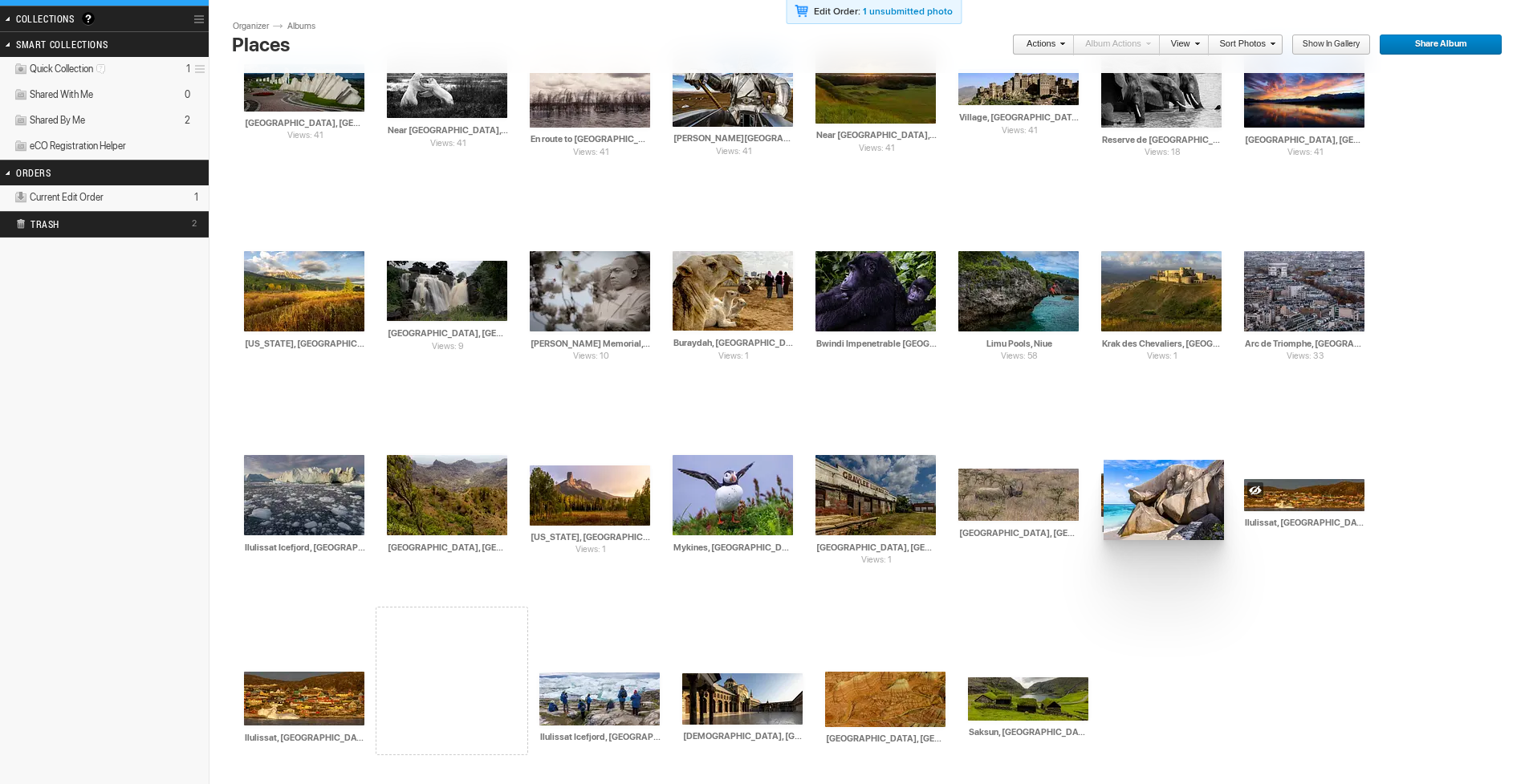 drag, startPoint x: 1452, startPoint y: 518, endPoint x: 1108, endPoint y: 460, distance: 348.85527 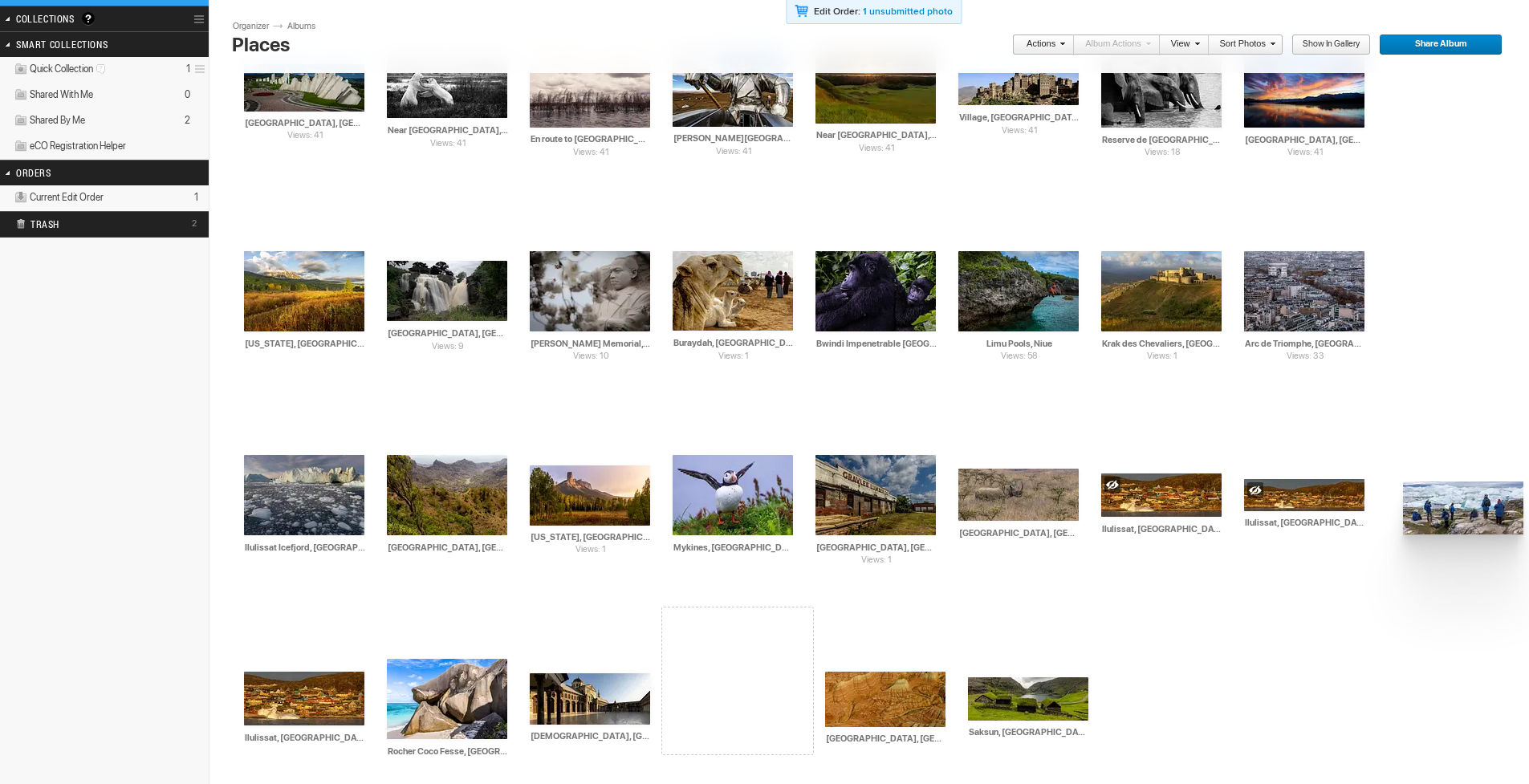 drag, startPoint x: 1295, startPoint y: 502, endPoint x: 1401, endPoint y: 481, distance: 108.06017 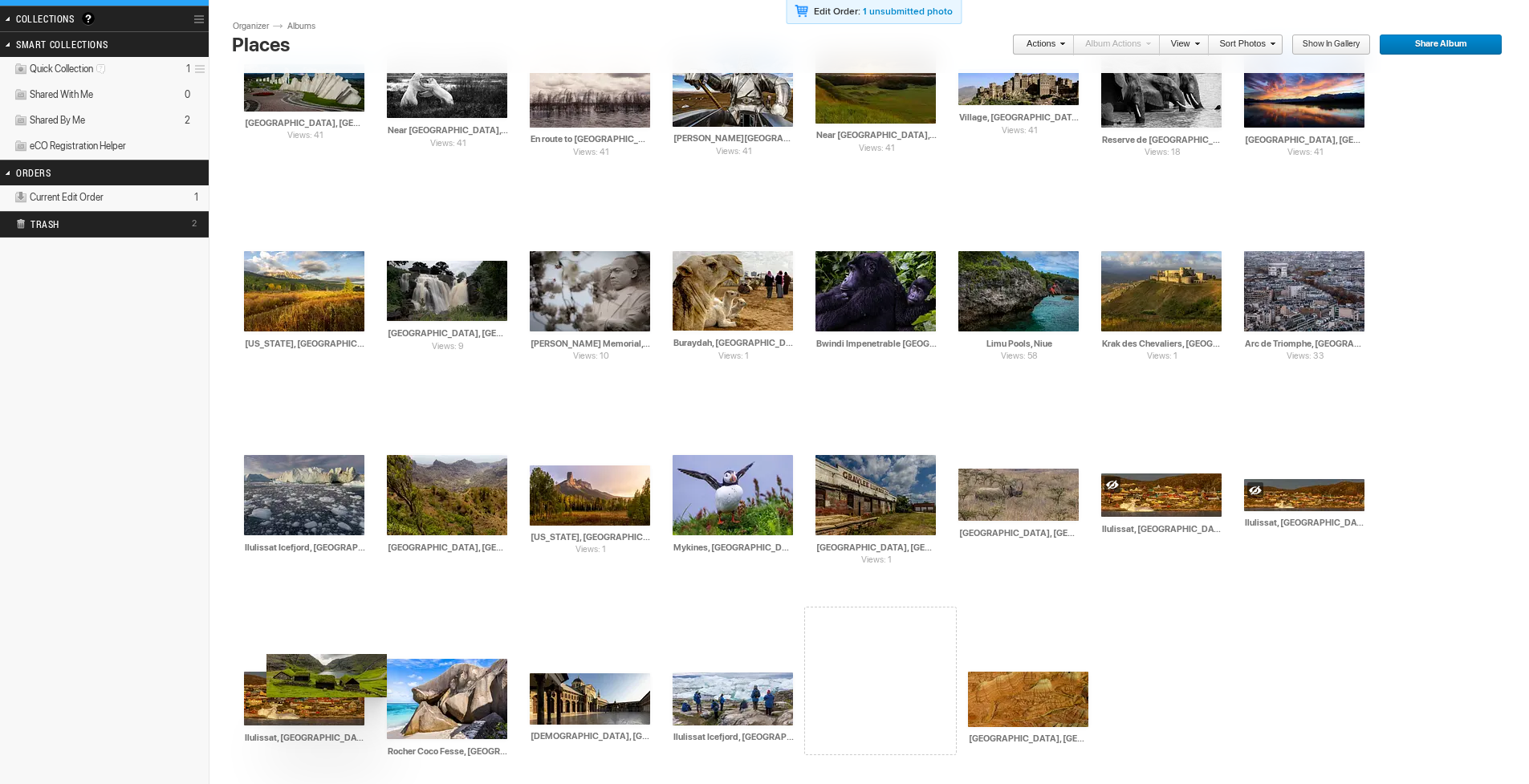 drag, startPoint x: 441, startPoint y: 705, endPoint x: 254, endPoint y: 656, distance: 193.31322 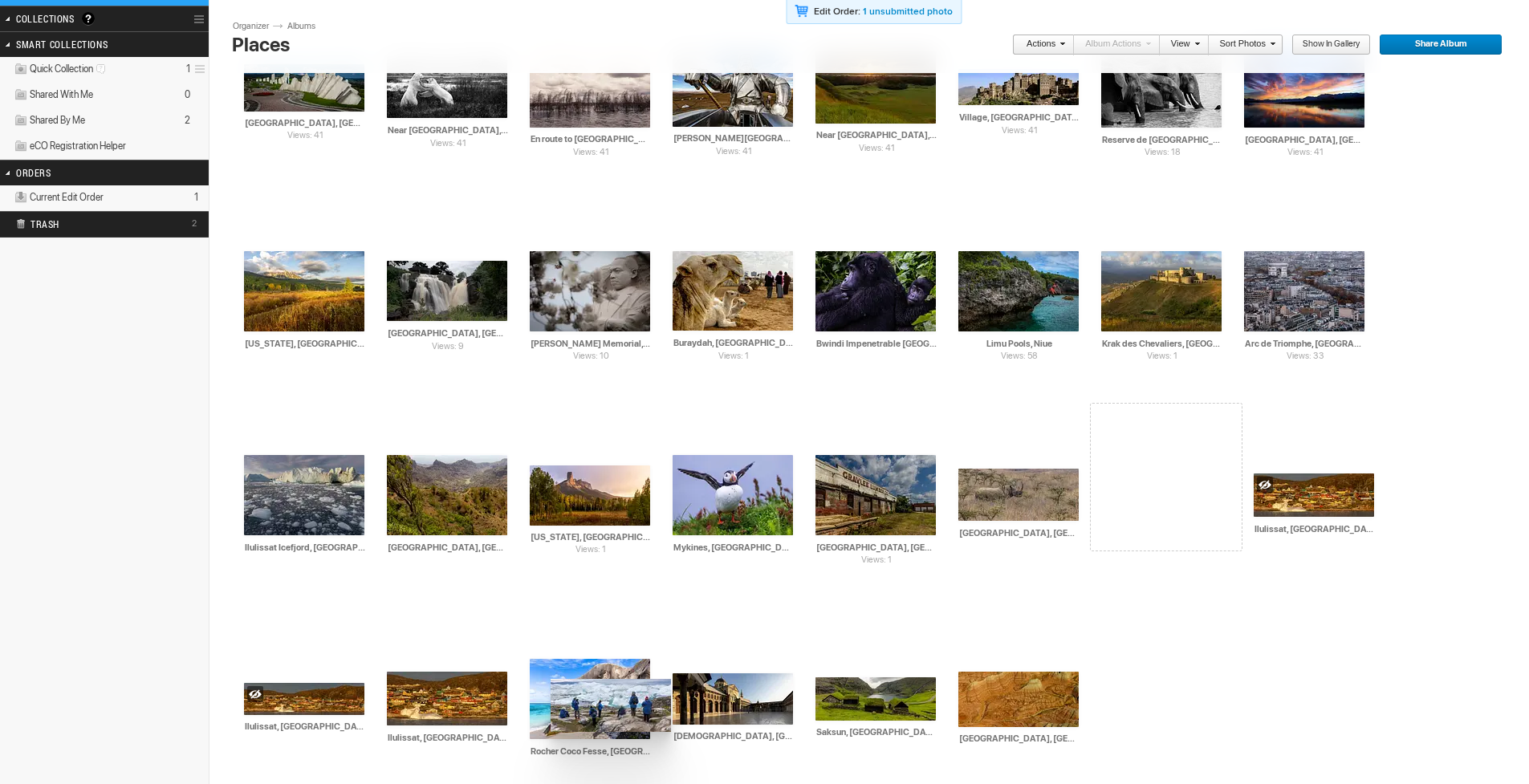 drag, startPoint x: 1476, startPoint y: 519, endPoint x: 543, endPoint y: 686, distance: 947.828 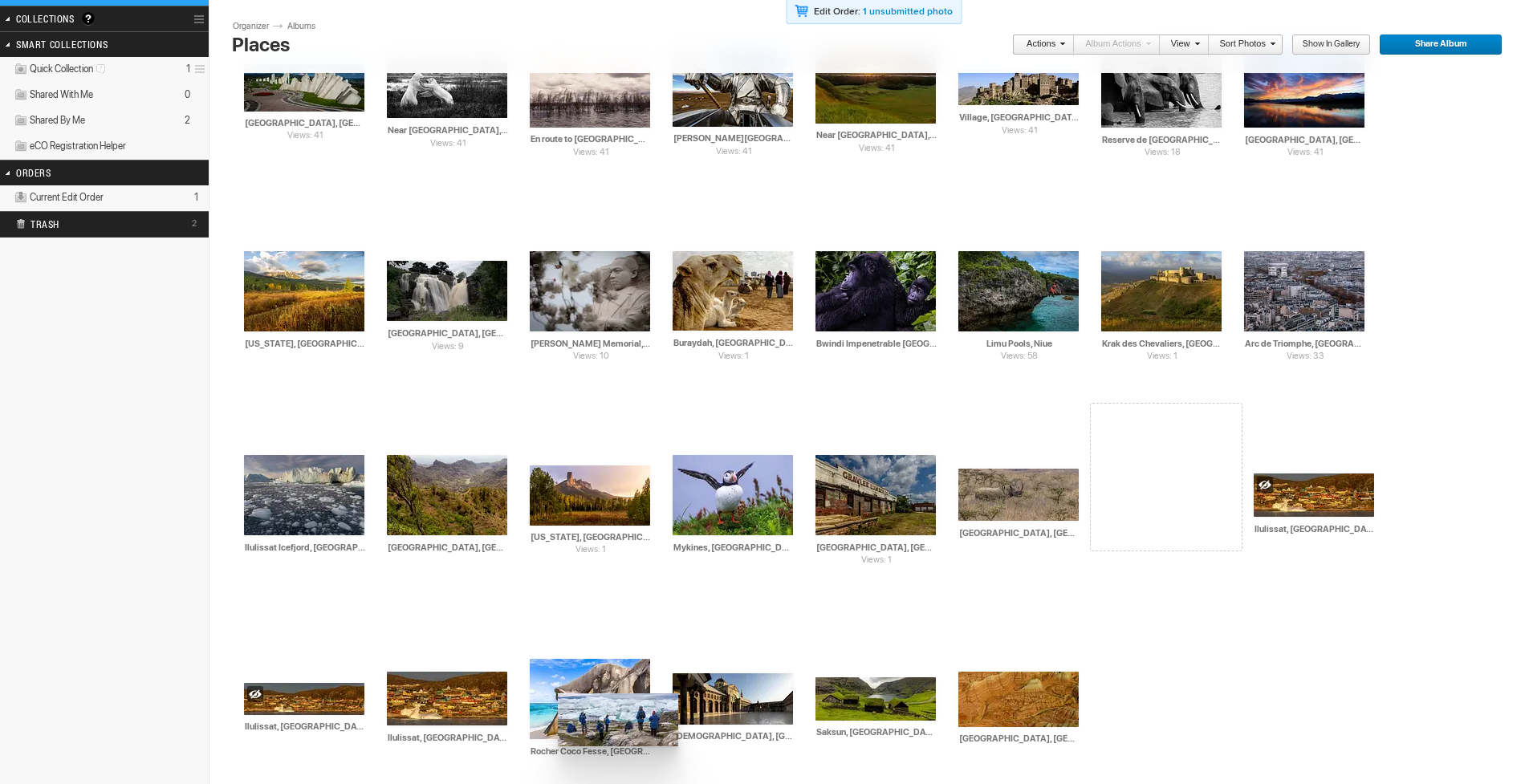 drag, startPoint x: 737, startPoint y: 492, endPoint x: 554, endPoint y: 696, distance: 274.05291 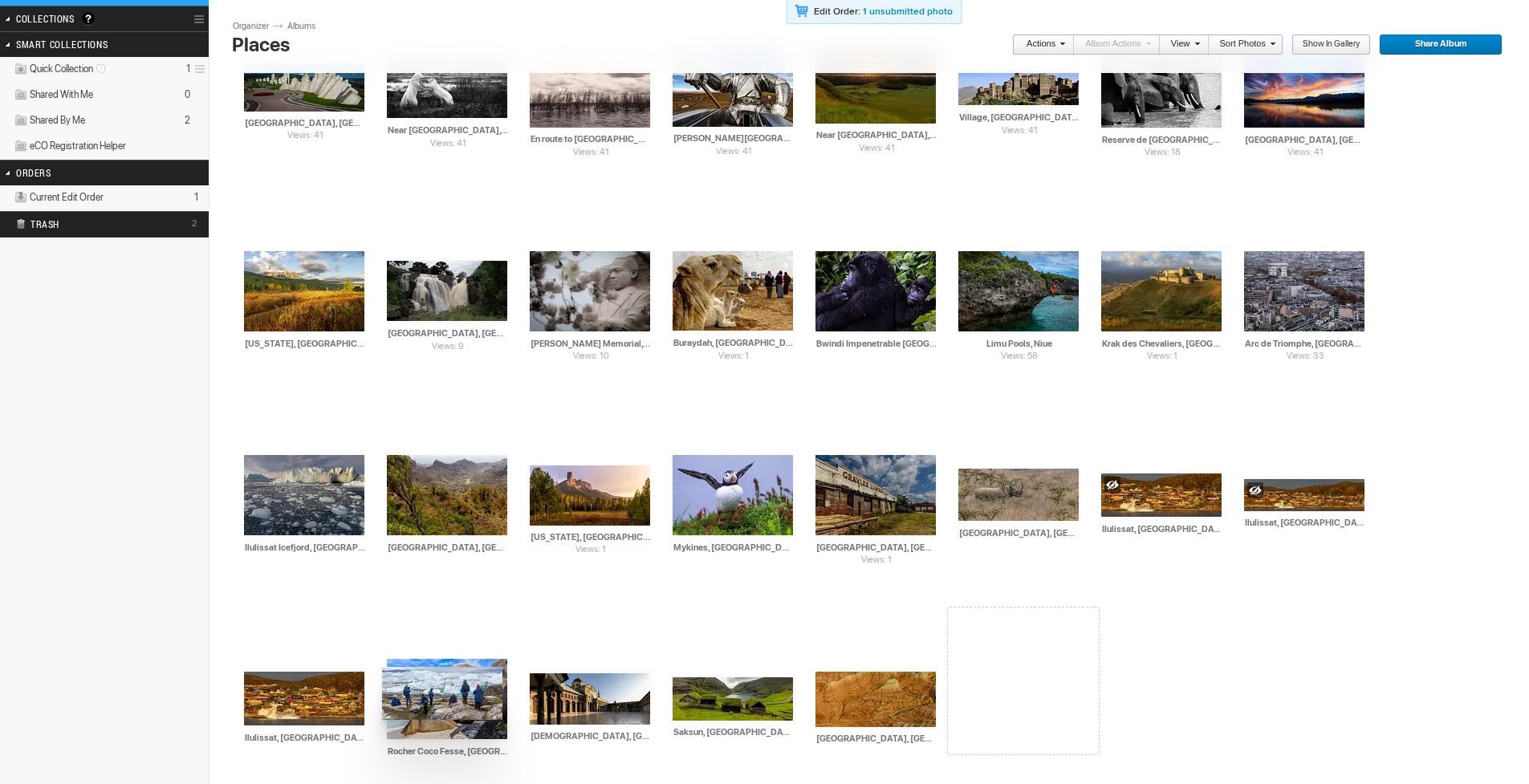 drag, startPoint x: 732, startPoint y: 505, endPoint x: 370, endPoint y: 670, distance: 397.83037 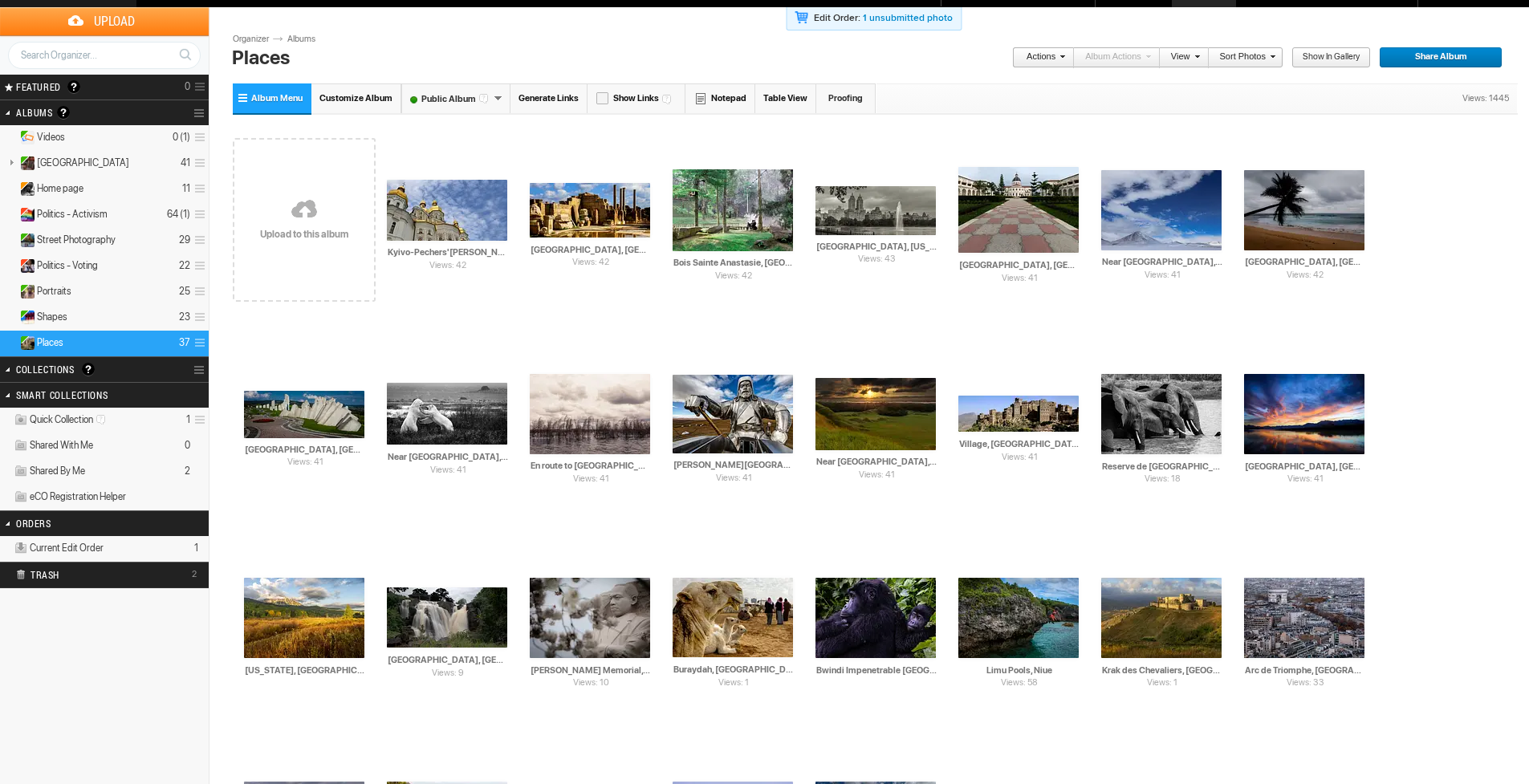 scroll, scrollTop: 0, scrollLeft: 0, axis: both 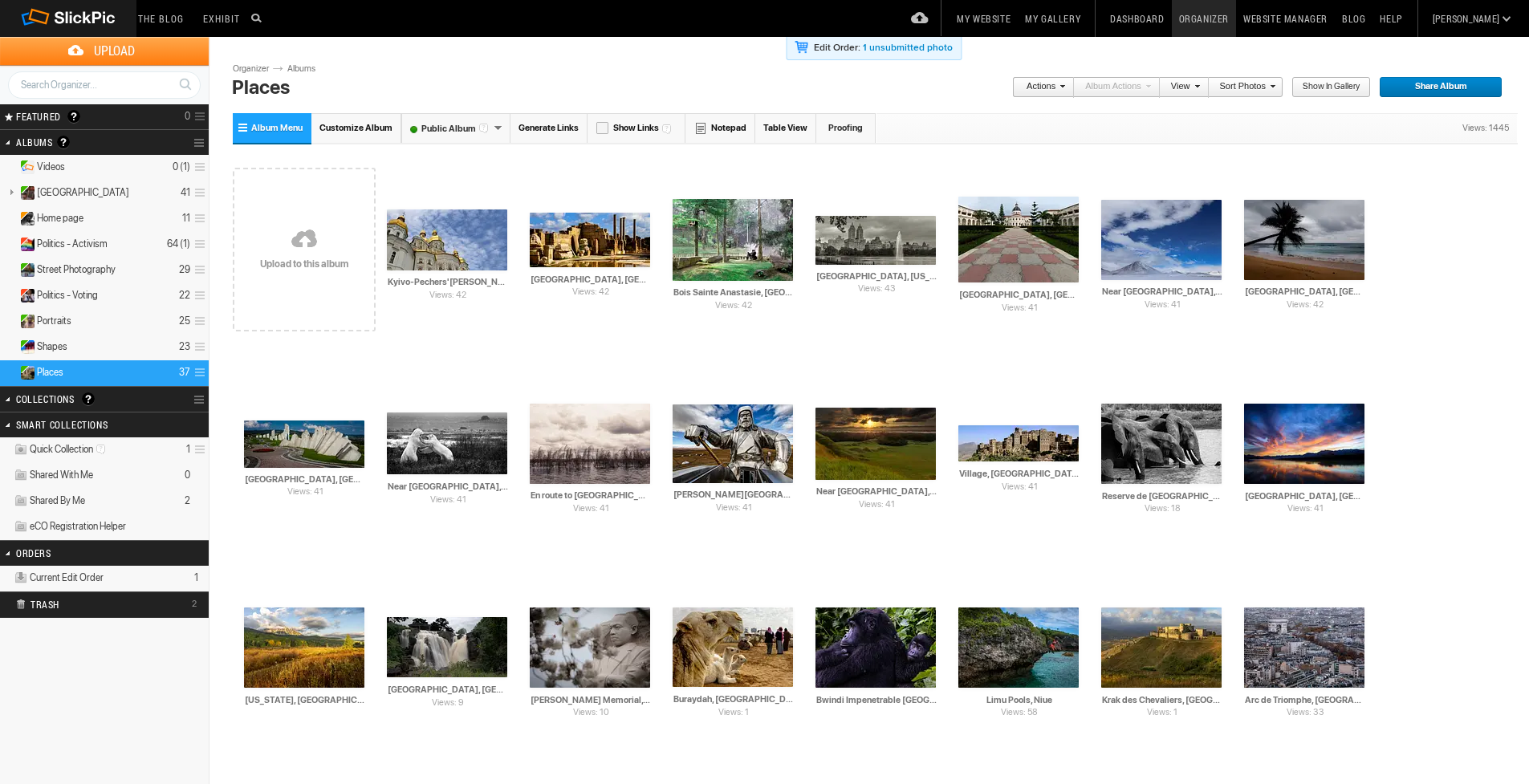 click at bounding box center [304, 240] 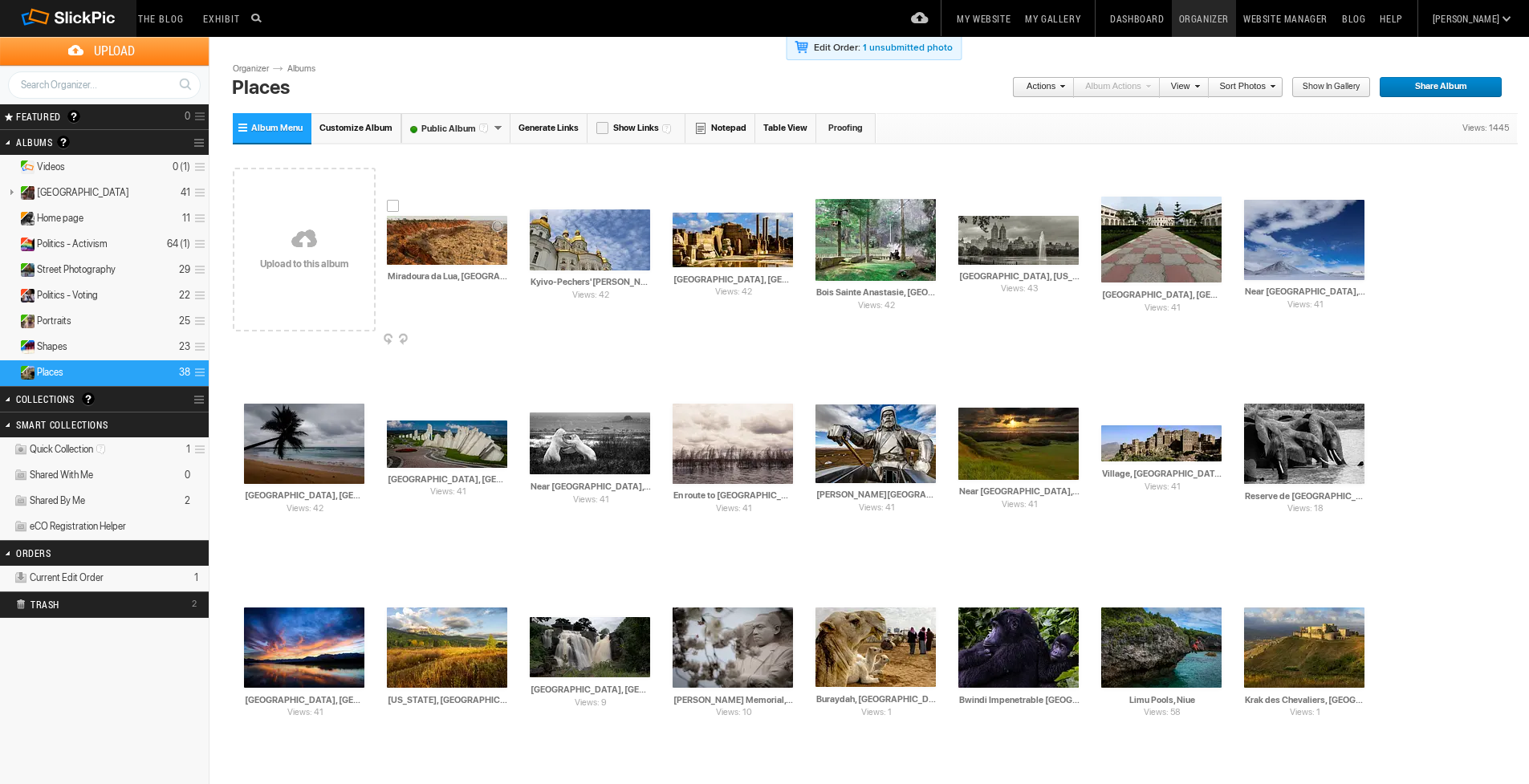 scroll, scrollTop: 24, scrollLeft: 0, axis: vertical 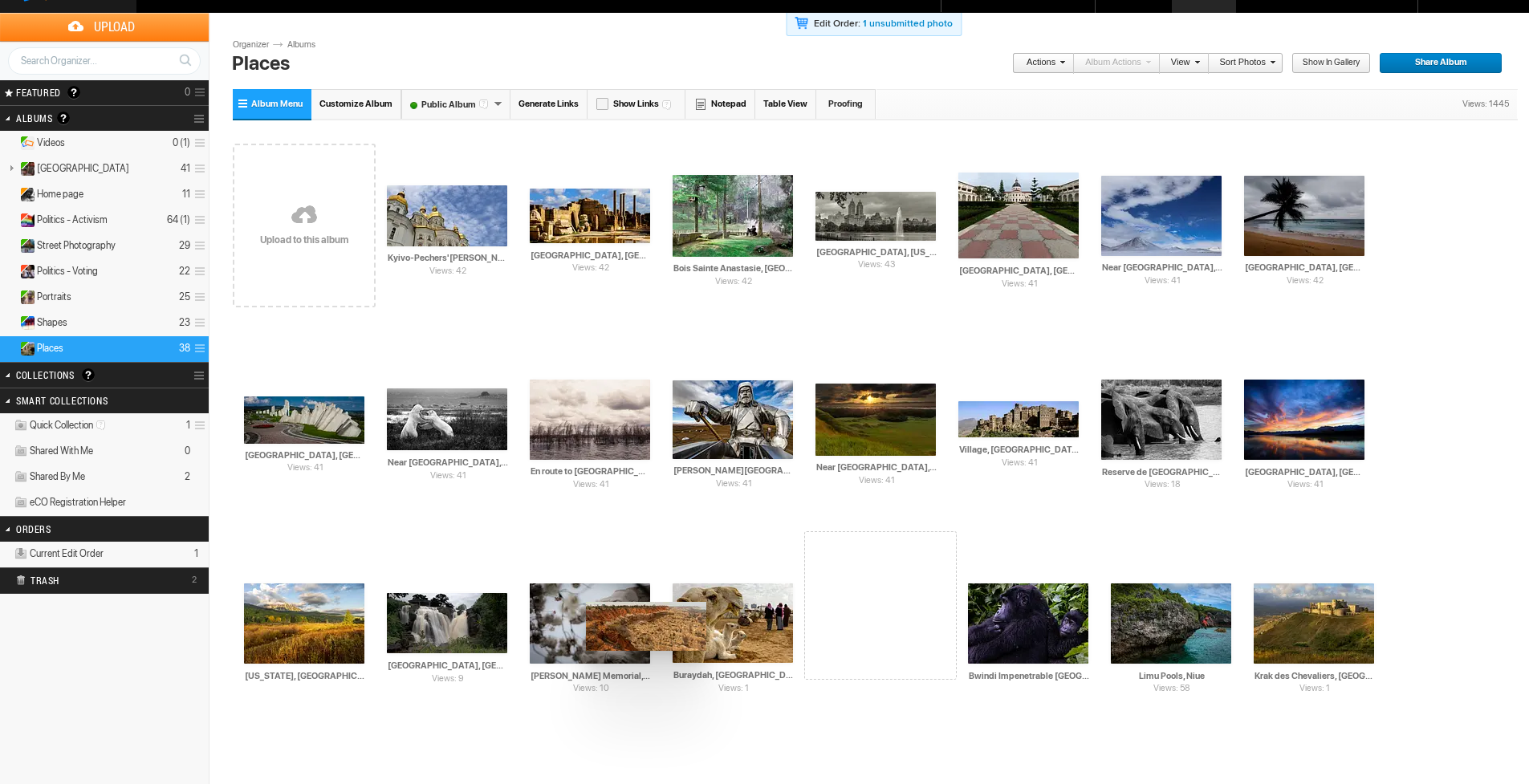 drag, startPoint x: 474, startPoint y: 217, endPoint x: 571, endPoint y: 589, distance: 384.43855 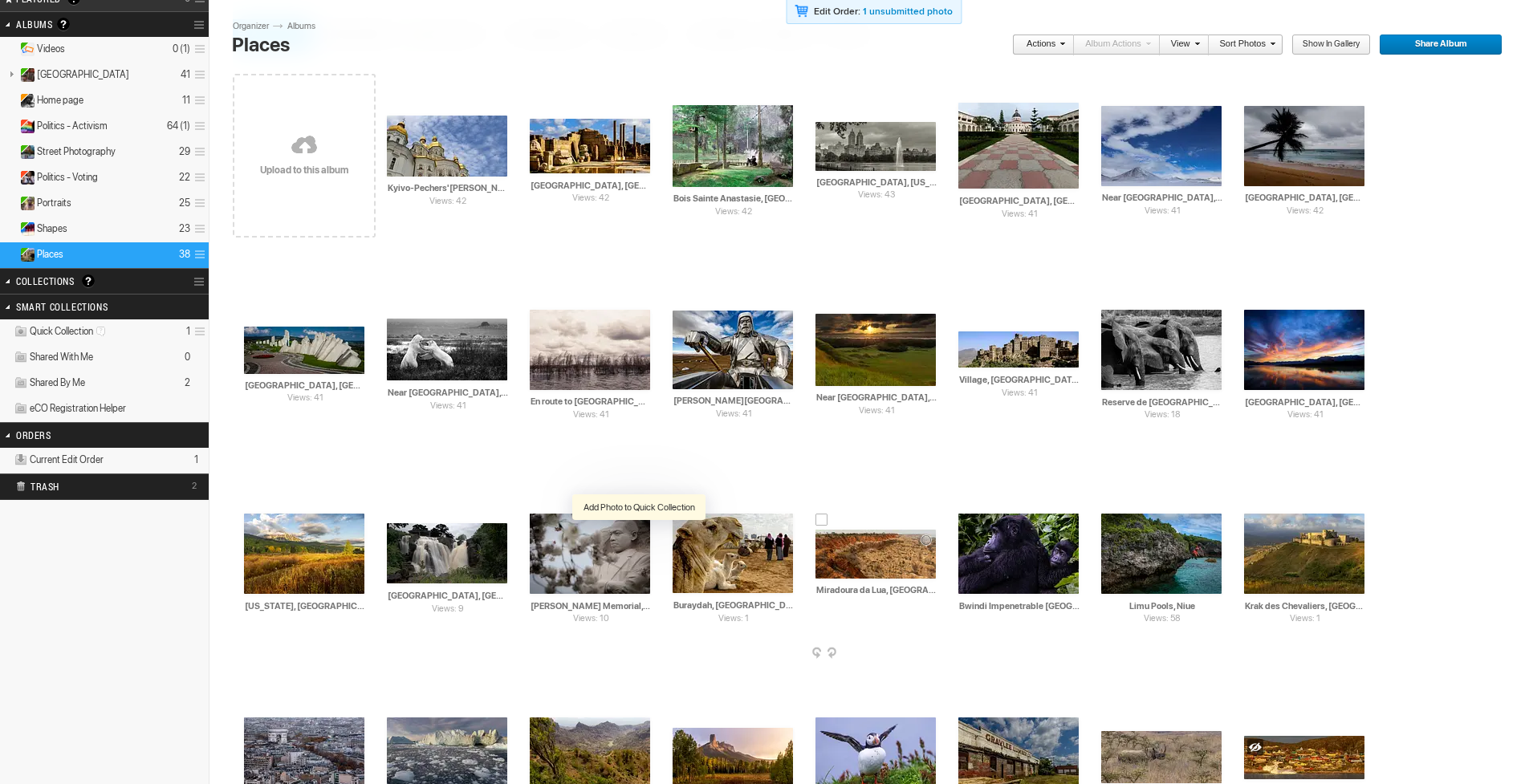 scroll, scrollTop: 398, scrollLeft: 0, axis: vertical 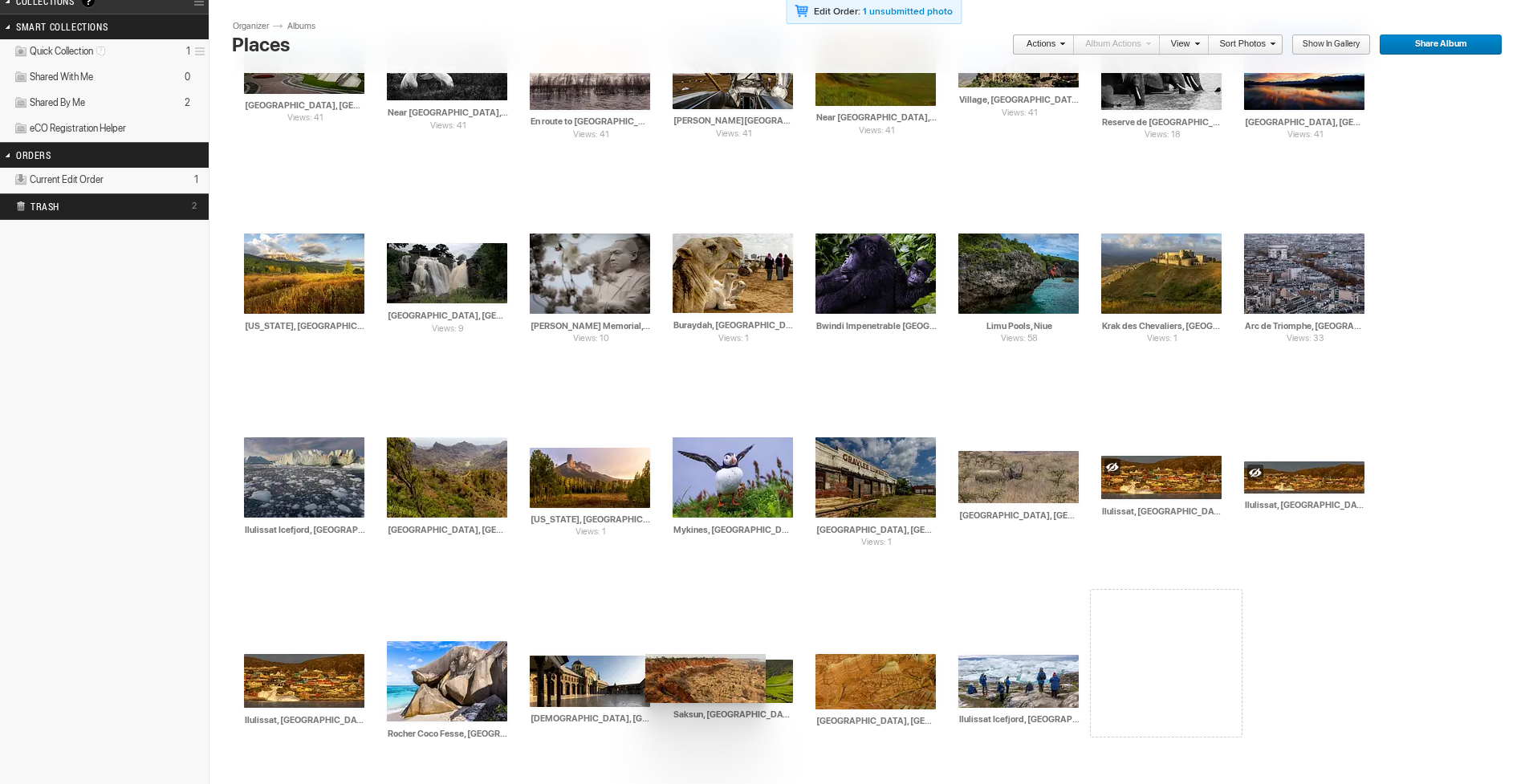 drag, startPoint x: 586, startPoint y: 285, endPoint x: 644, endPoint y: 654, distance: 373.53045 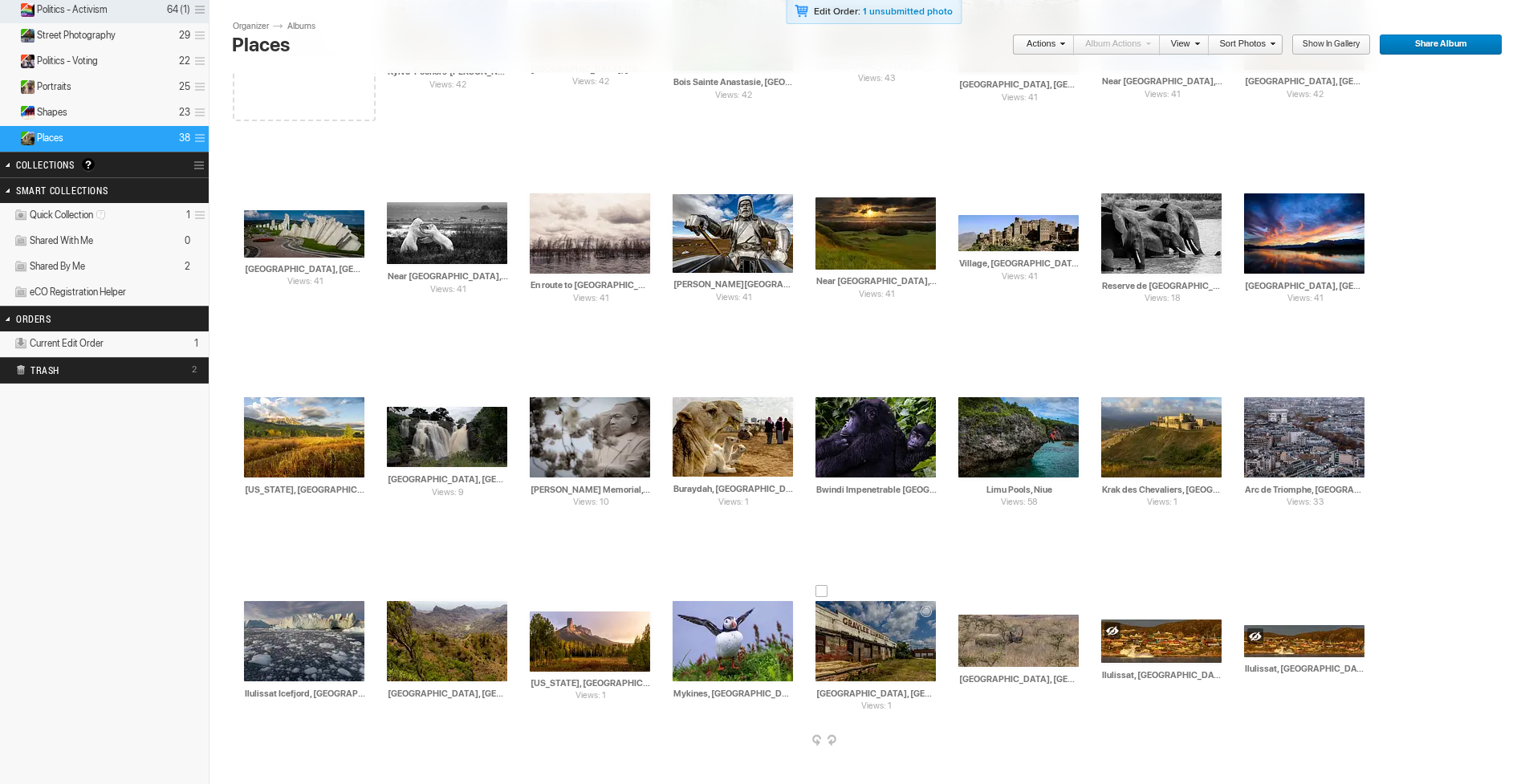 scroll, scrollTop: 0, scrollLeft: 0, axis: both 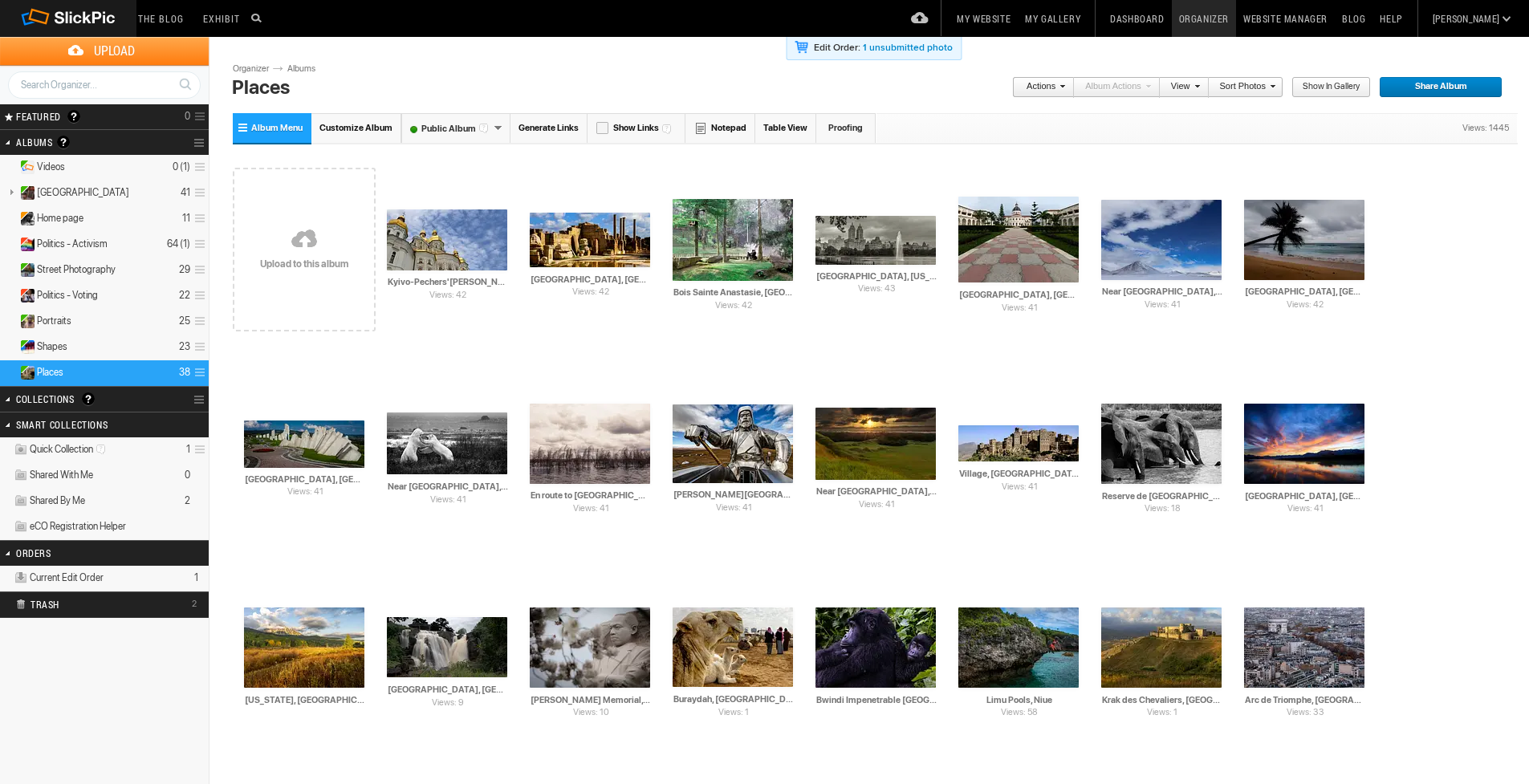 click at bounding box center [304, 240] 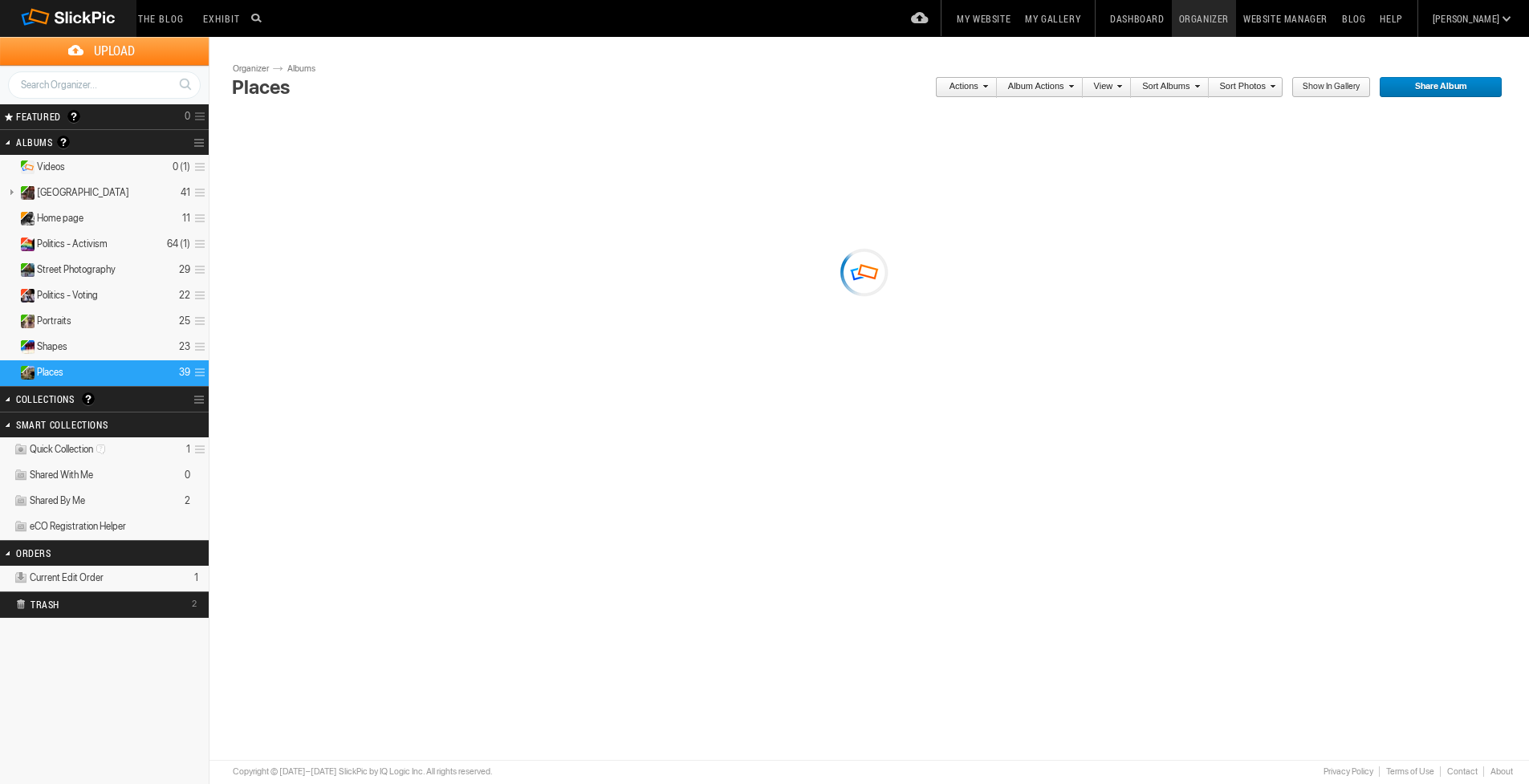 scroll, scrollTop: 0, scrollLeft: 0, axis: both 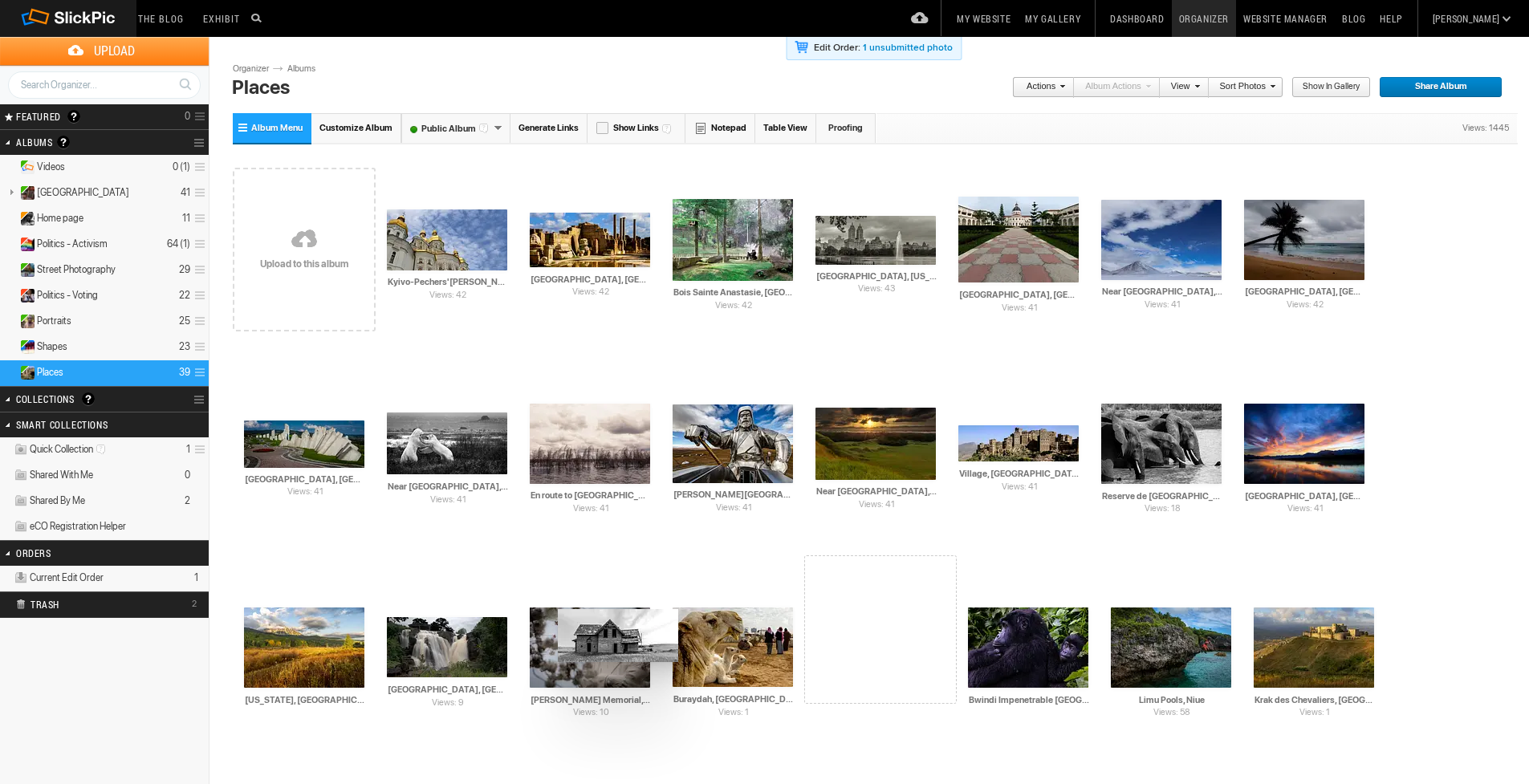 drag, startPoint x: 441, startPoint y: 243, endPoint x: 542, endPoint y: 611, distance: 381.6084 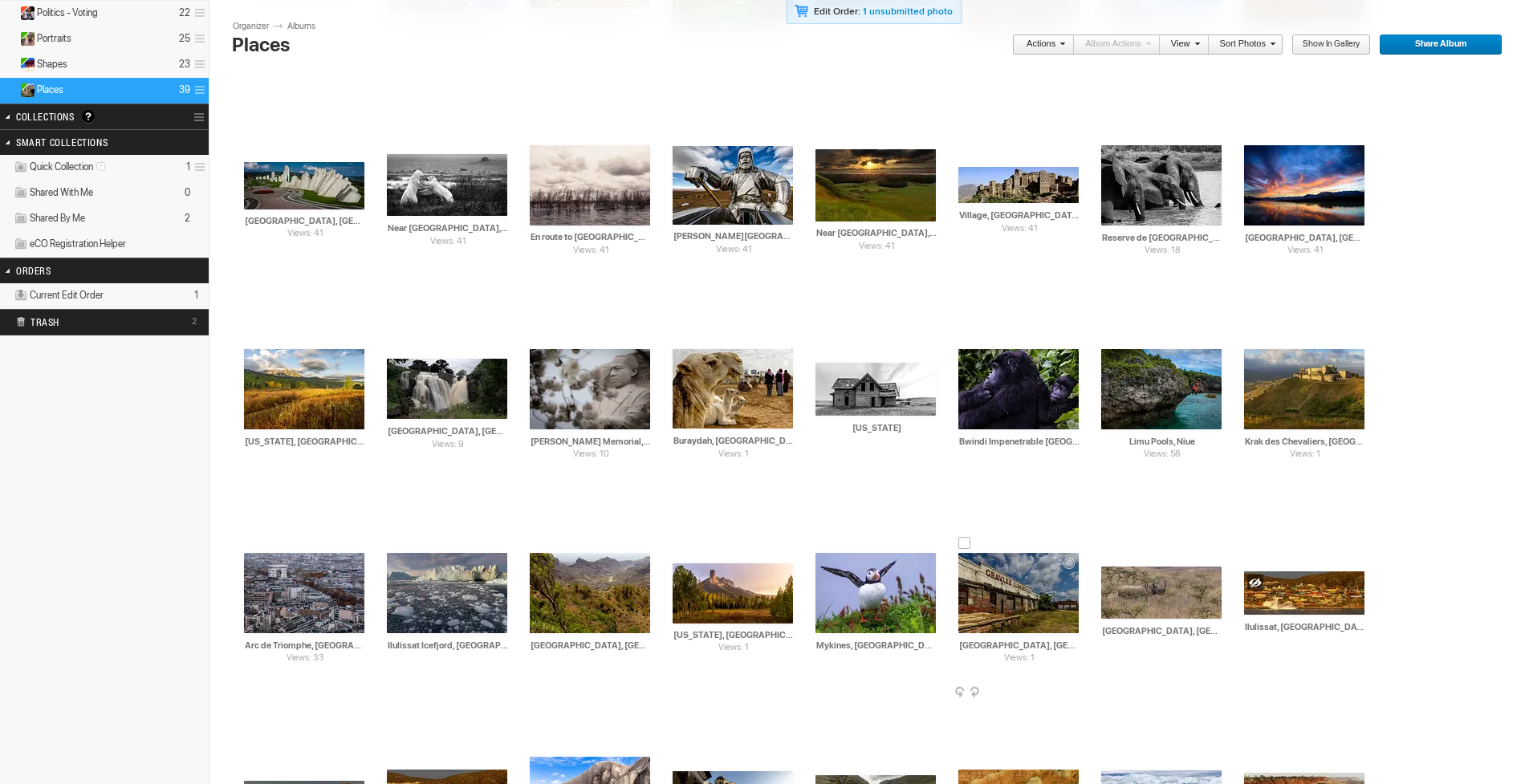 scroll, scrollTop: 401, scrollLeft: 0, axis: vertical 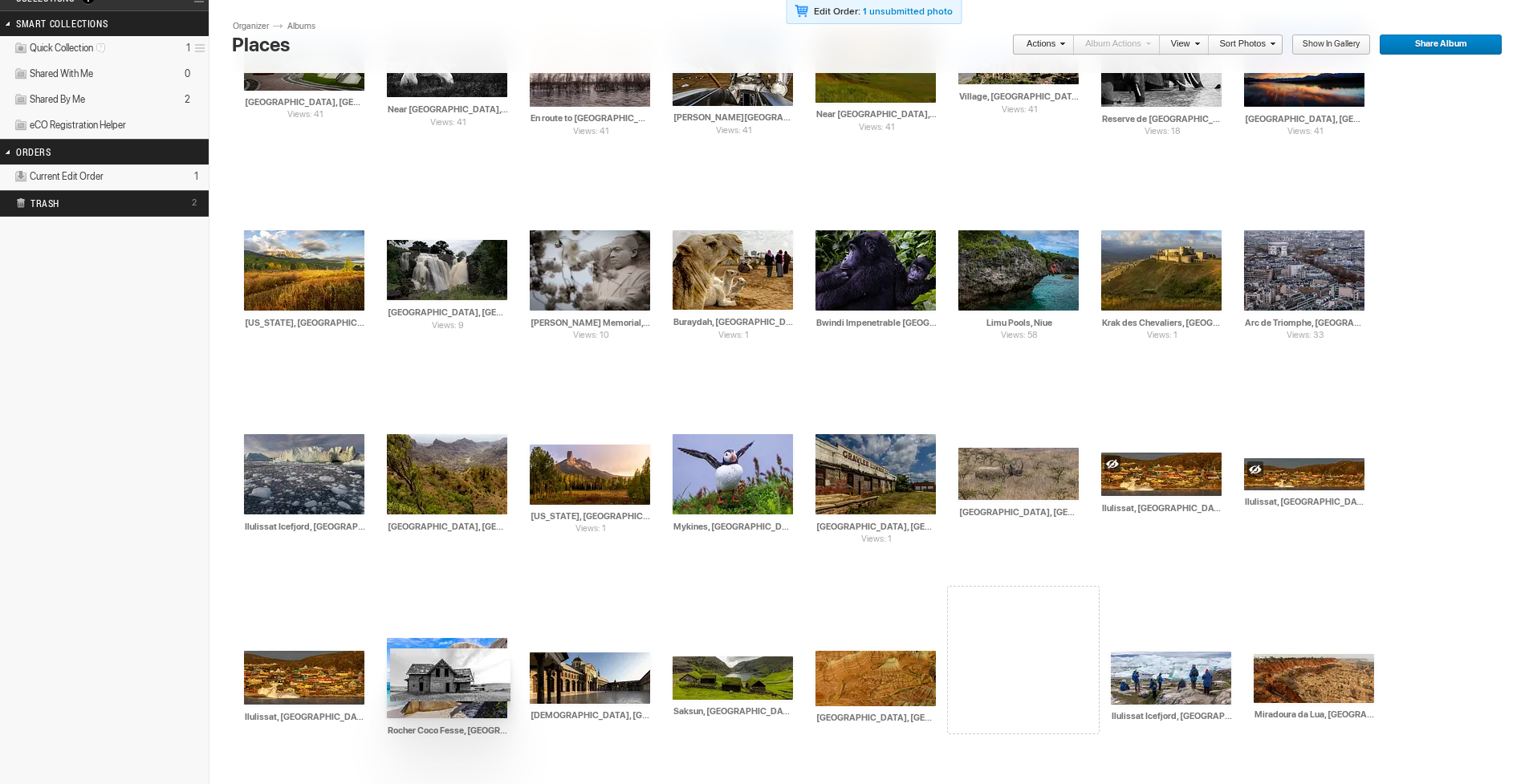 drag, startPoint x: 575, startPoint y: 258, endPoint x: 388, endPoint y: 648, distance: 432.5147 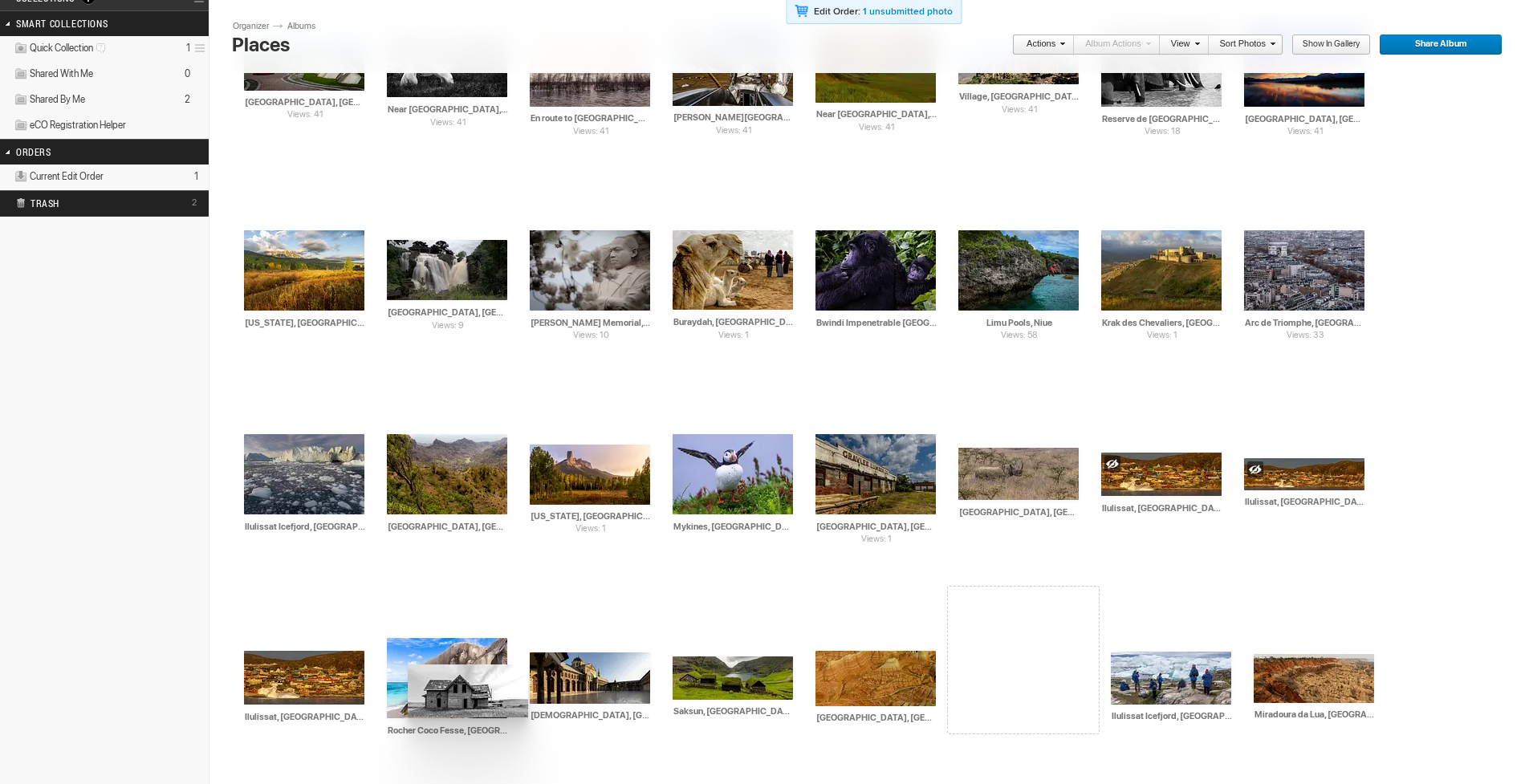 drag, startPoint x: 415, startPoint y: 665, endPoint x: 405, endPoint y: 664, distance: 10.0498756 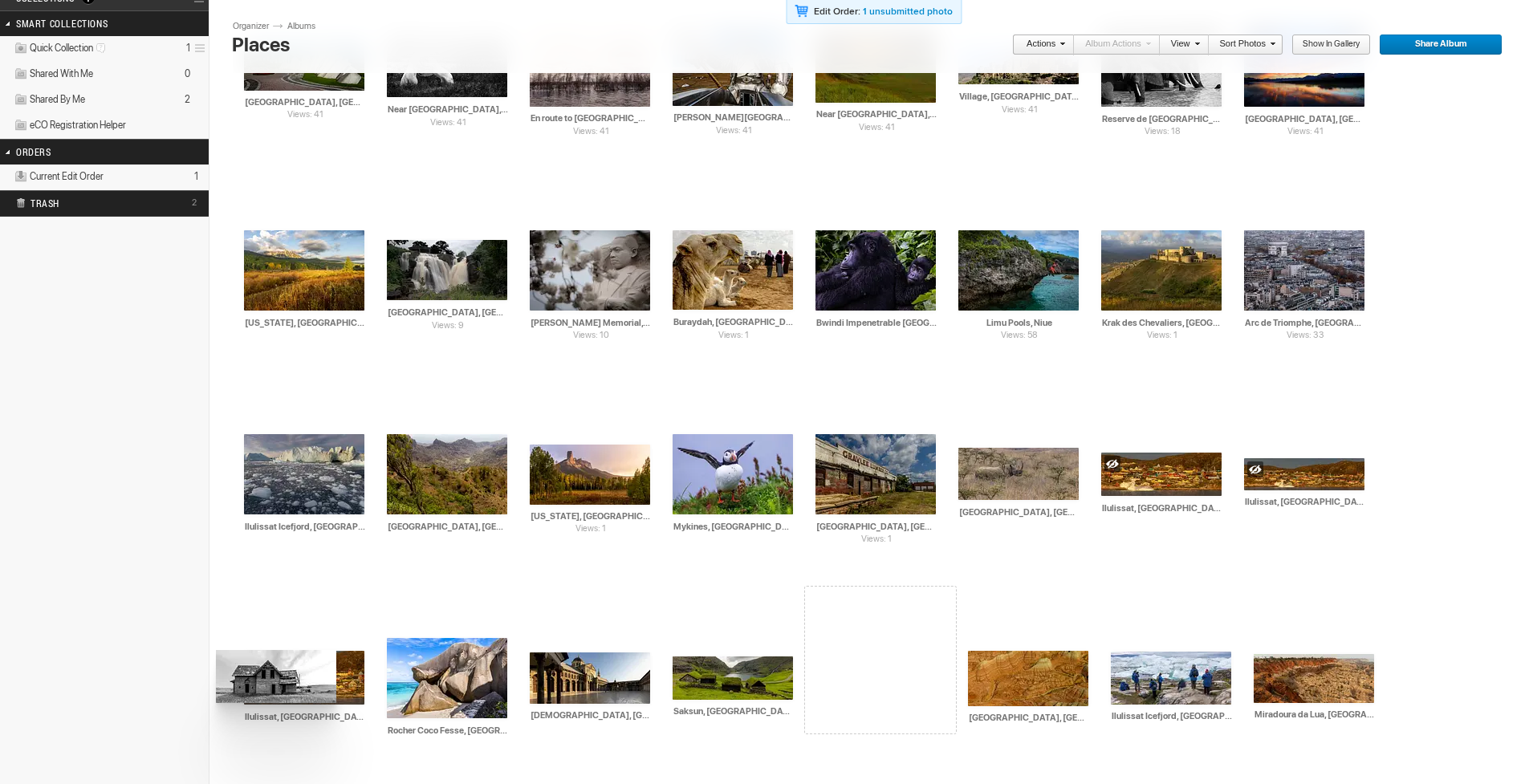 drag, startPoint x: 449, startPoint y: 664, endPoint x: 236, endPoint y: 646, distance: 213.75921 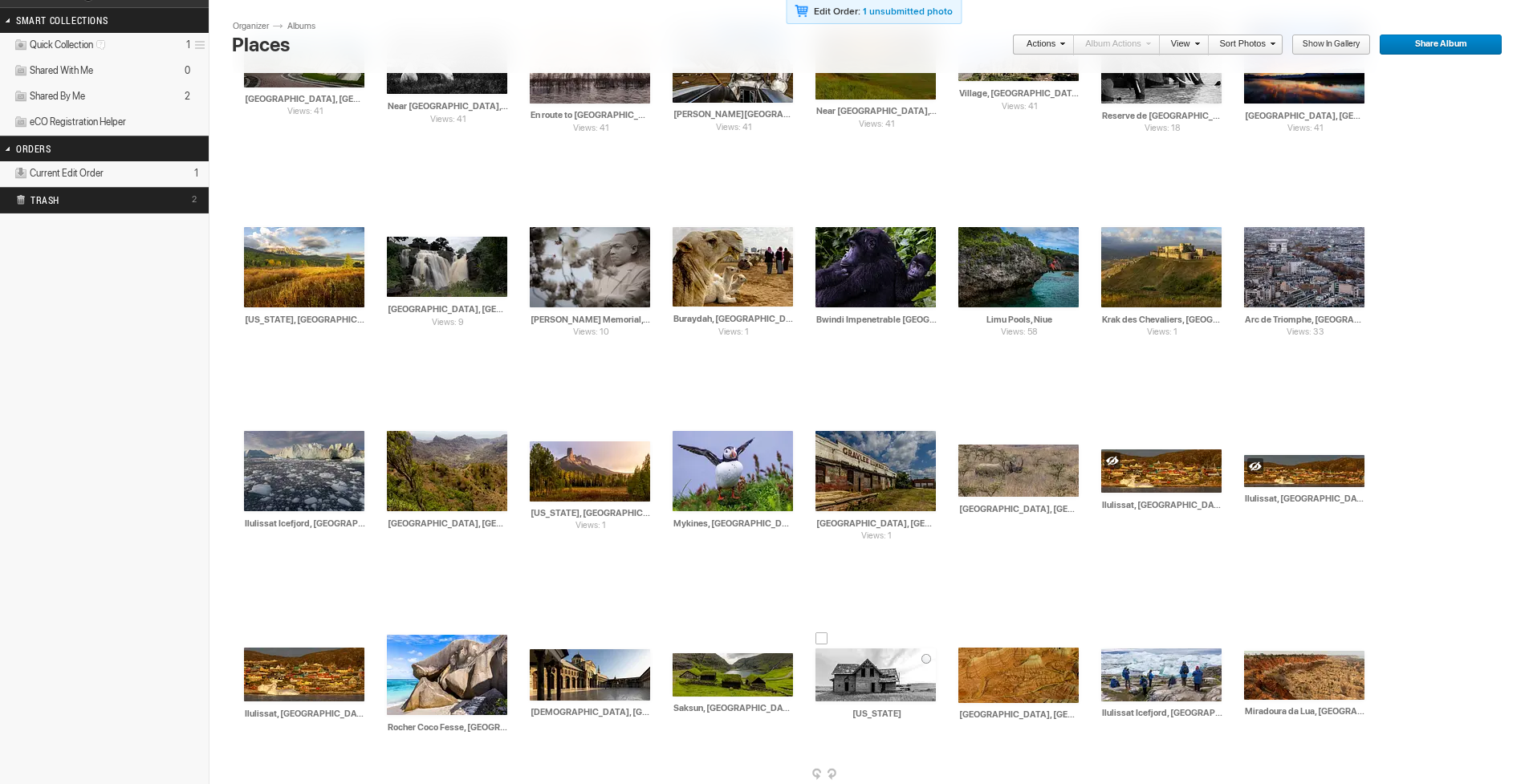 scroll, scrollTop: 479, scrollLeft: 0, axis: vertical 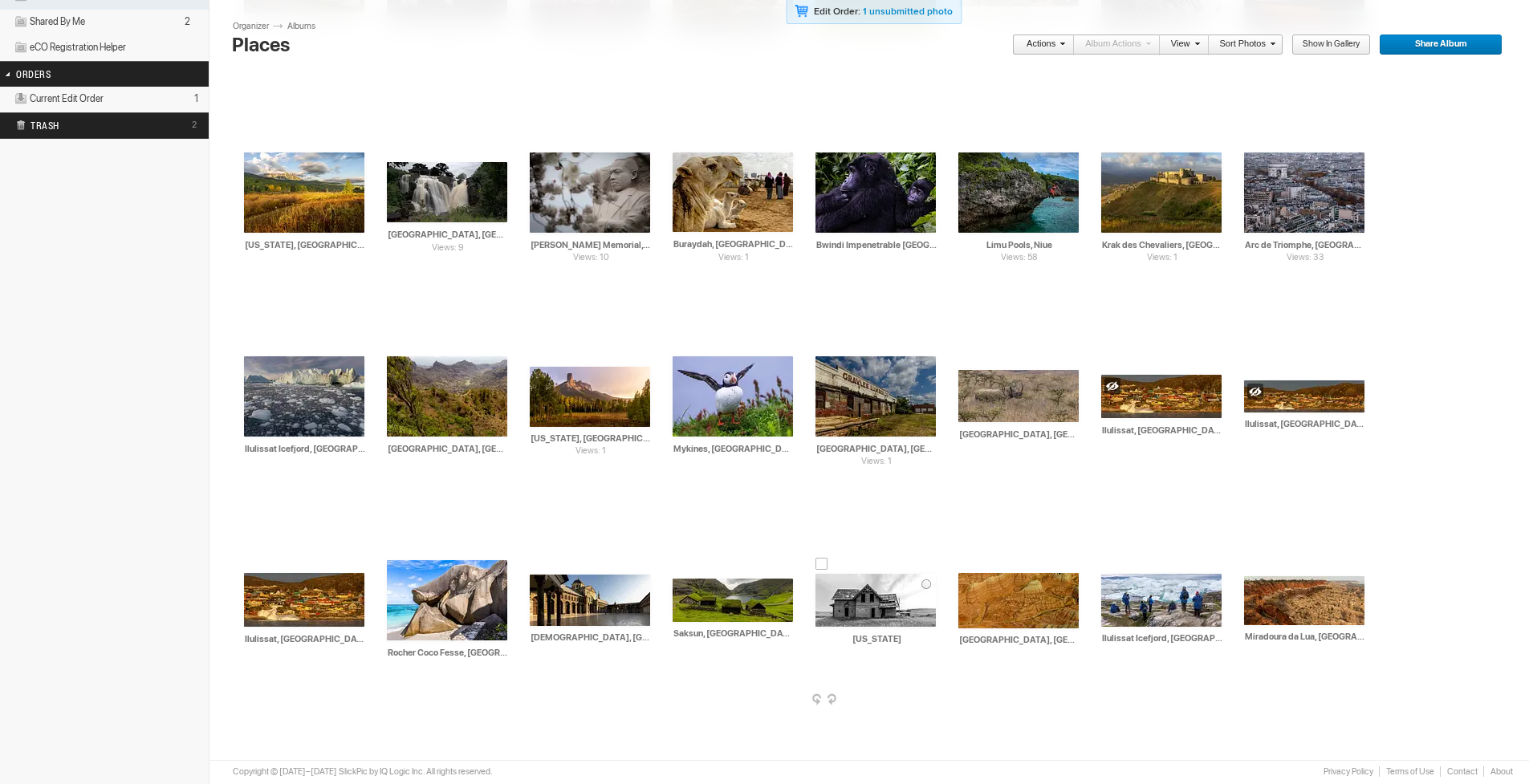 click on "[US_STATE]" at bounding box center (876, 639) 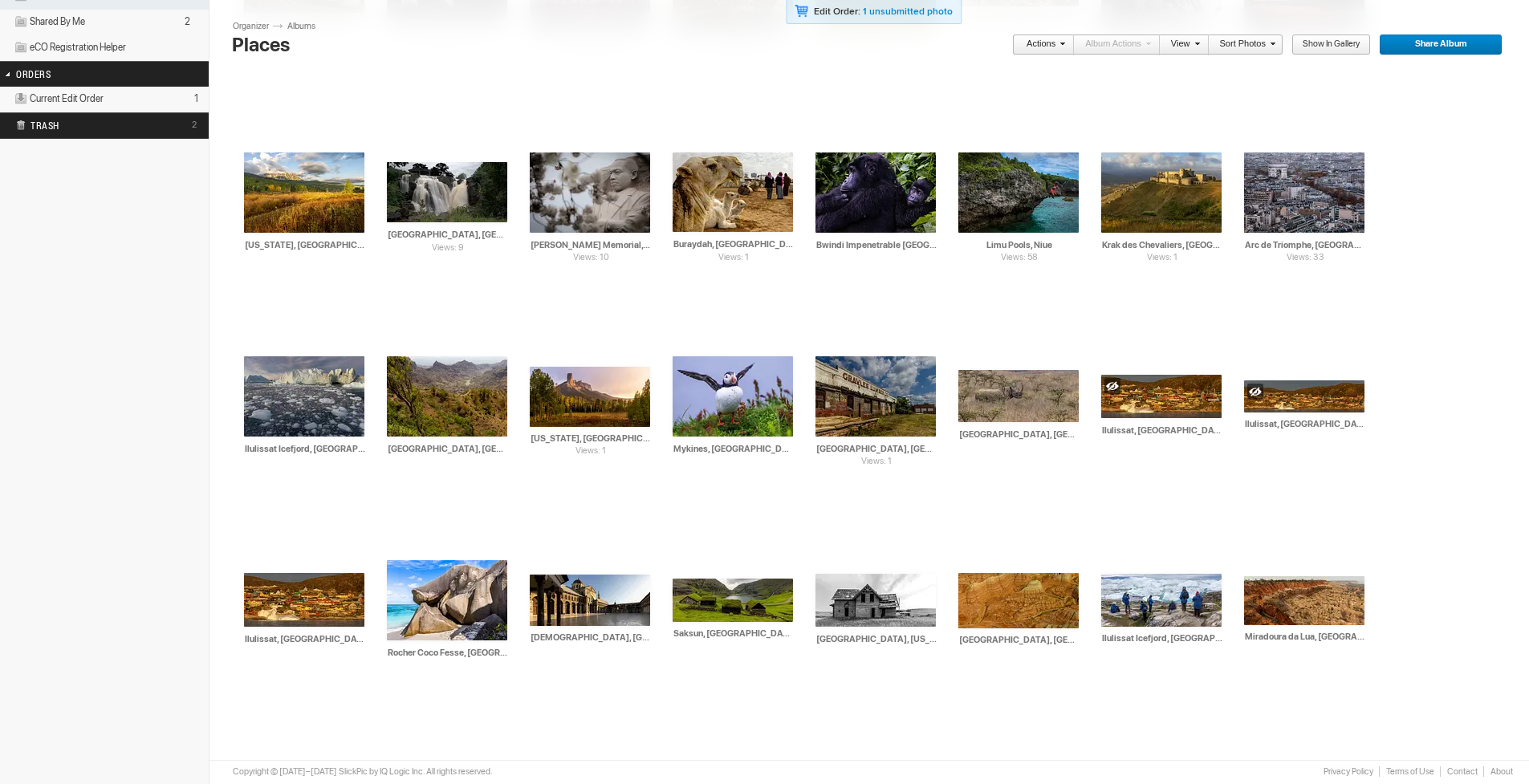 type on "[GEOGRAPHIC_DATA], [US_STATE]" 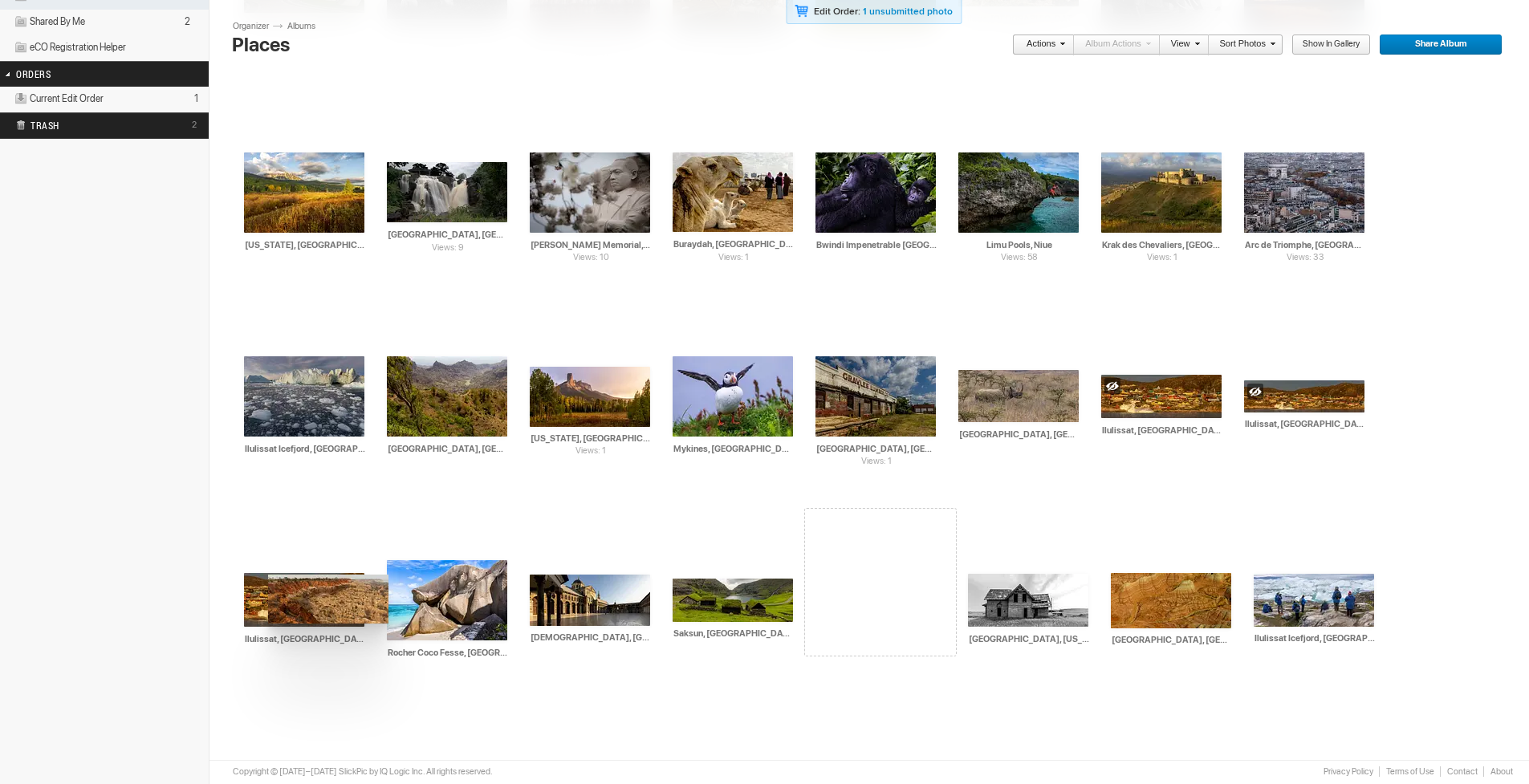 drag, startPoint x: 756, startPoint y: 602, endPoint x: 251, endPoint y: 578, distance: 505.57 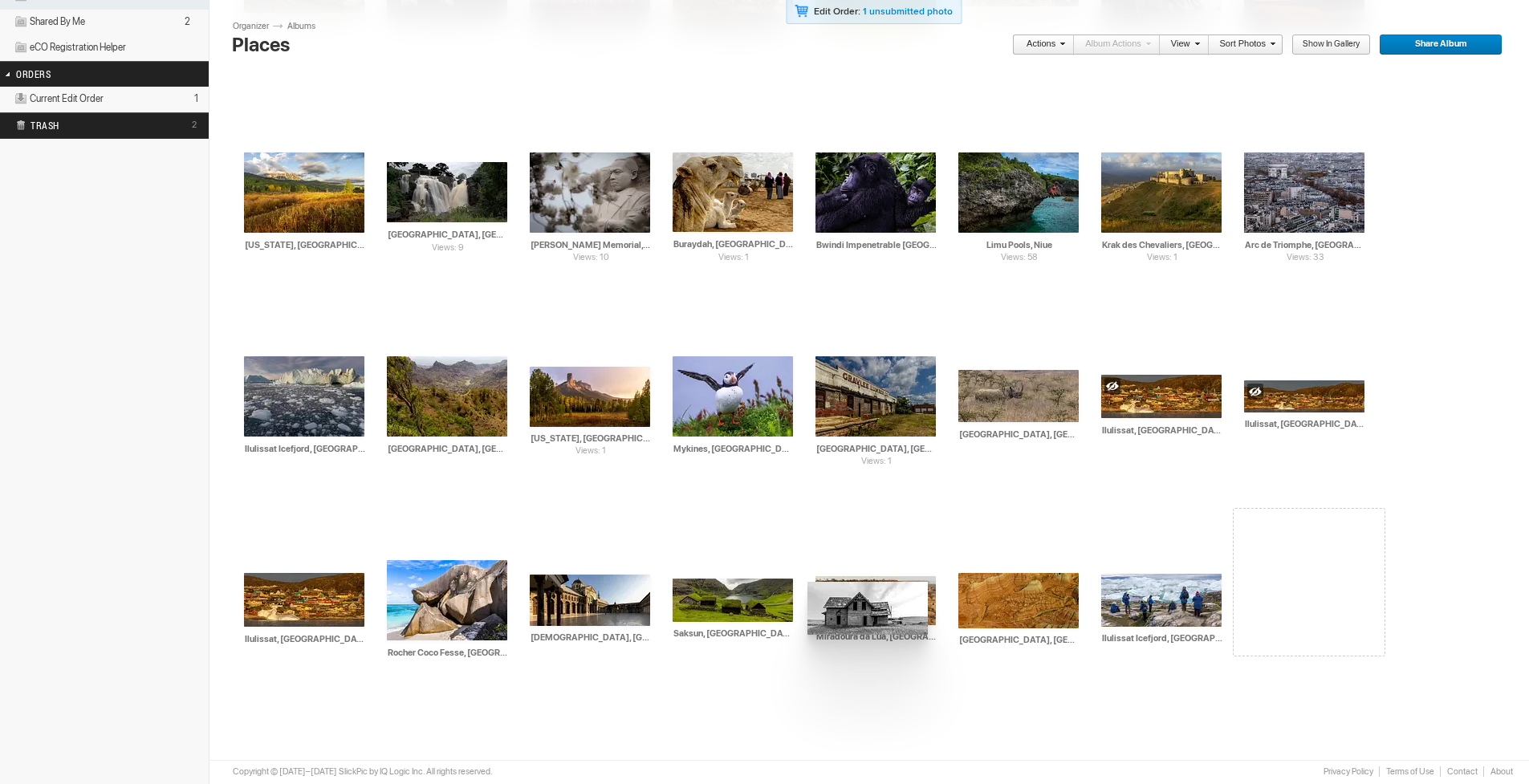 drag, startPoint x: 462, startPoint y: 604, endPoint x: 777, endPoint y: 585, distance: 315.572 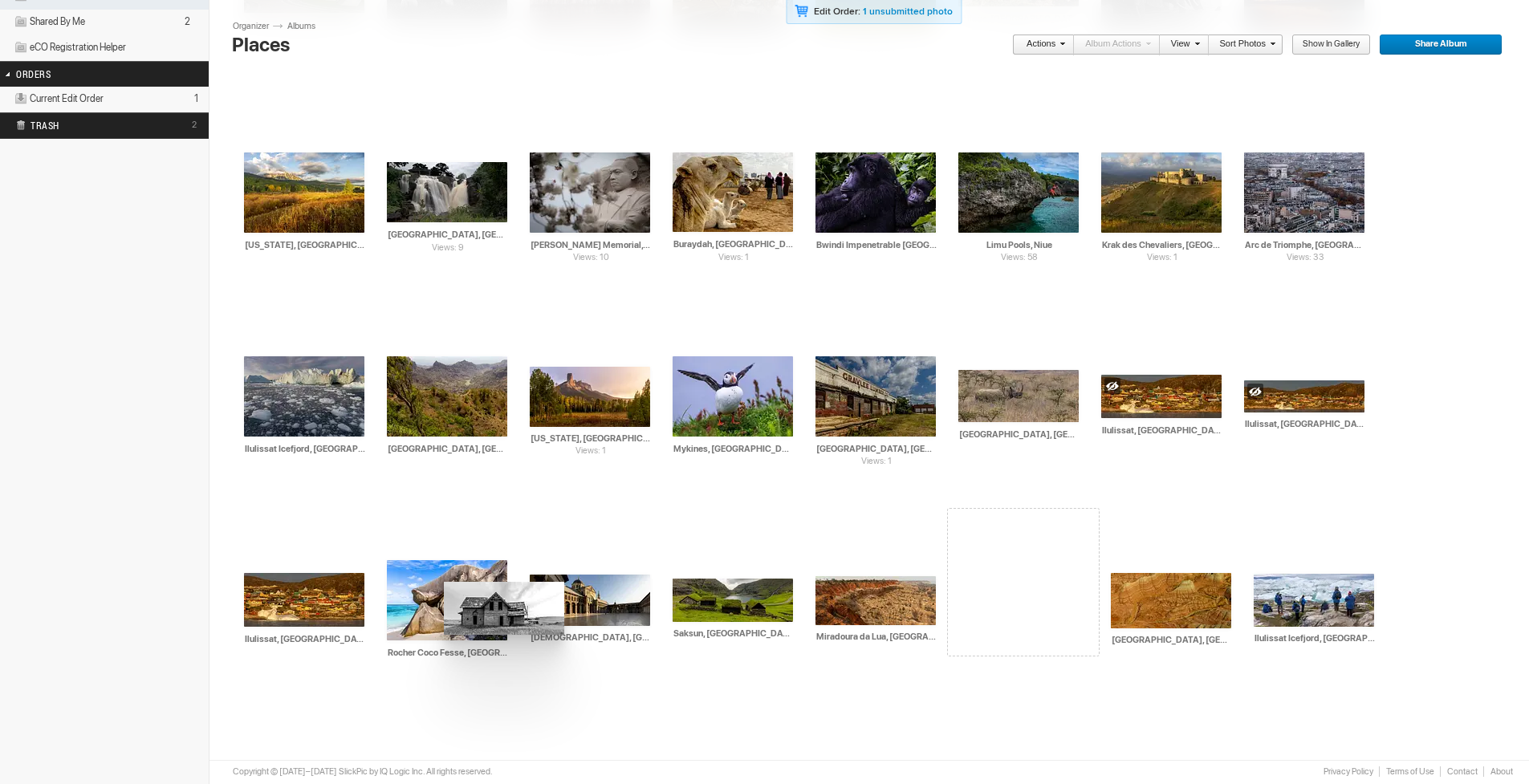 drag, startPoint x: 745, startPoint y: 611, endPoint x: 425, endPoint y: 577, distance: 321.80118 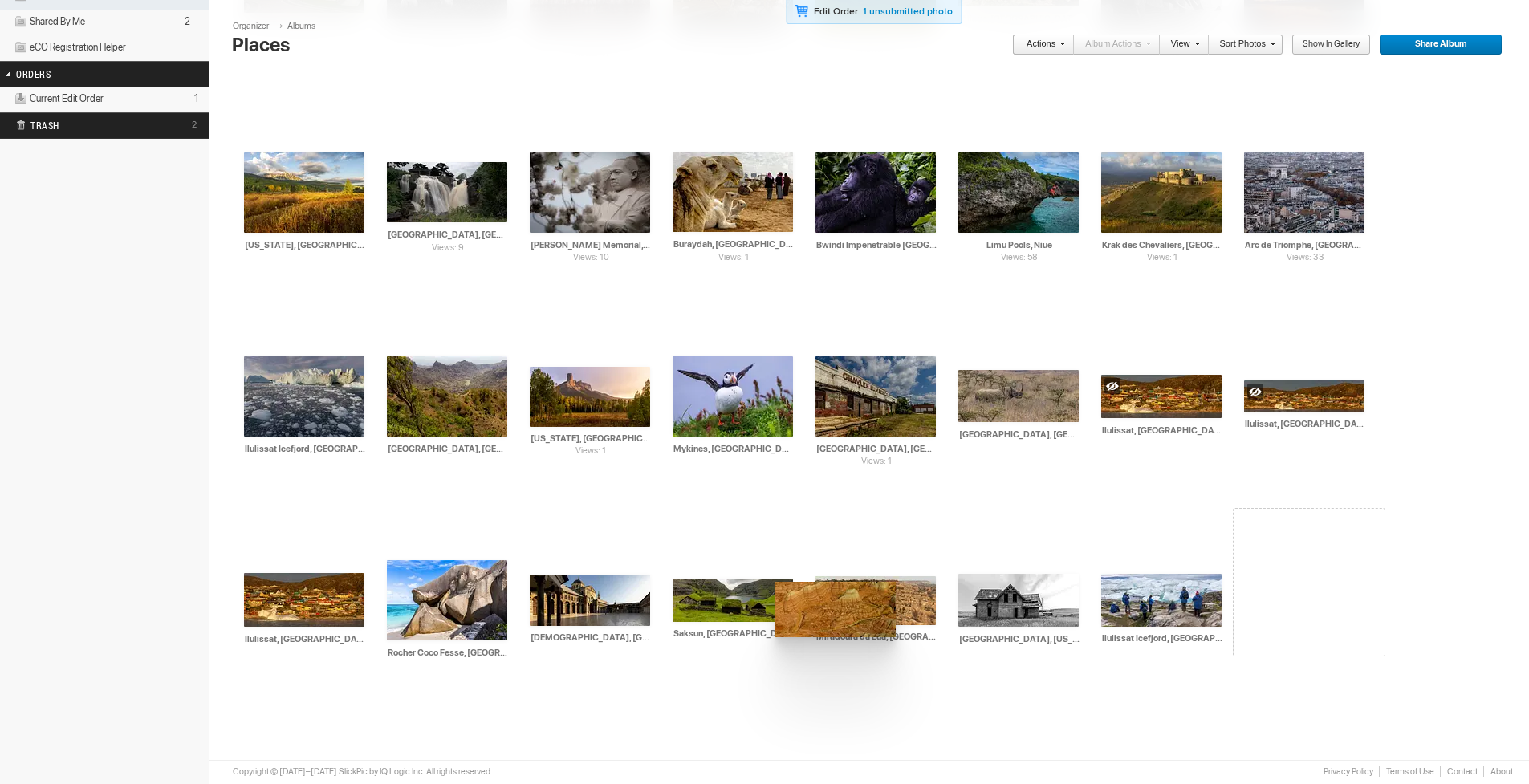 drag, startPoint x: 608, startPoint y: 583, endPoint x: 774, endPoint y: 582, distance: 166.00301 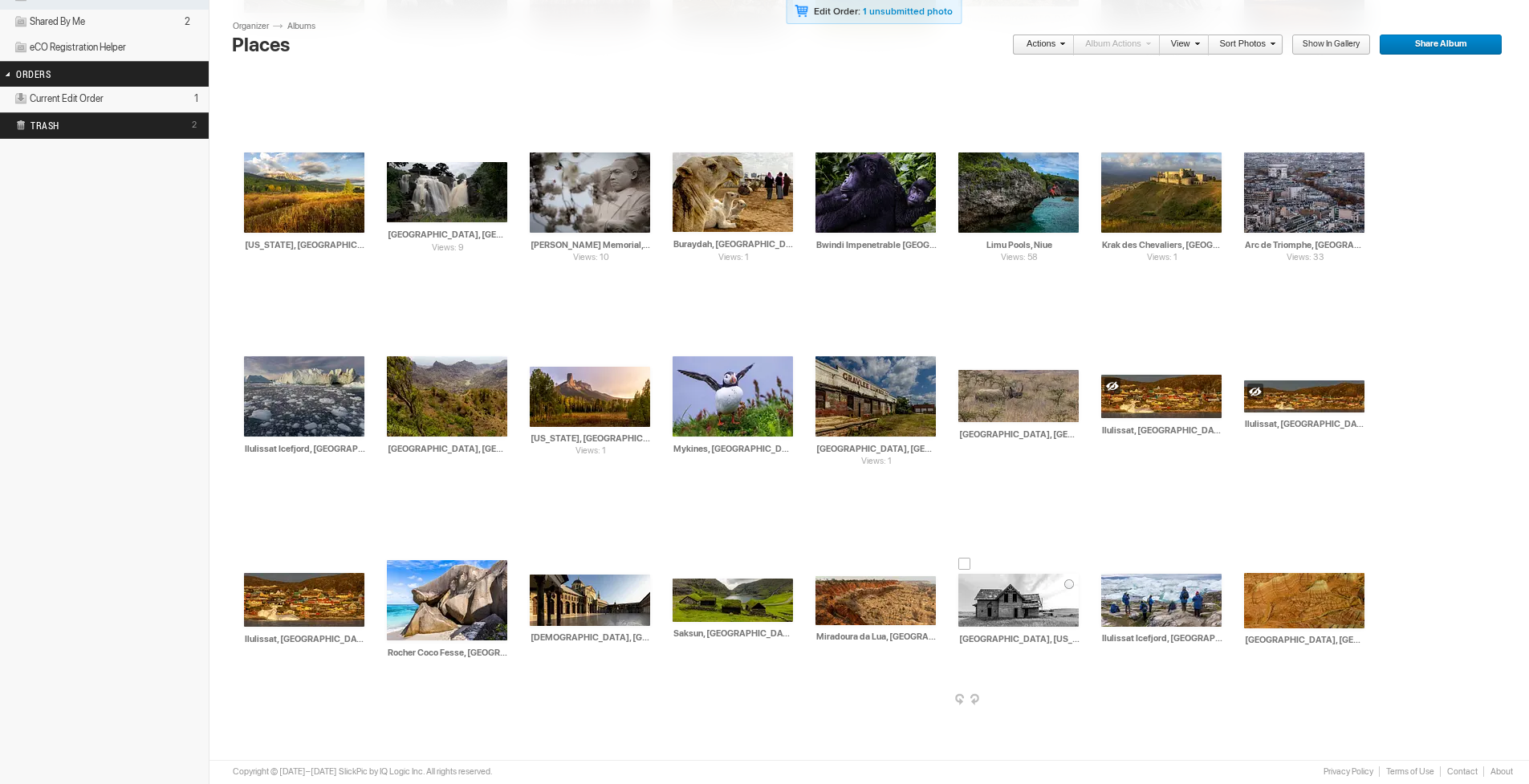 click on "[GEOGRAPHIC_DATA], [US_STATE]" at bounding box center (1019, 639) 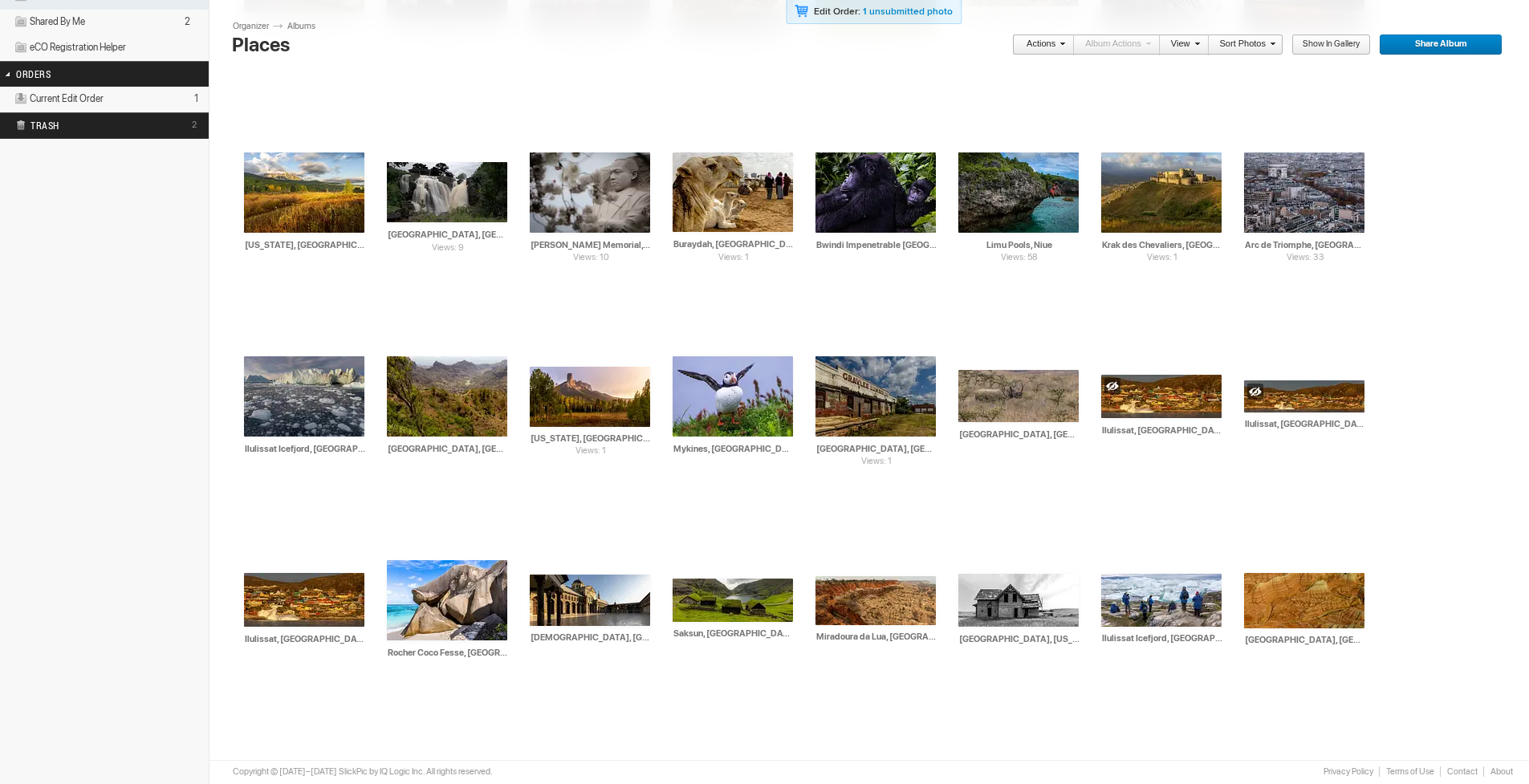 type on "[GEOGRAPHIC_DATA], [US_STATE], [GEOGRAPHIC_DATA]" 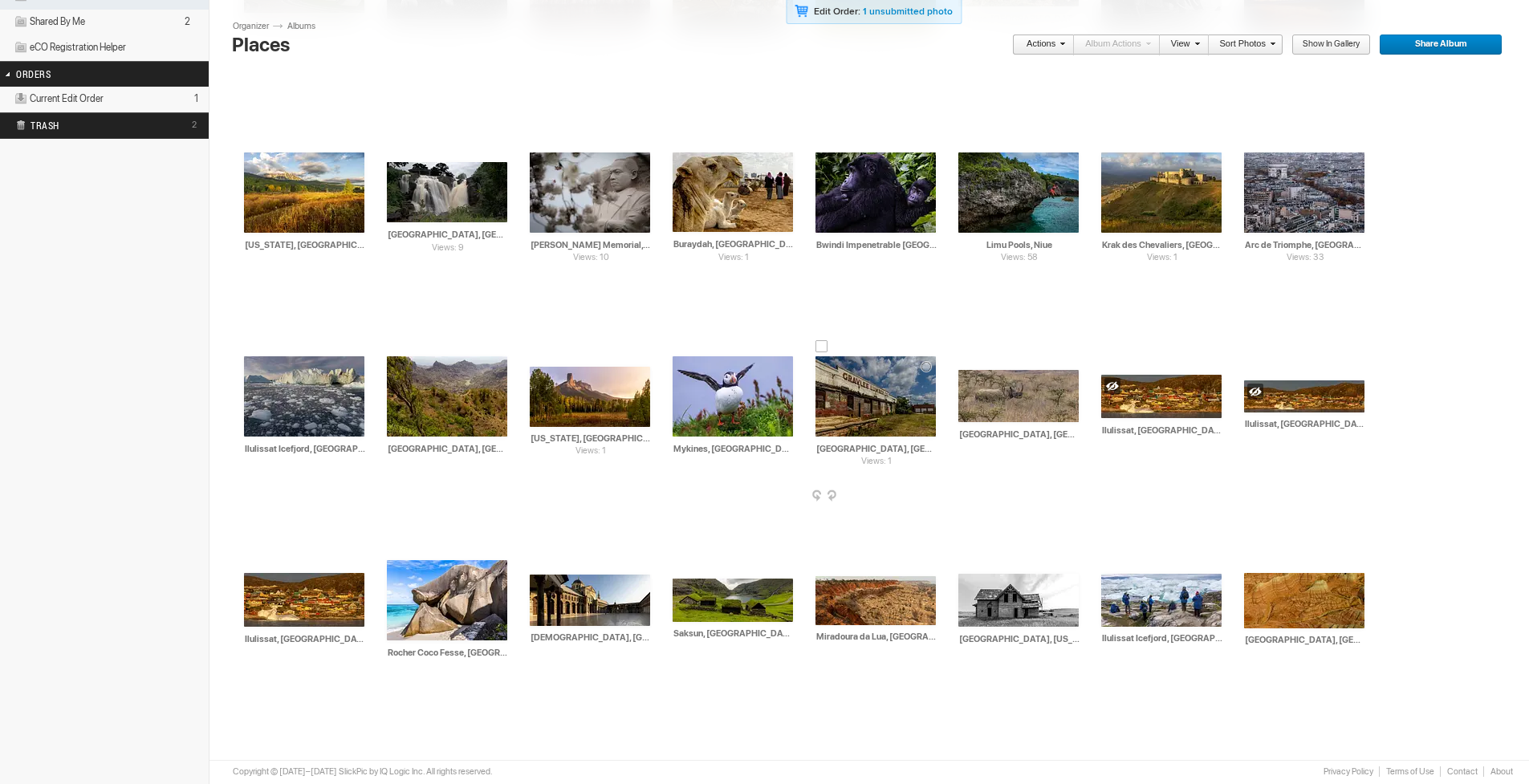 click on "[GEOGRAPHIC_DATA], [GEOGRAPHIC_DATA]" at bounding box center (876, 449) 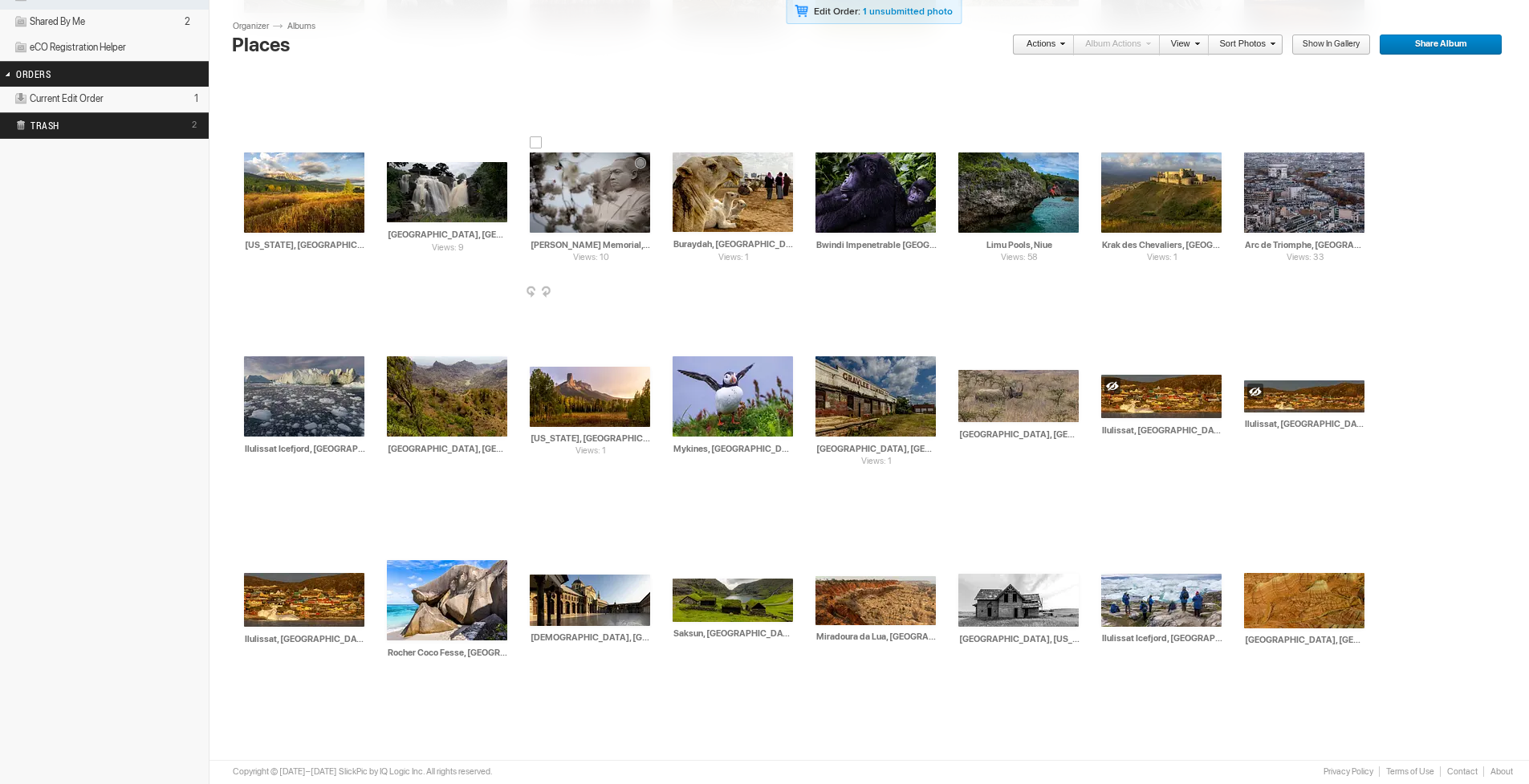 click on "[PERSON_NAME] Memorial, [US_STATE], [GEOGRAPHIC_DATA], [GEOGRAPHIC_DATA]" at bounding box center [591, 245] 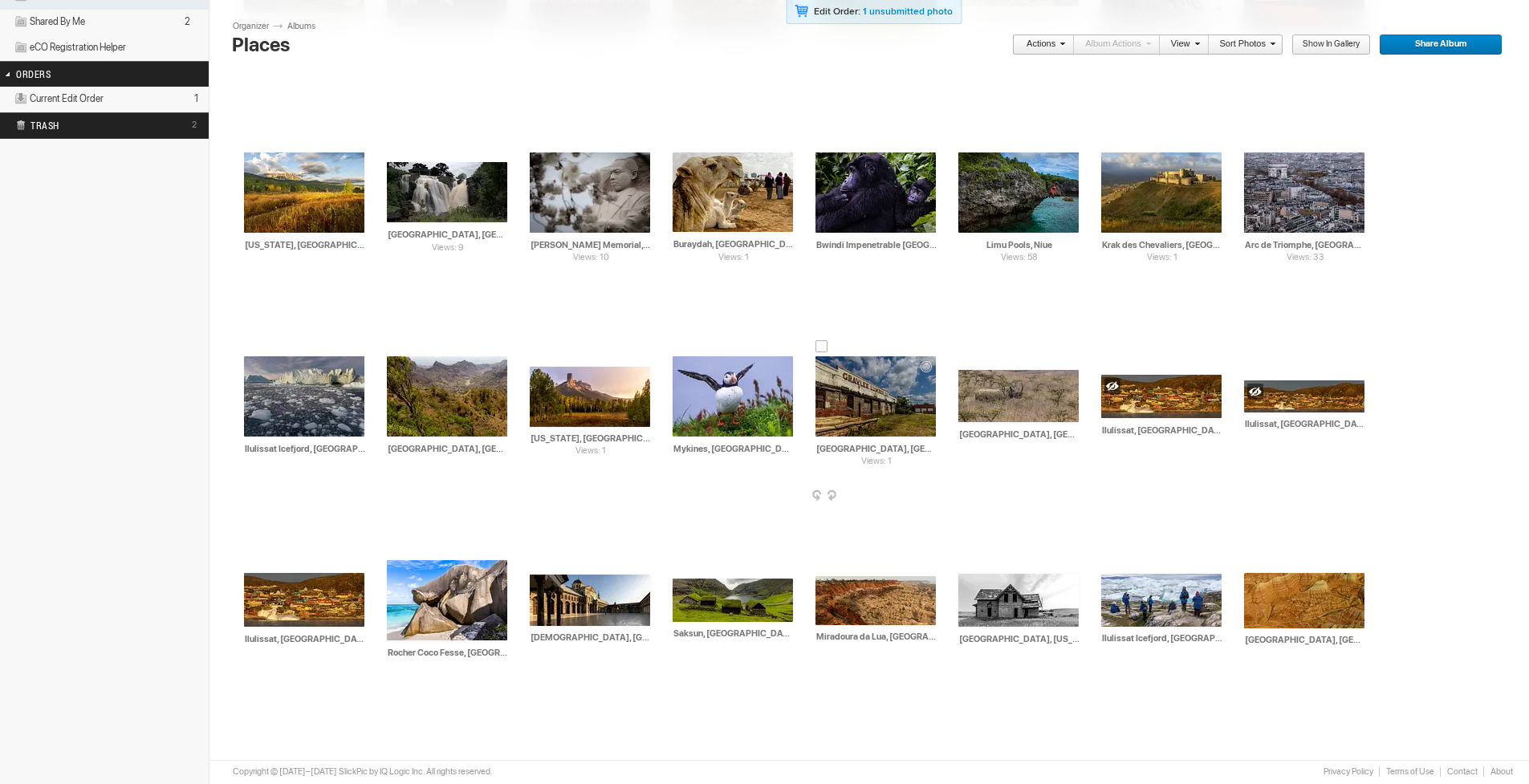 click on "[GEOGRAPHIC_DATA], [GEOGRAPHIC_DATA]" at bounding box center [876, 449] 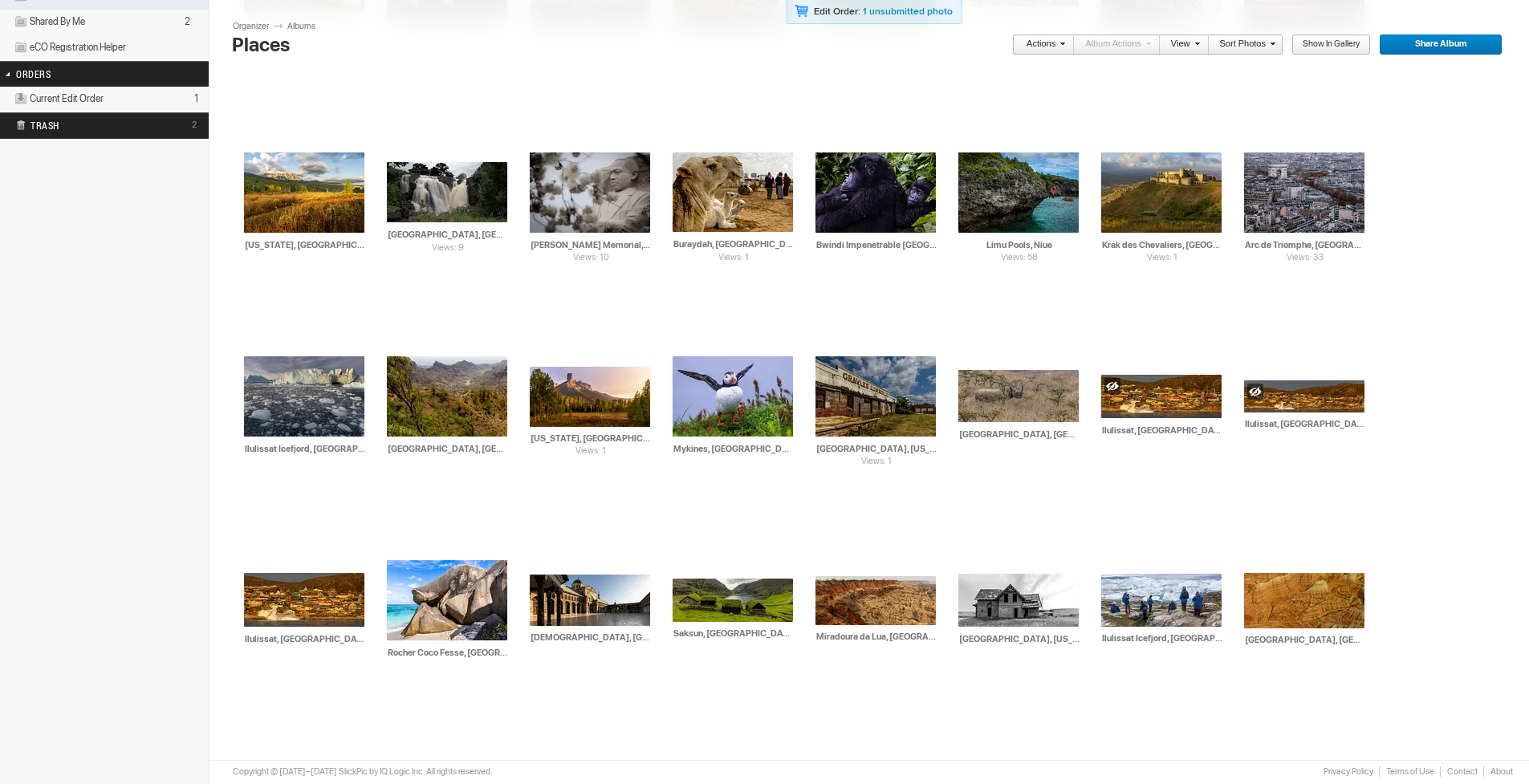 type on "[GEOGRAPHIC_DATA], [US_STATE], [GEOGRAPHIC_DATA]" 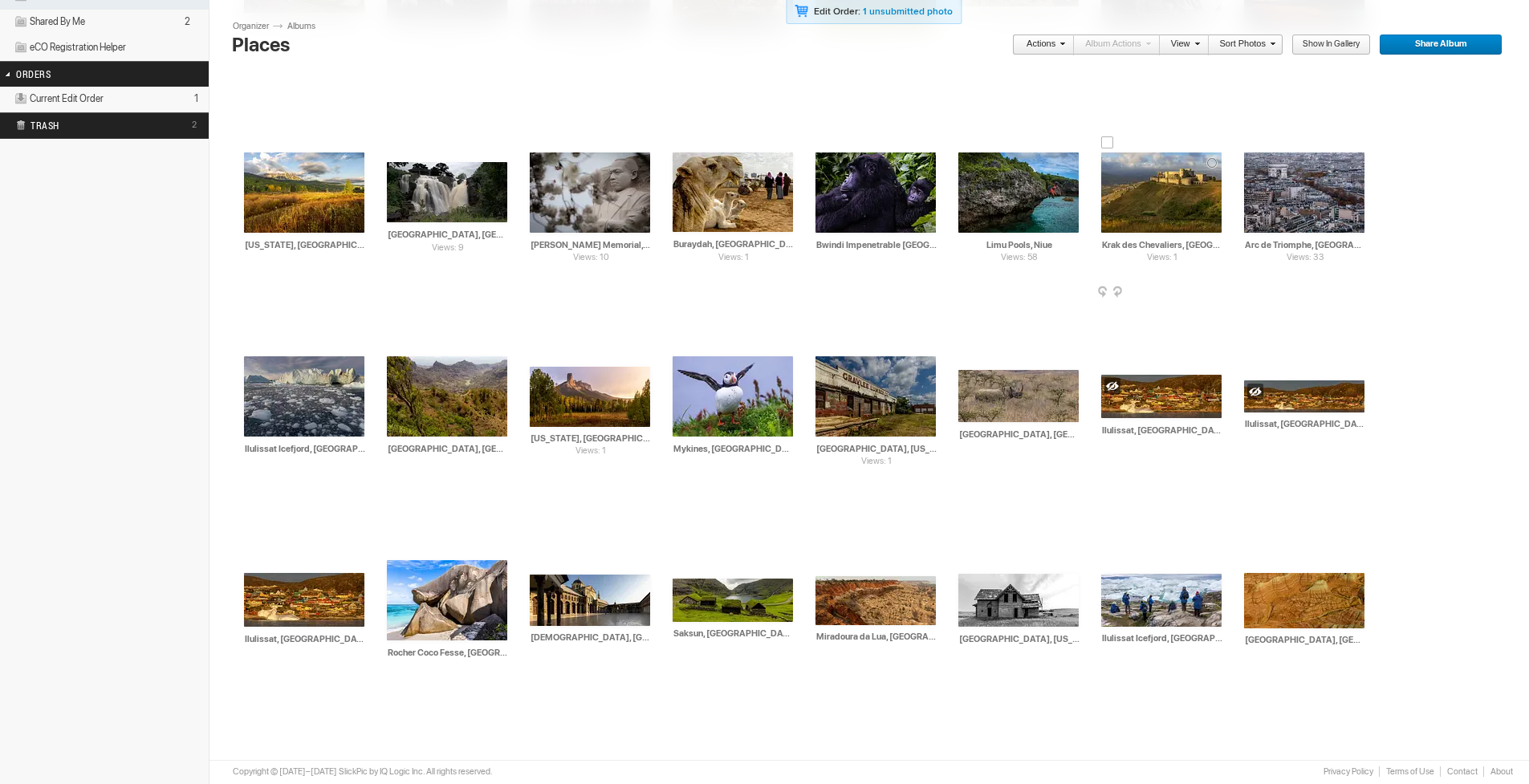 scroll, scrollTop: 162, scrollLeft: 0, axis: vertical 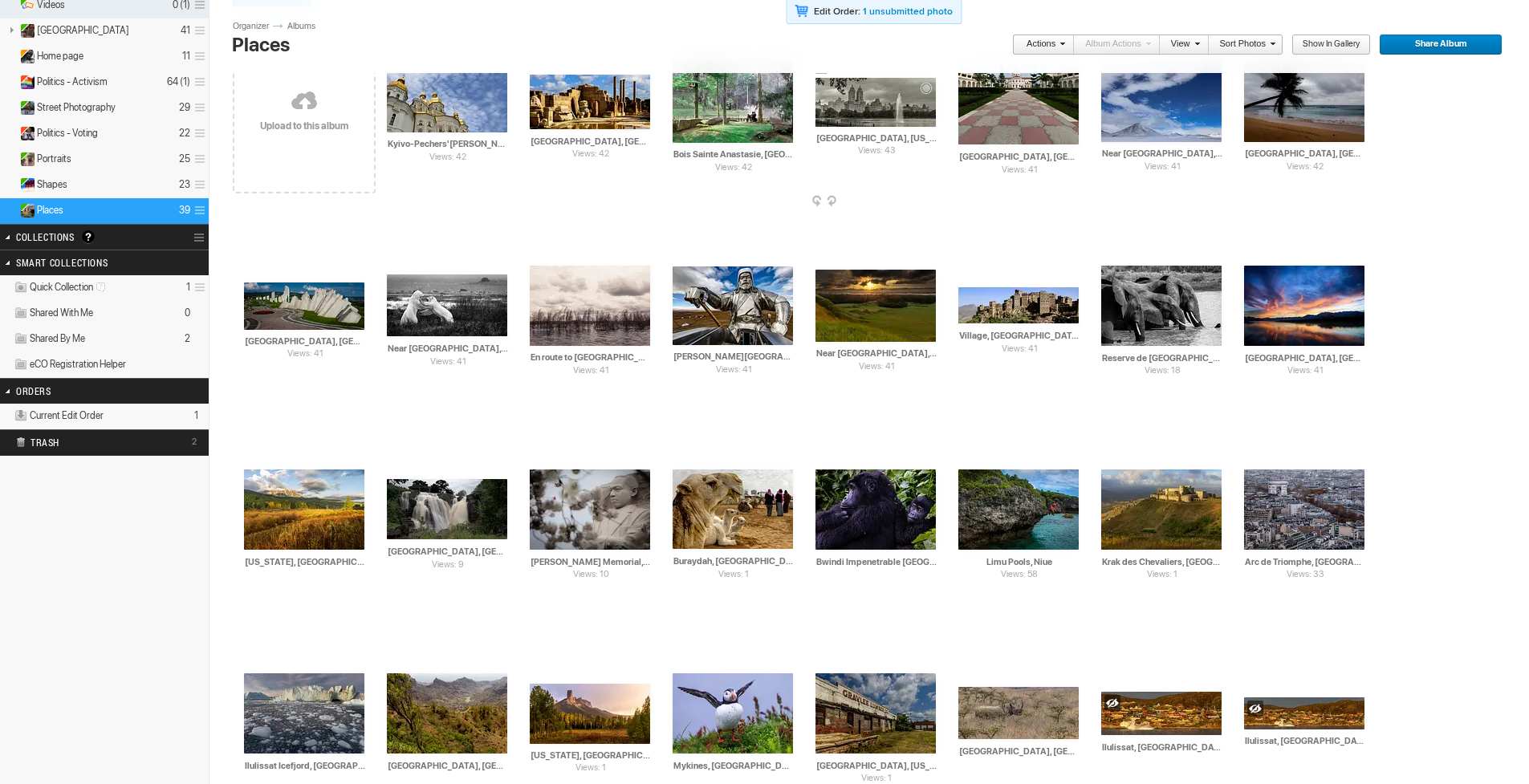 click on "[GEOGRAPHIC_DATA], [US_STATE]" at bounding box center [876, 138] 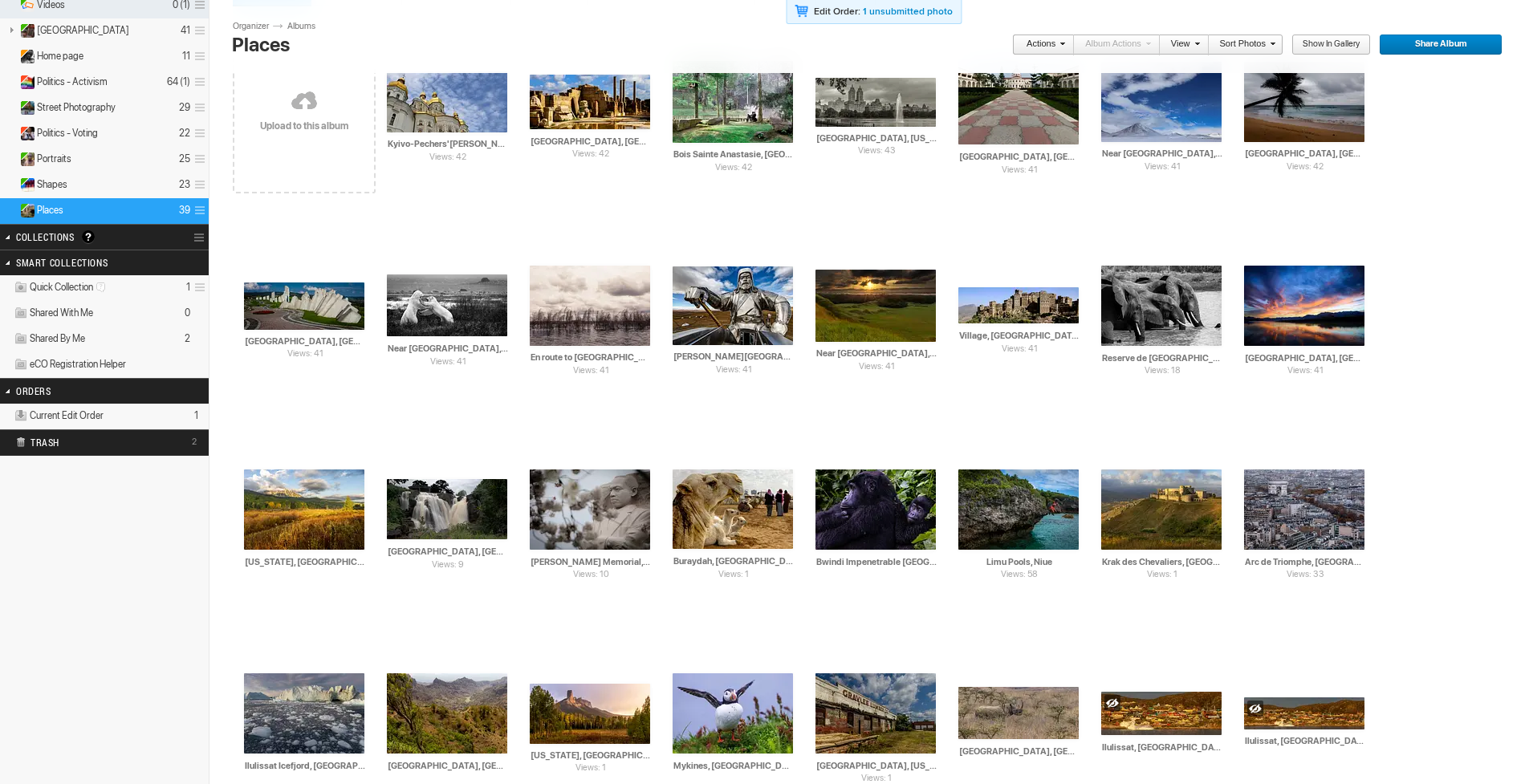 type on "[GEOGRAPHIC_DATA], [US_STATE], [GEOGRAPHIC_DATA]" 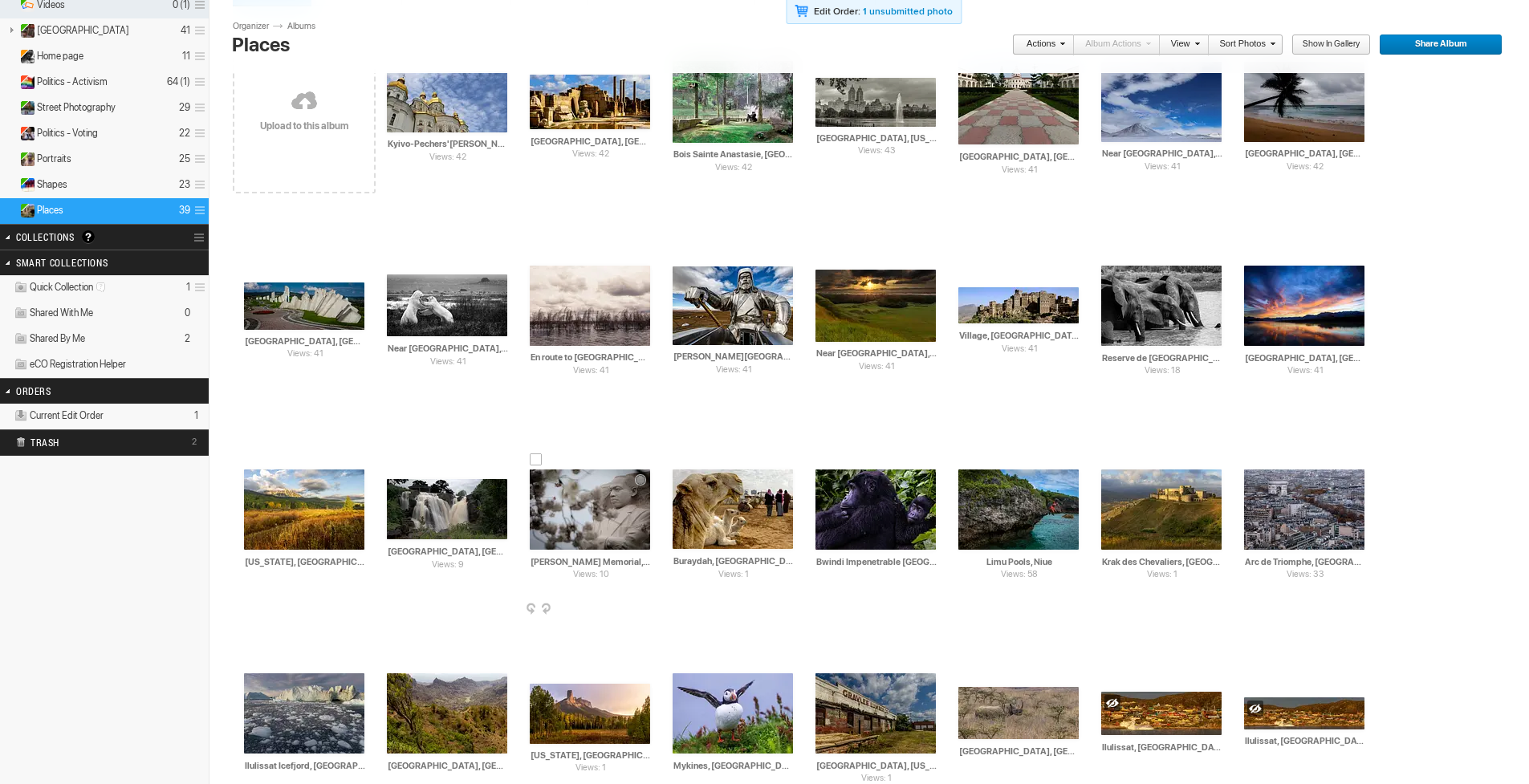 click at bounding box center [590, 510] 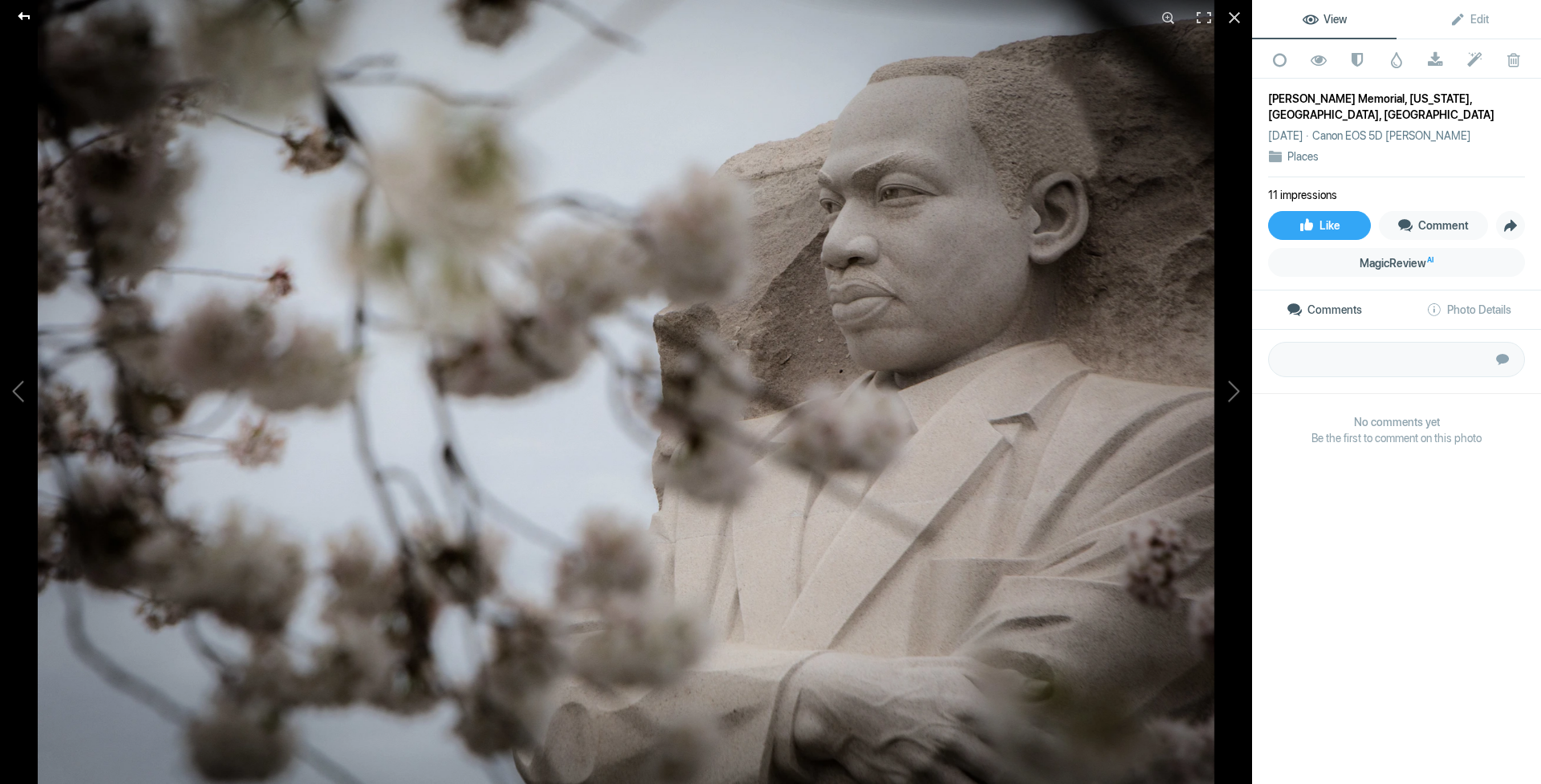 click 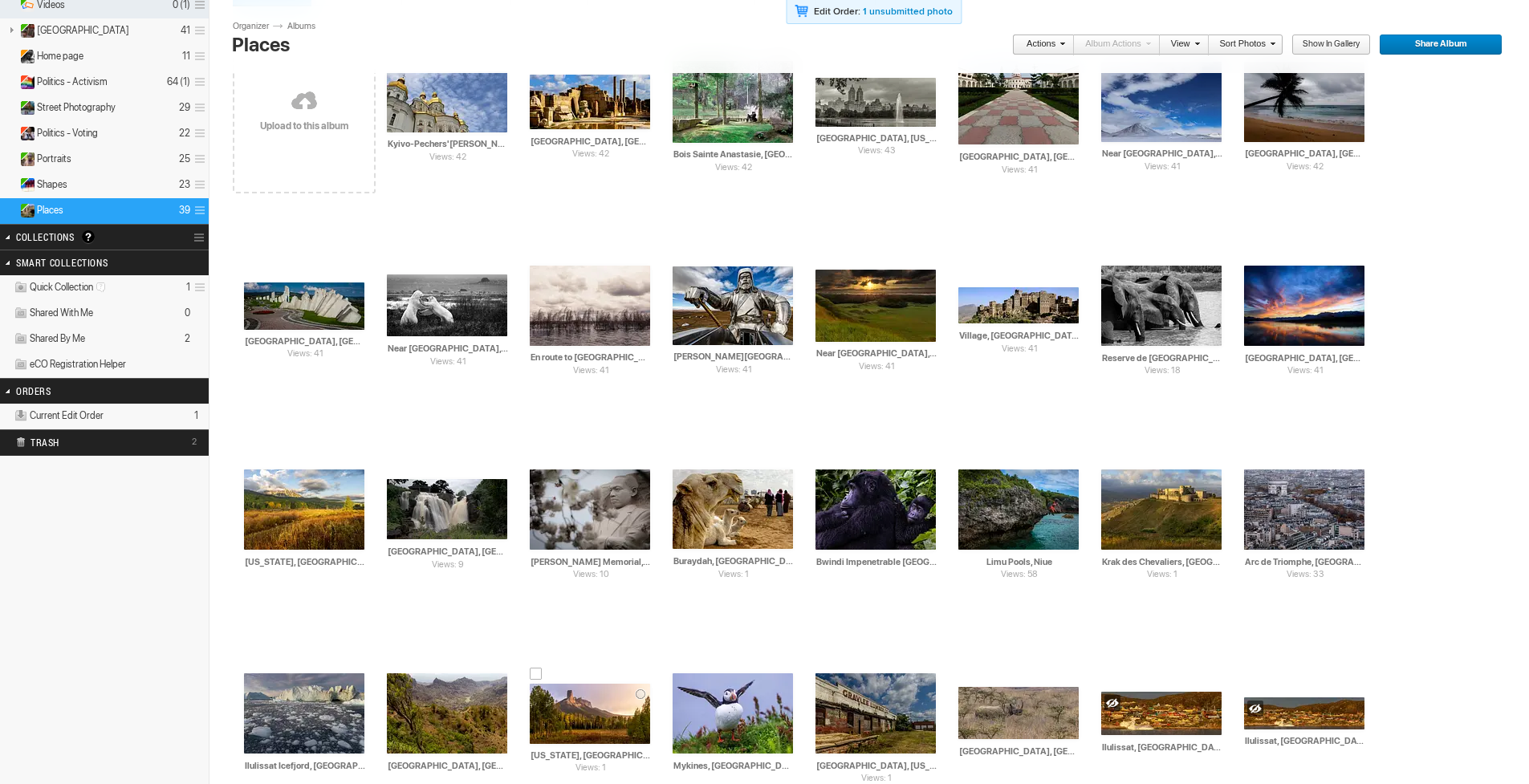 click on "[US_STATE], [GEOGRAPHIC_DATA]" at bounding box center [591, 755] 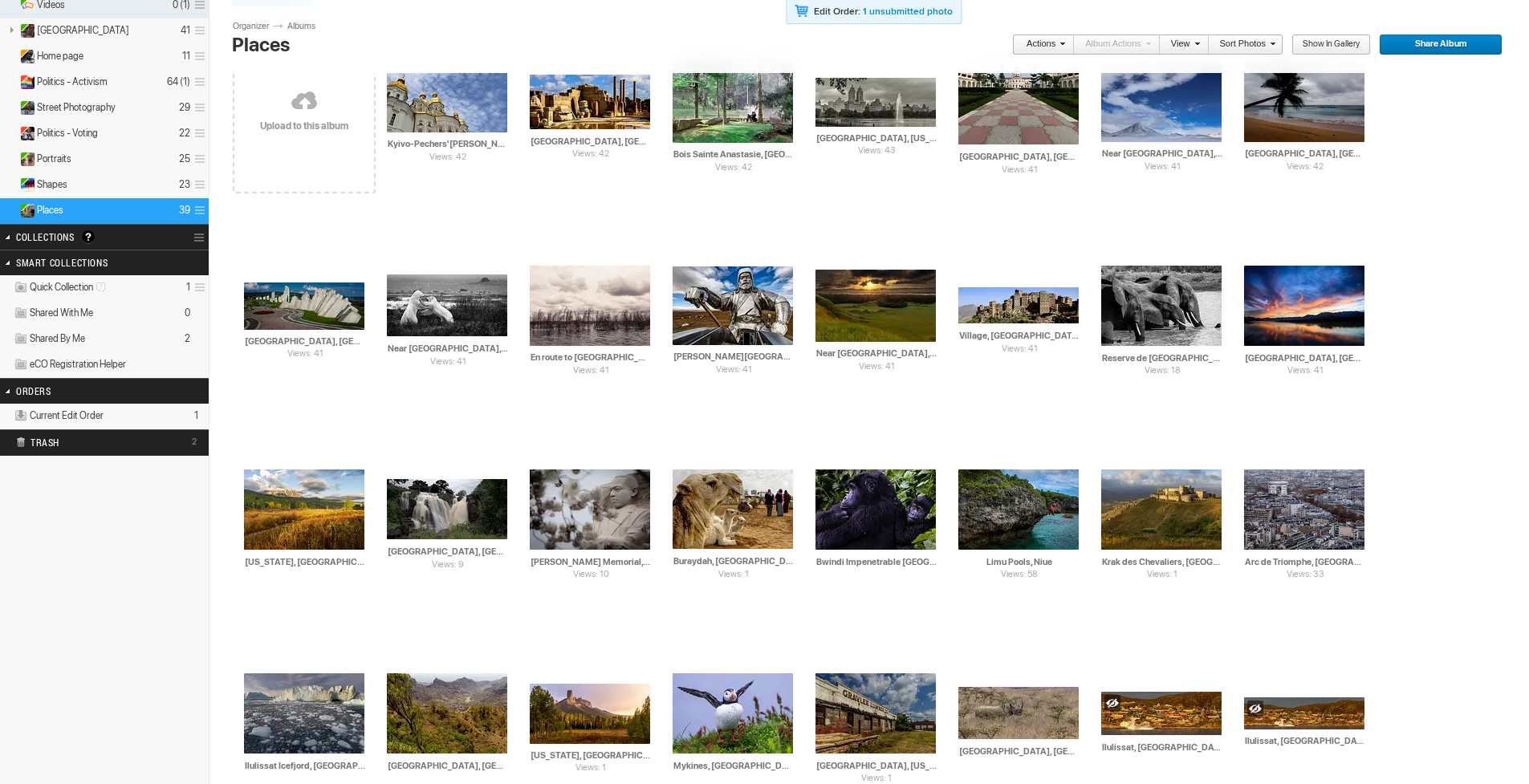 type on "[US_STATE], [GEOGRAPHIC_DATA]" 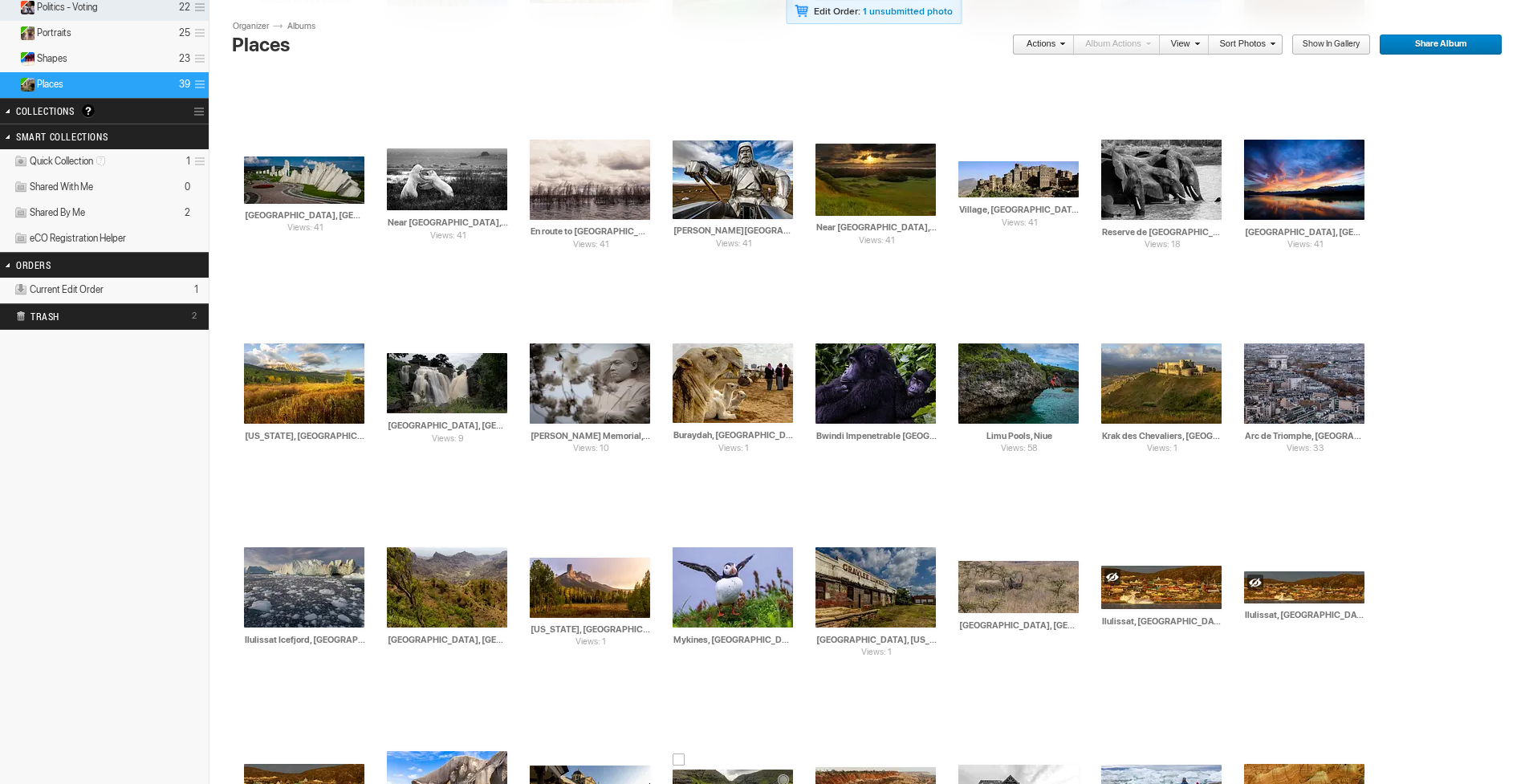scroll, scrollTop: 479, scrollLeft: 0, axis: vertical 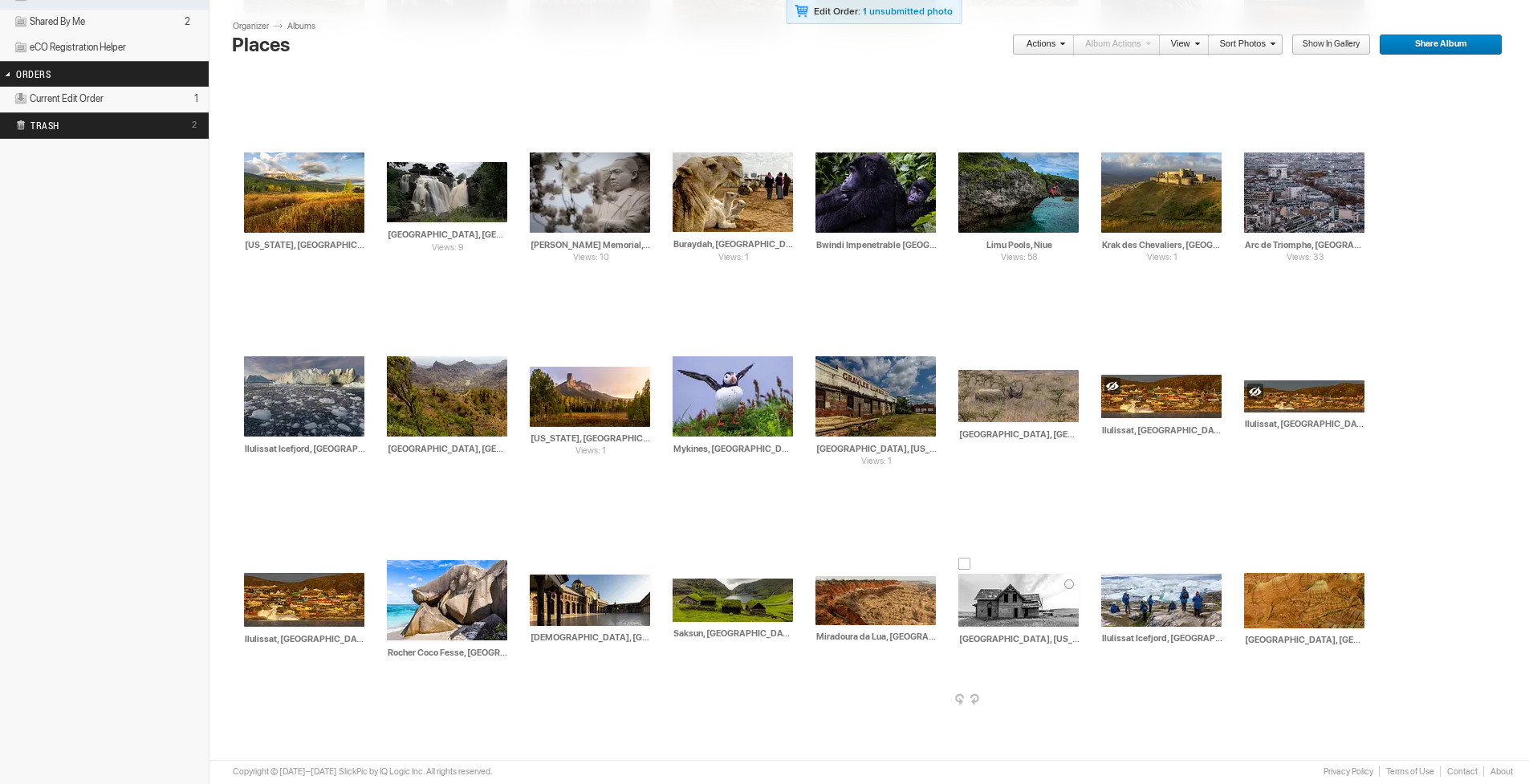click on "AI [GEOGRAPHIC_DATA], [US_STATE], [GEOGRAPHIC_DATA]
HTML:
Direct:
Forum:
Photo ID:
22764514
More..." at bounding box center (1019, 600) 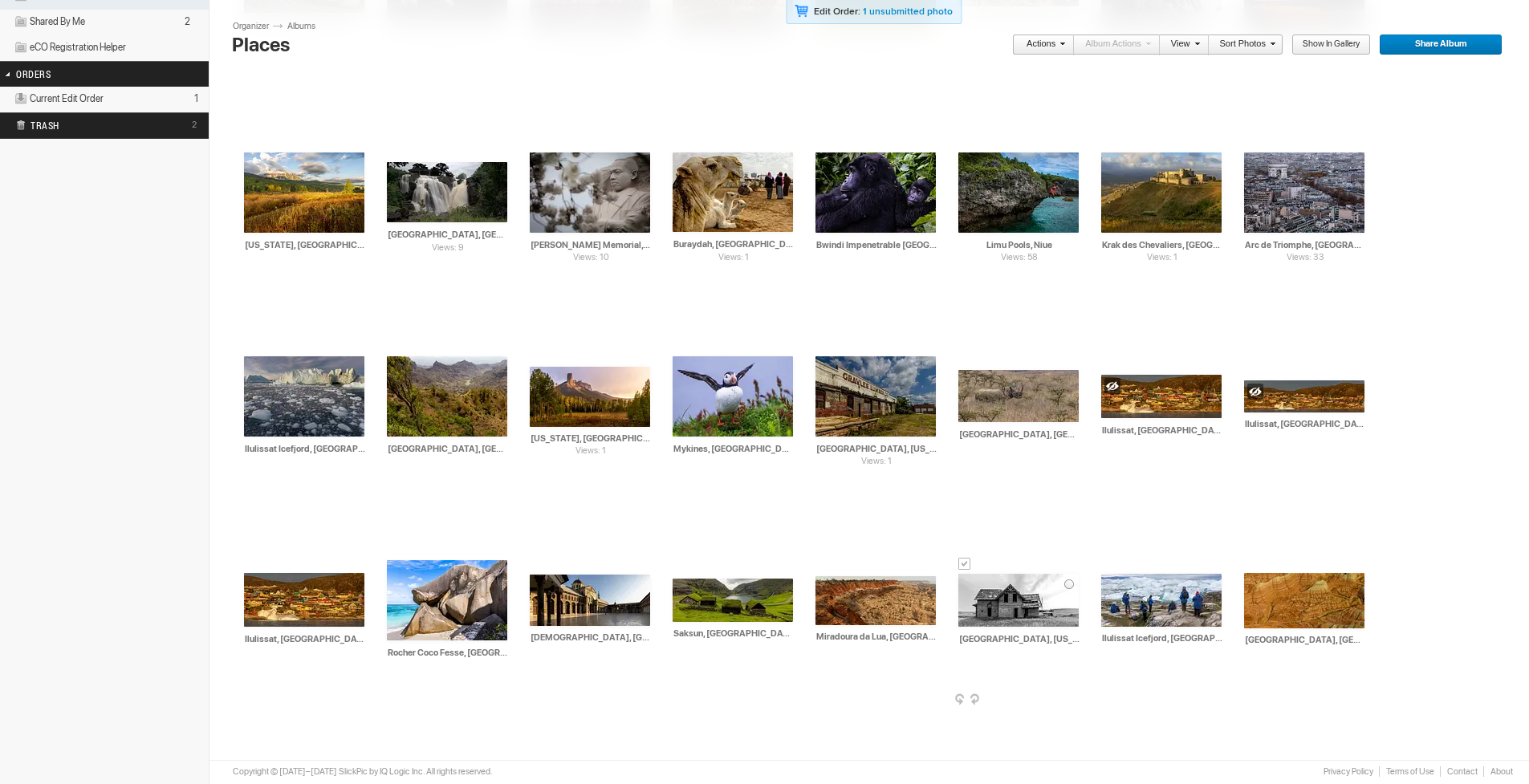 click on "[GEOGRAPHIC_DATA], [US_STATE], [GEOGRAPHIC_DATA]" at bounding box center [1019, 639] 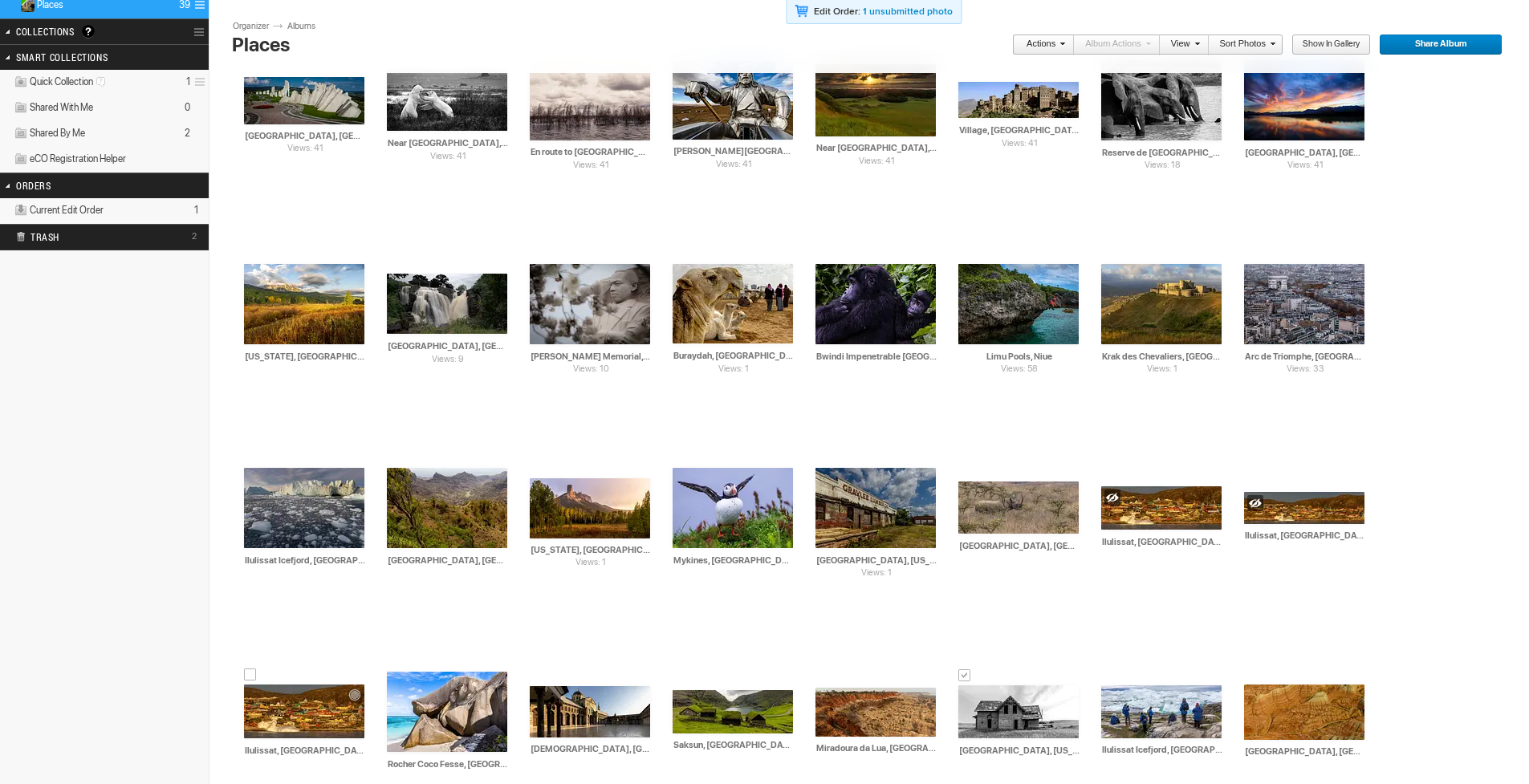 scroll, scrollTop: 241, scrollLeft: 0, axis: vertical 